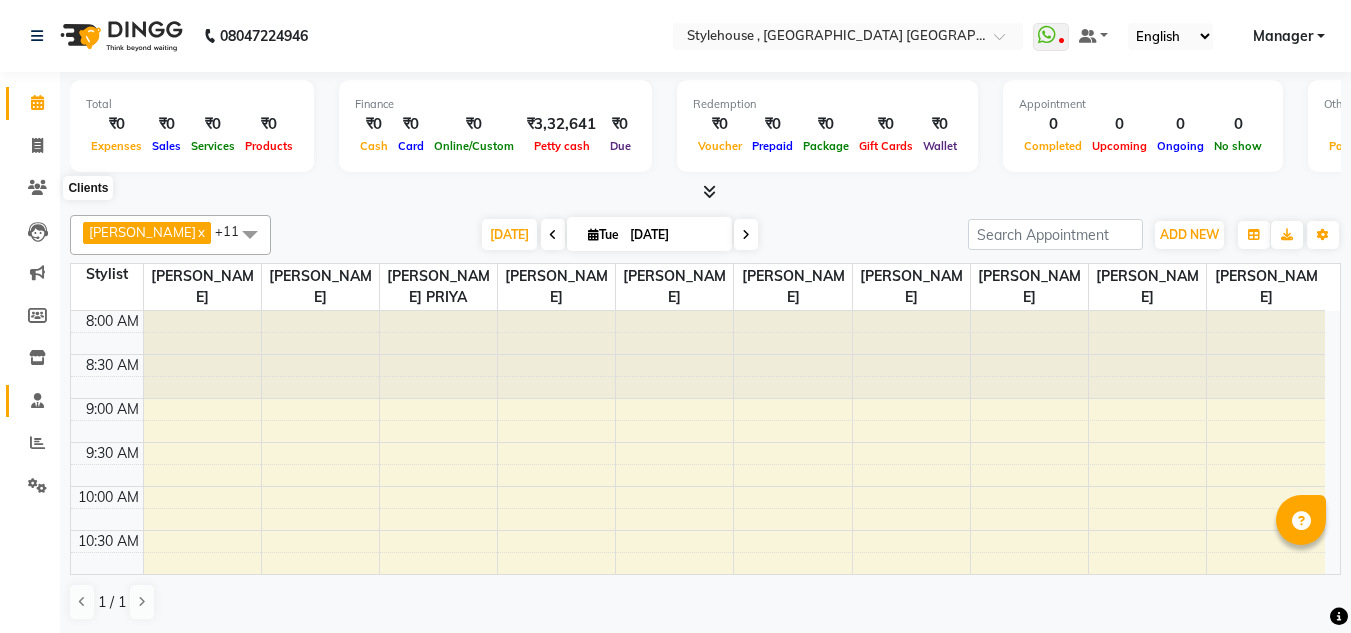 scroll, scrollTop: 0, scrollLeft: 0, axis: both 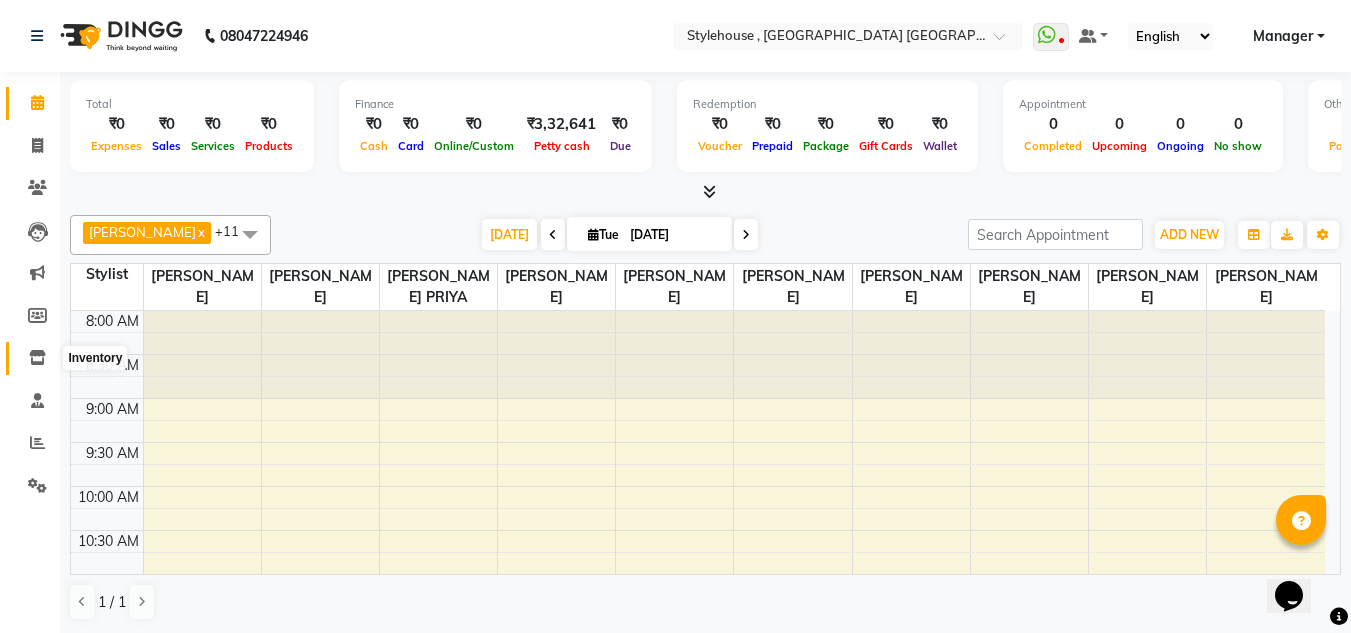 click 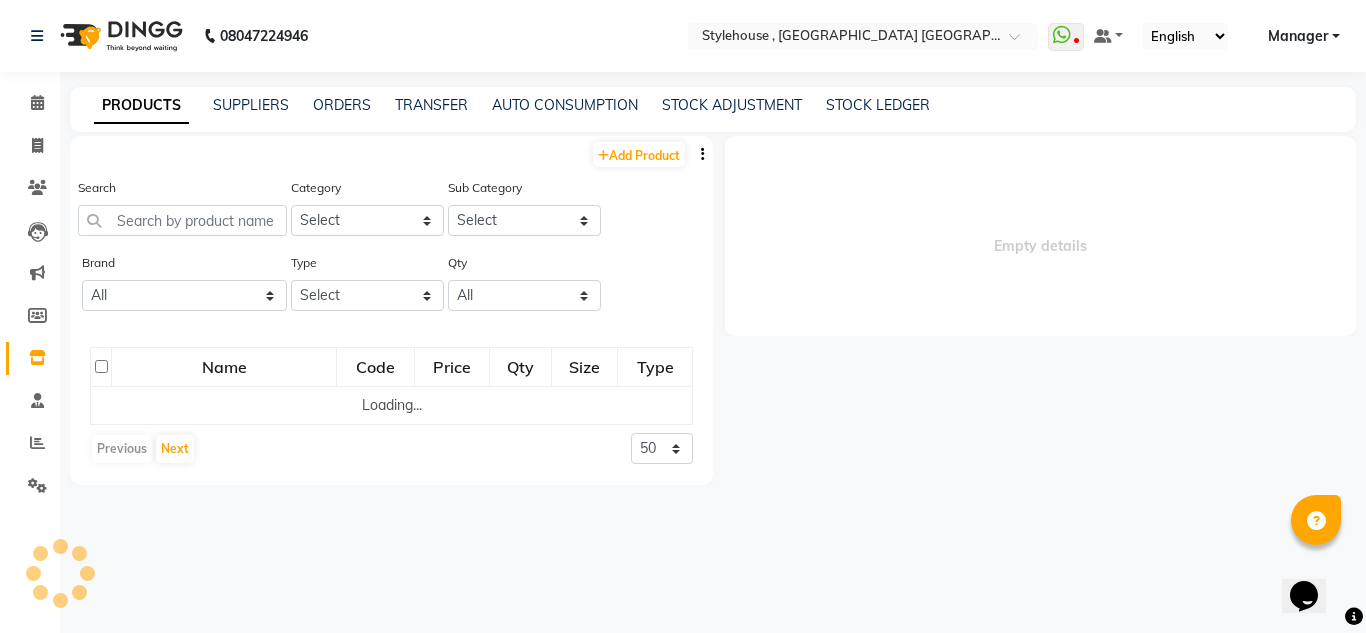 select 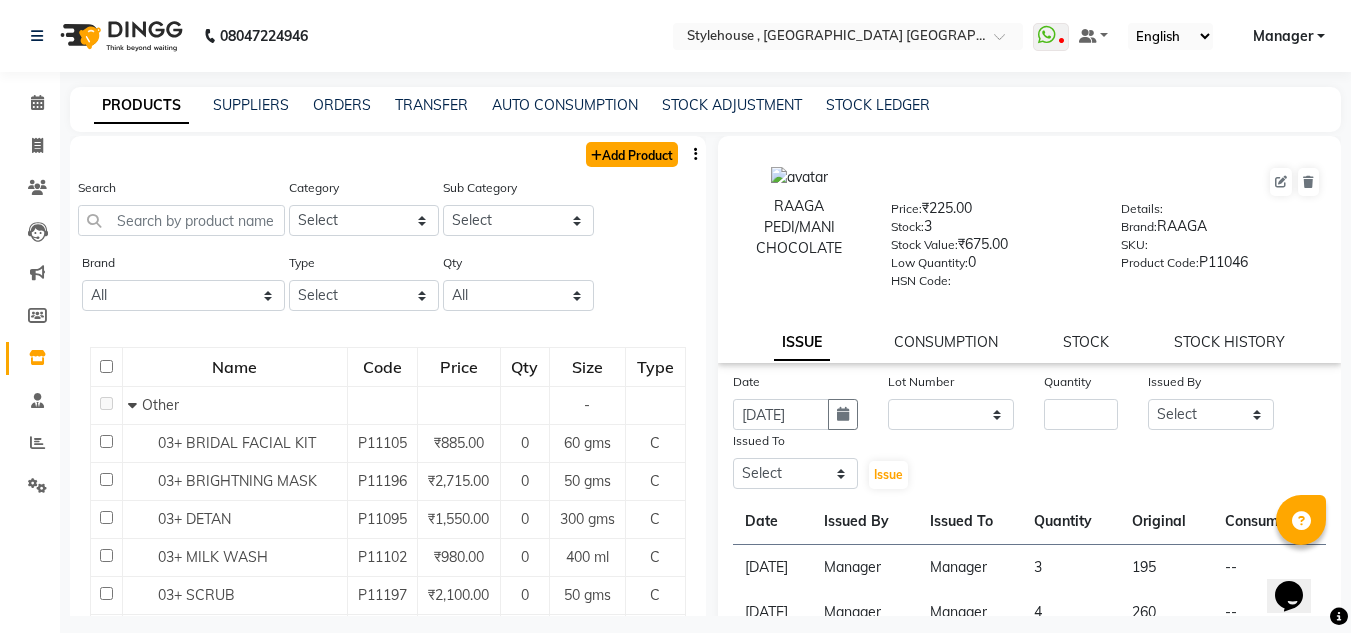 click on "Add Product" 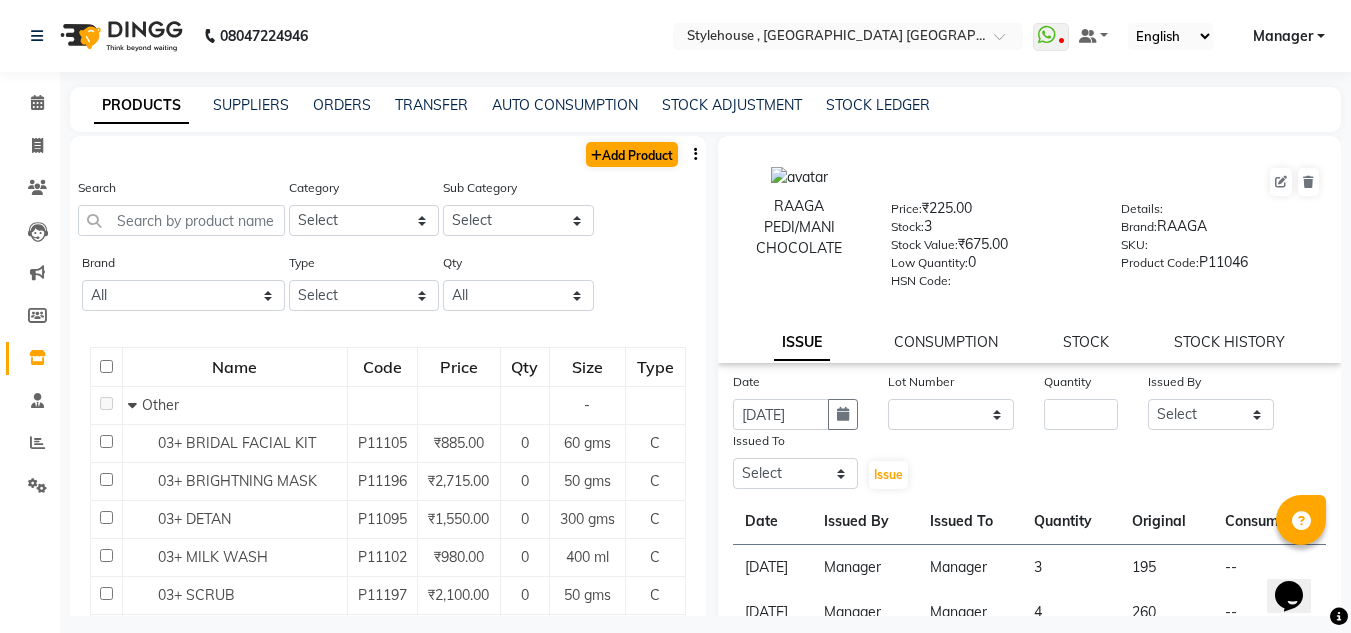 select on "true" 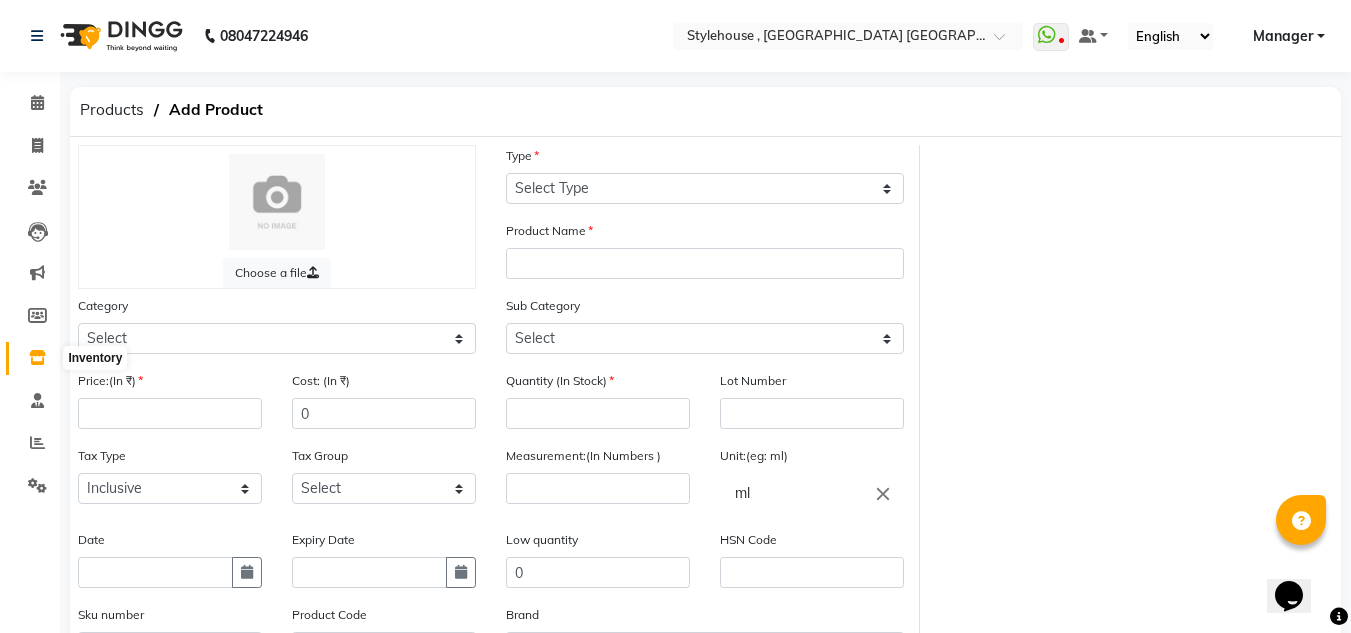 click 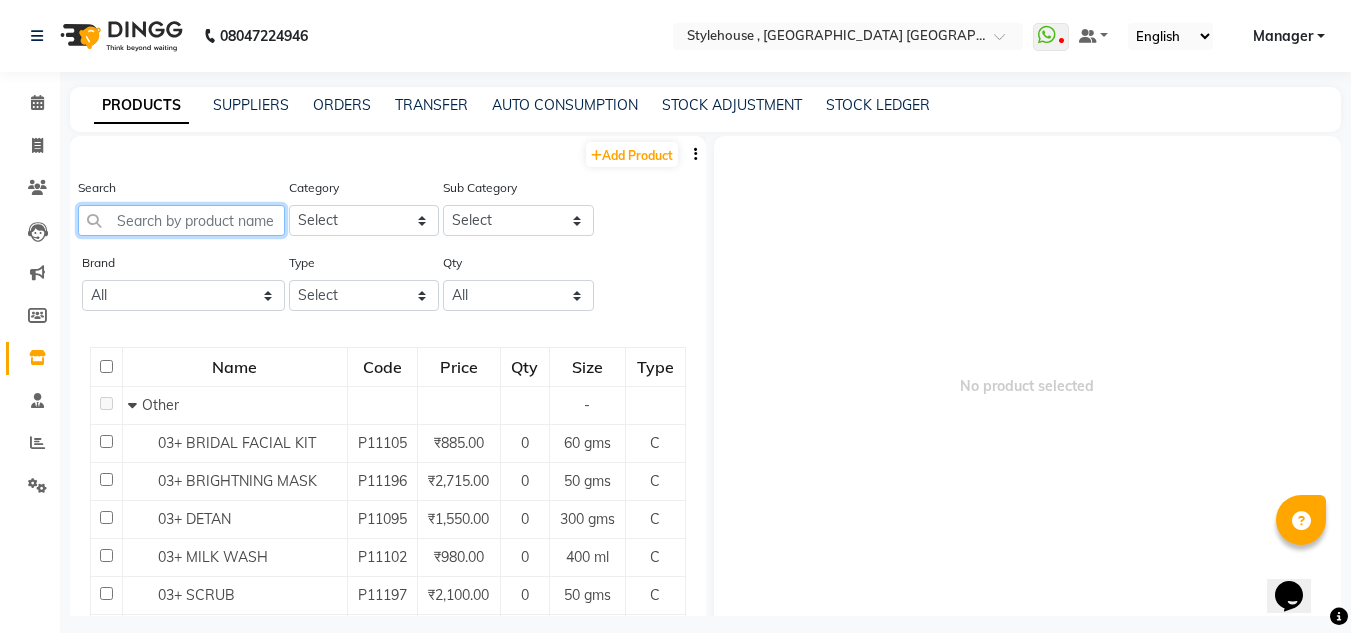 click 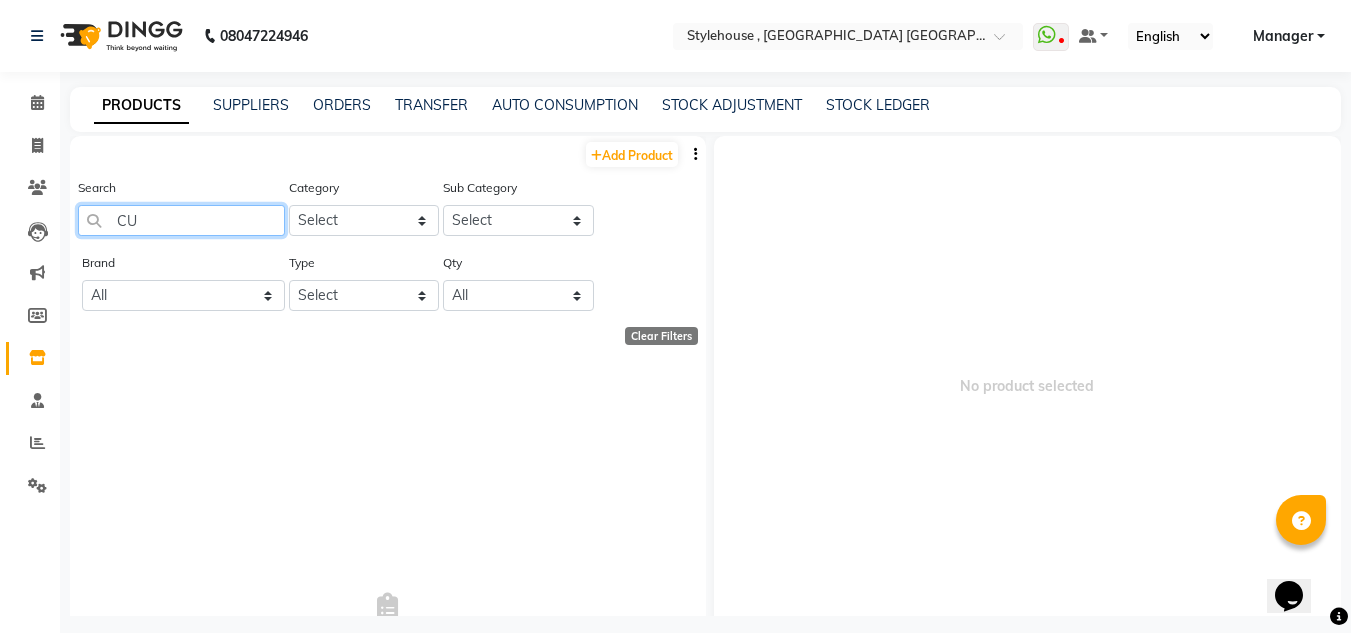 type on "C" 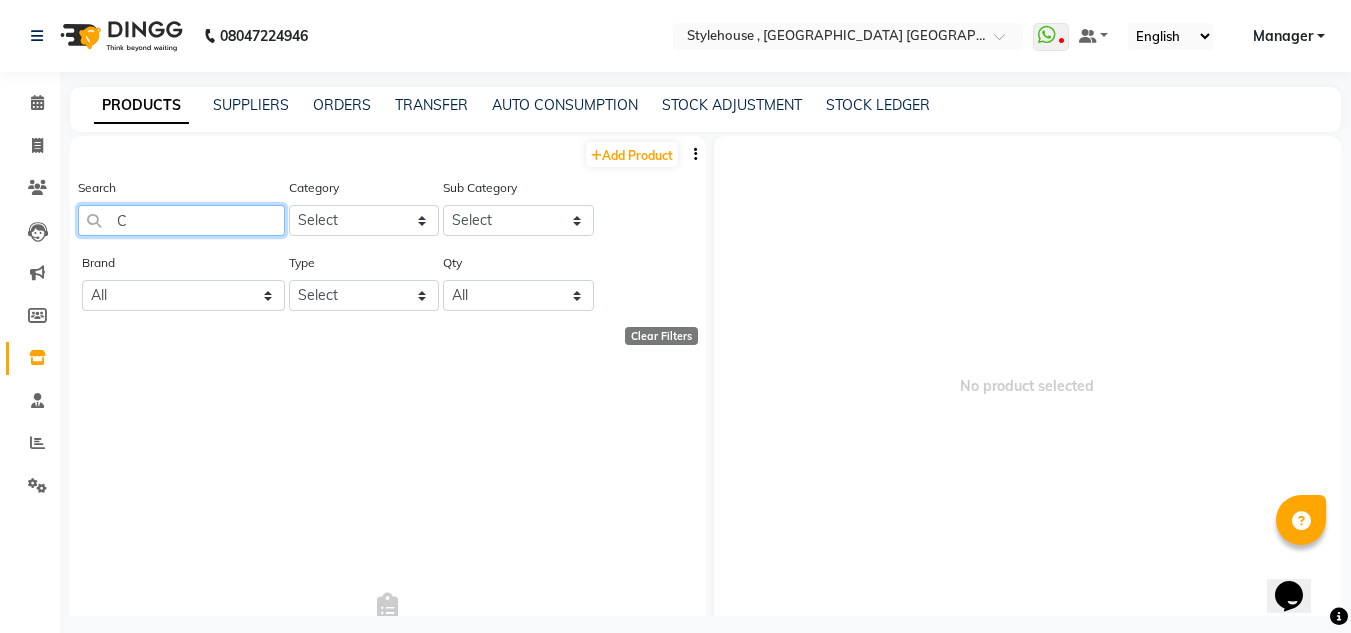 type 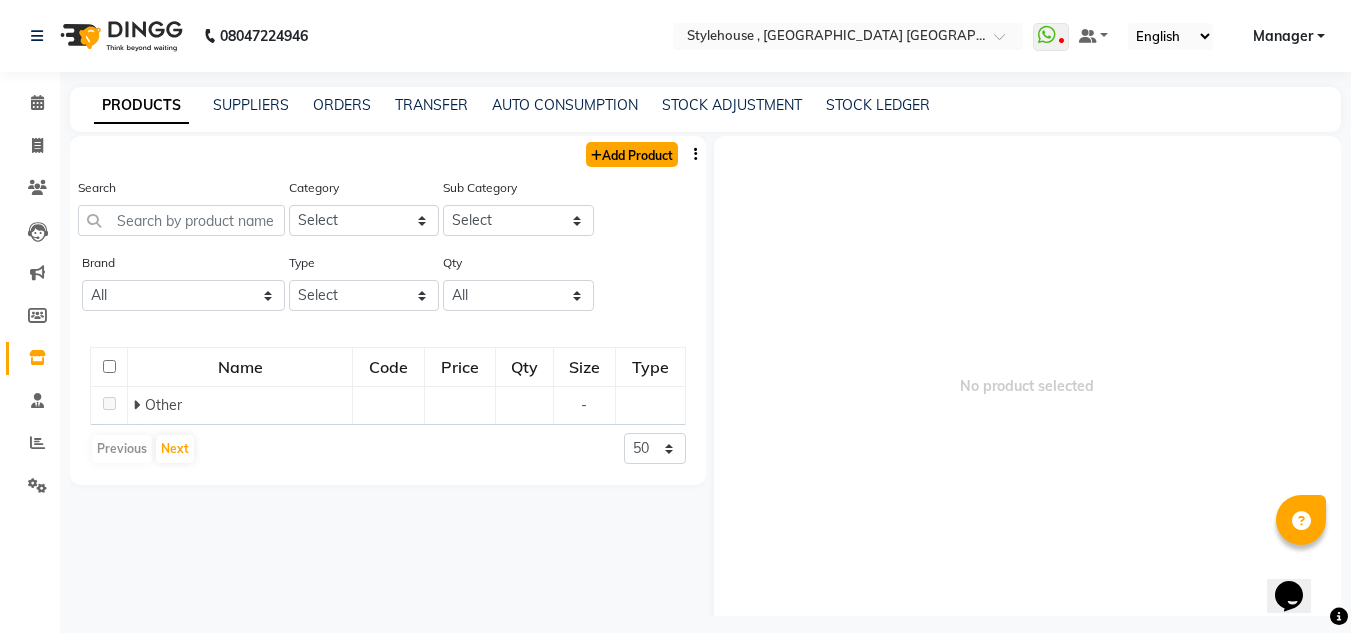 click on "Add Product" 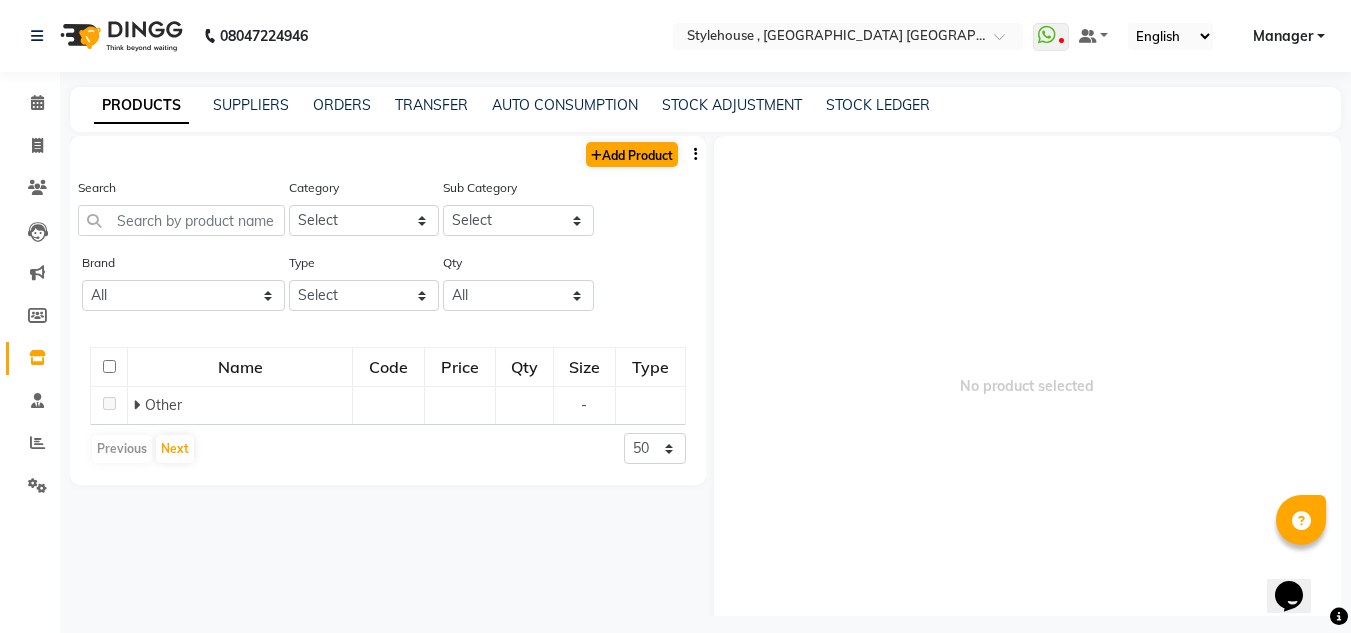 select on "true" 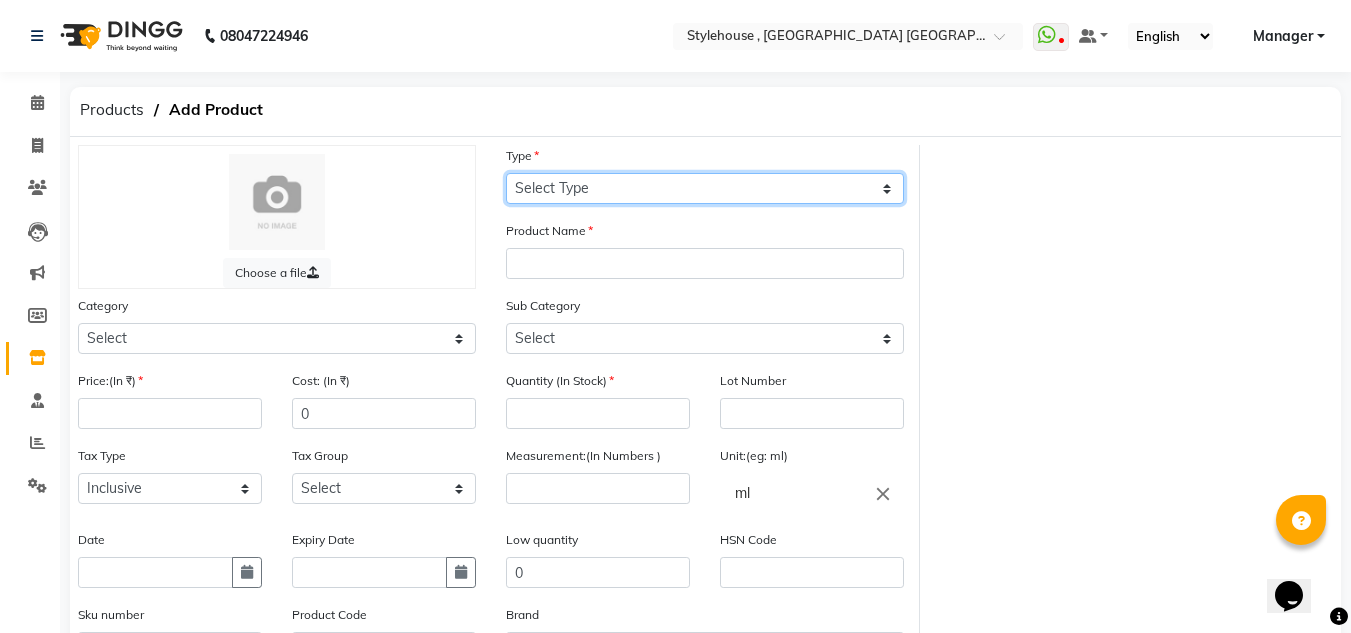 click on "Select Type Both Retail Consumable" 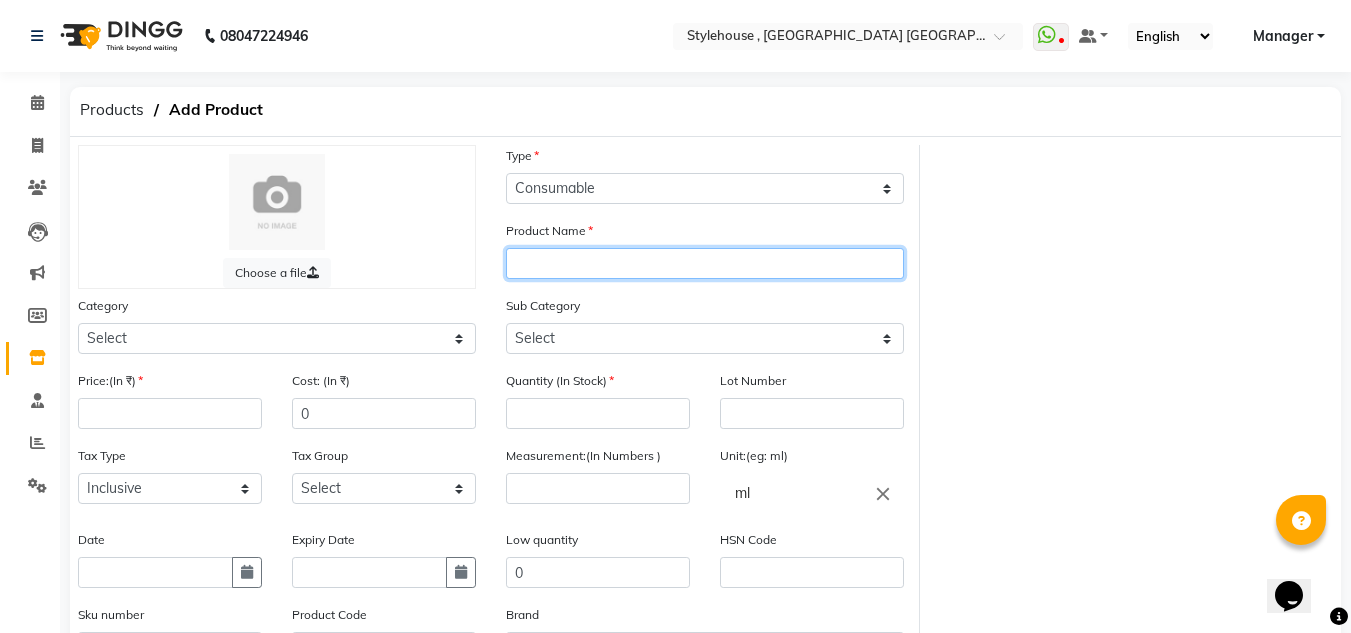 click 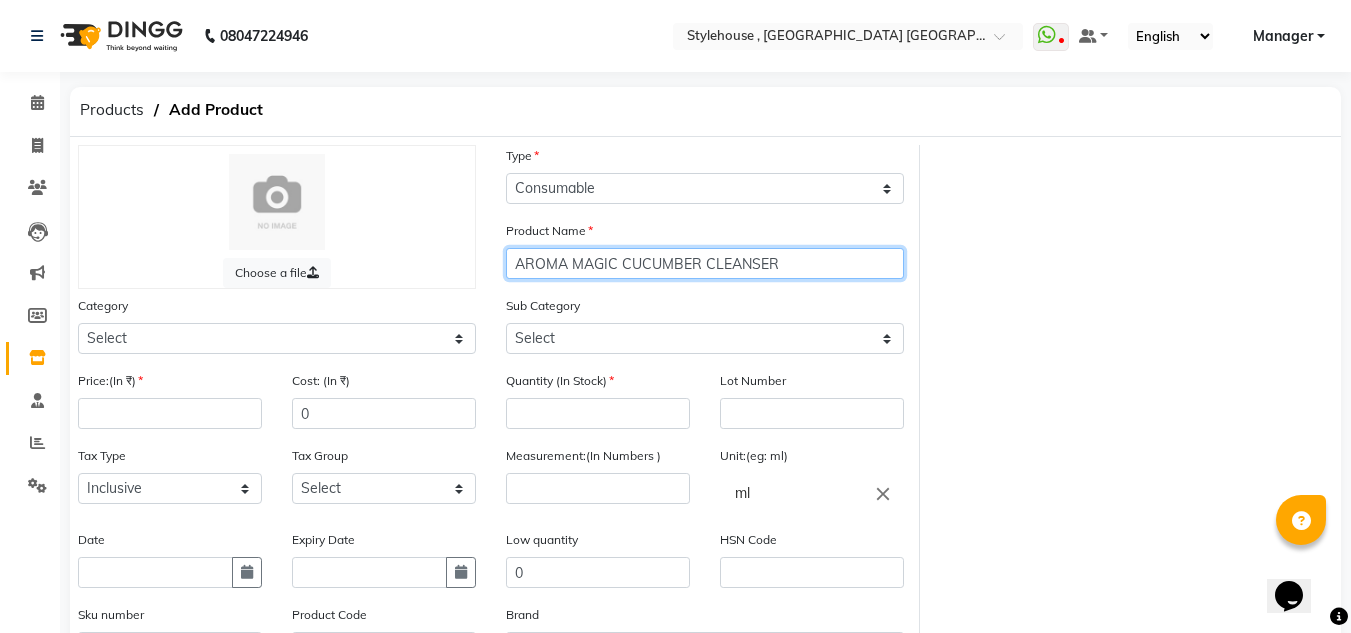 type on "AROMA MAGIC CUCUMBER CLEANSER" 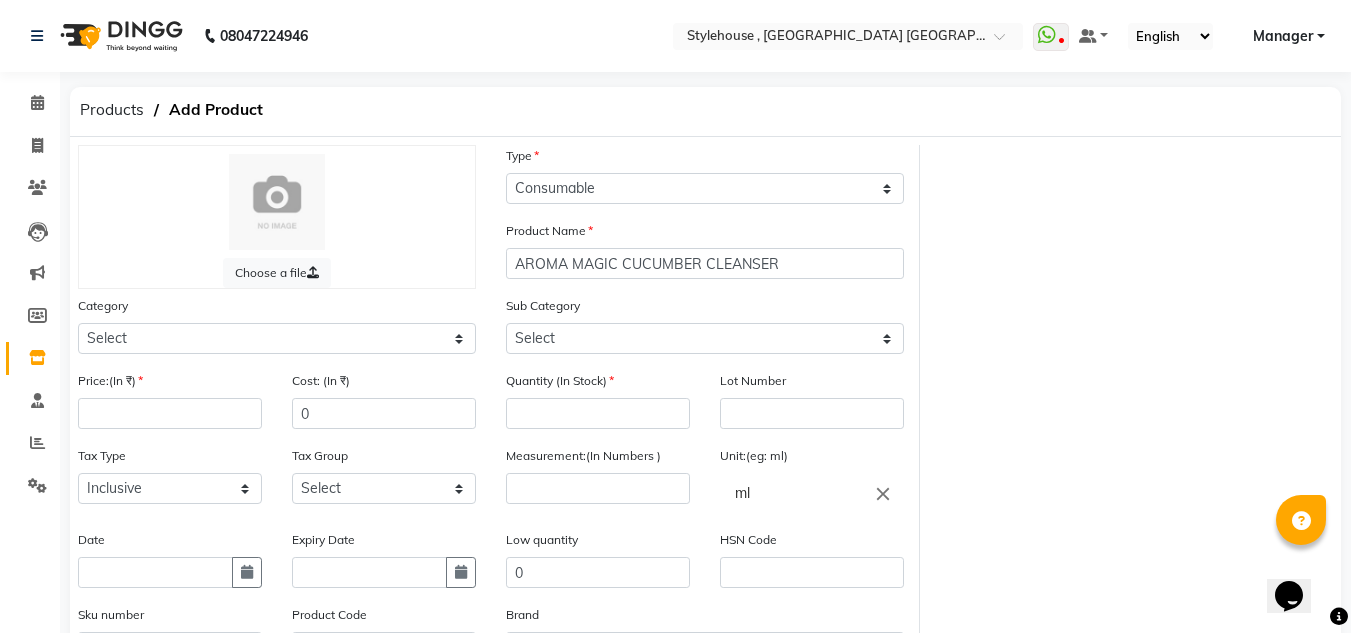 click on "Choose a file Type Select Type Both Retail Consumable Product Name AROMA MAGIC CUCUMBER CLEANSER Category Select Hair Skin Personal Care Appliances [PERSON_NAME] Waxing Disposable Threading Hands and Feet Beauty Planet [MEDICAL_DATA] Cadiveu Casmara Cheryls Loreal Olaplex Threading Other Sub Category Select Price:(In ₹) Cost: (In ₹) 0 Quantity (In Stock) Lot Number Tax Type Select Inclusive Exclusive Tax Group Select GST Measurement:(In Numbers ) Unit:(eg: ml) ml close Date Expiry Date Low quantity 0 HSN Code Sku number Product Code Brand Remark Description" 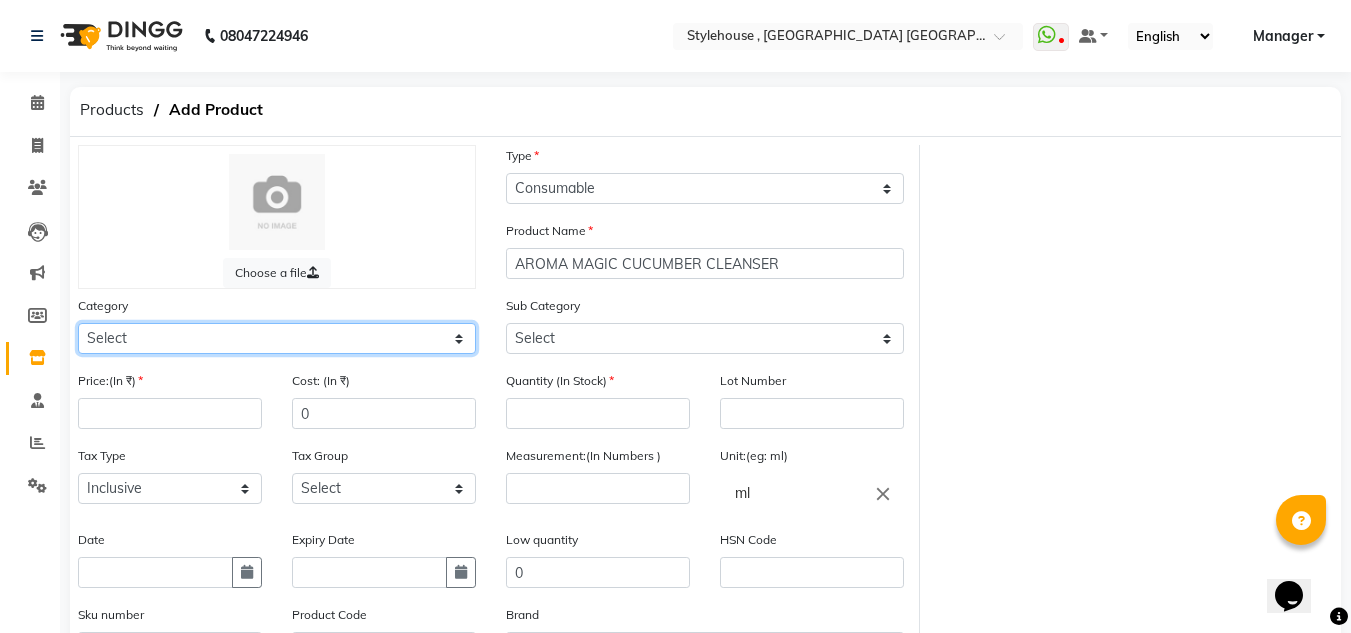 click on "Select Hair Skin Personal Care Appliances [PERSON_NAME] Waxing Disposable Threading Hands and Feet Beauty Planet [MEDICAL_DATA] Cadiveu Casmara Cheryls Loreal Olaplex Threading Other" 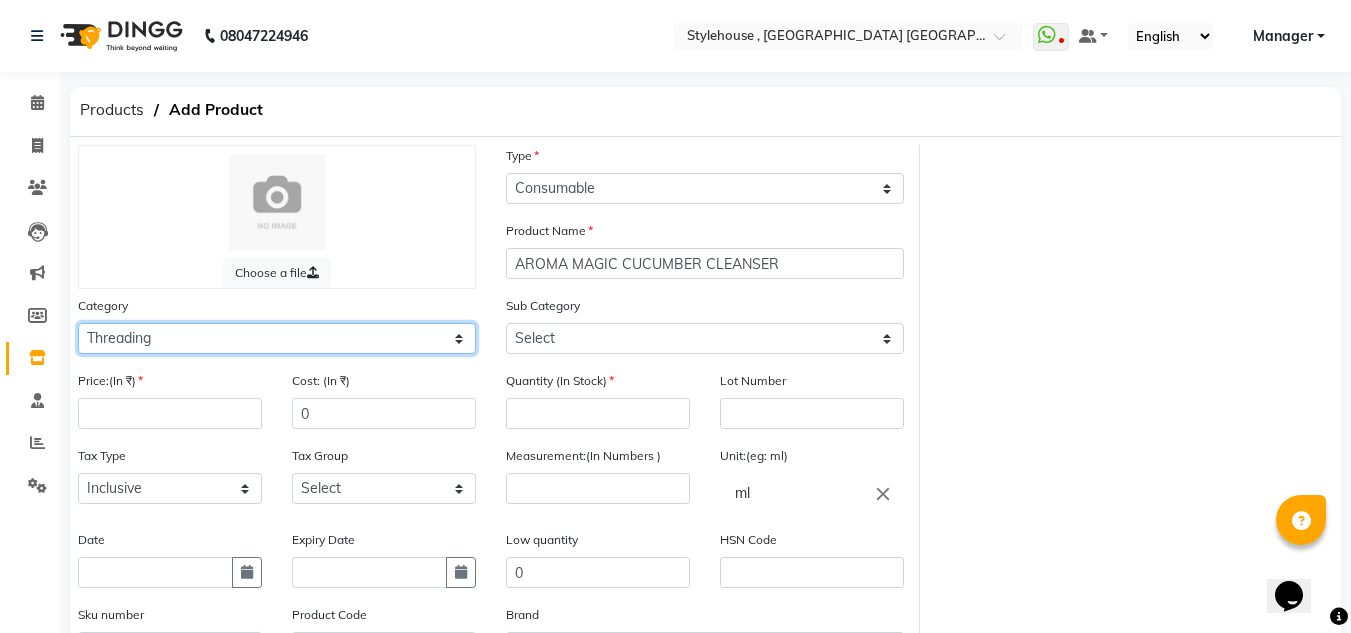 click on "Select Hair Skin Personal Care Appliances [PERSON_NAME] Waxing Disposable Threading Hands and Feet Beauty Planet [MEDICAL_DATA] Cadiveu Casmara Cheryls Loreal Olaplex Threading Other" 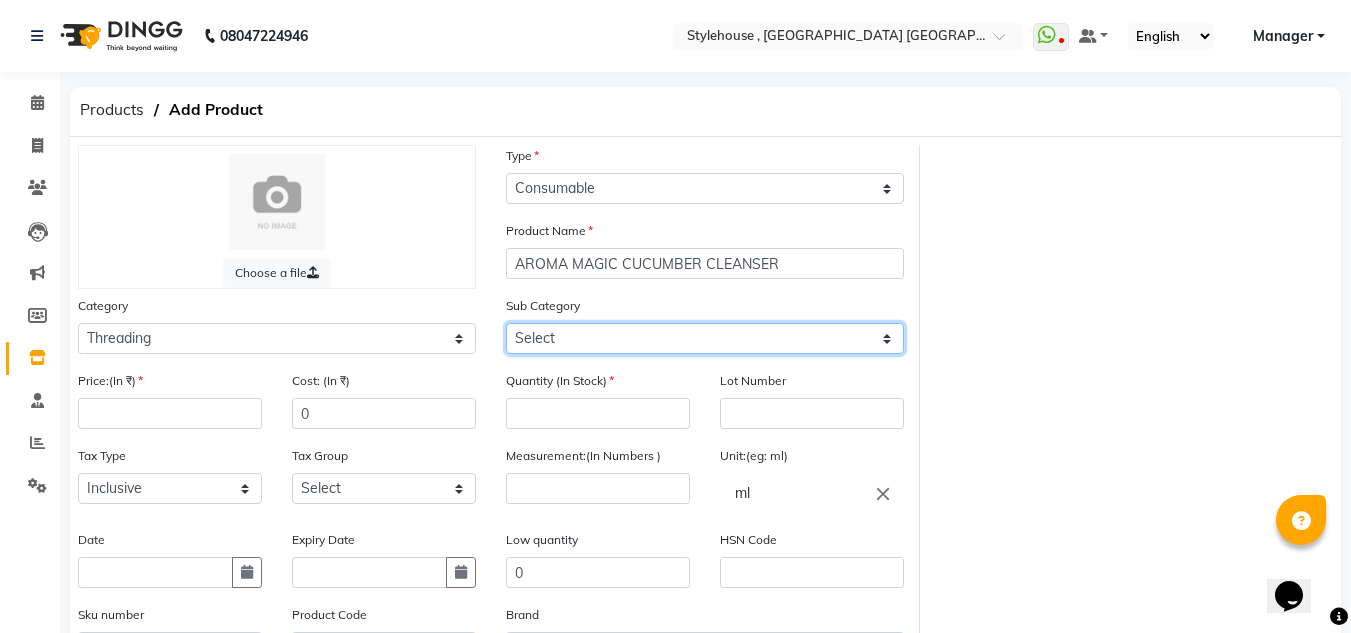 click on "Select Rill Gel Appliances Other" 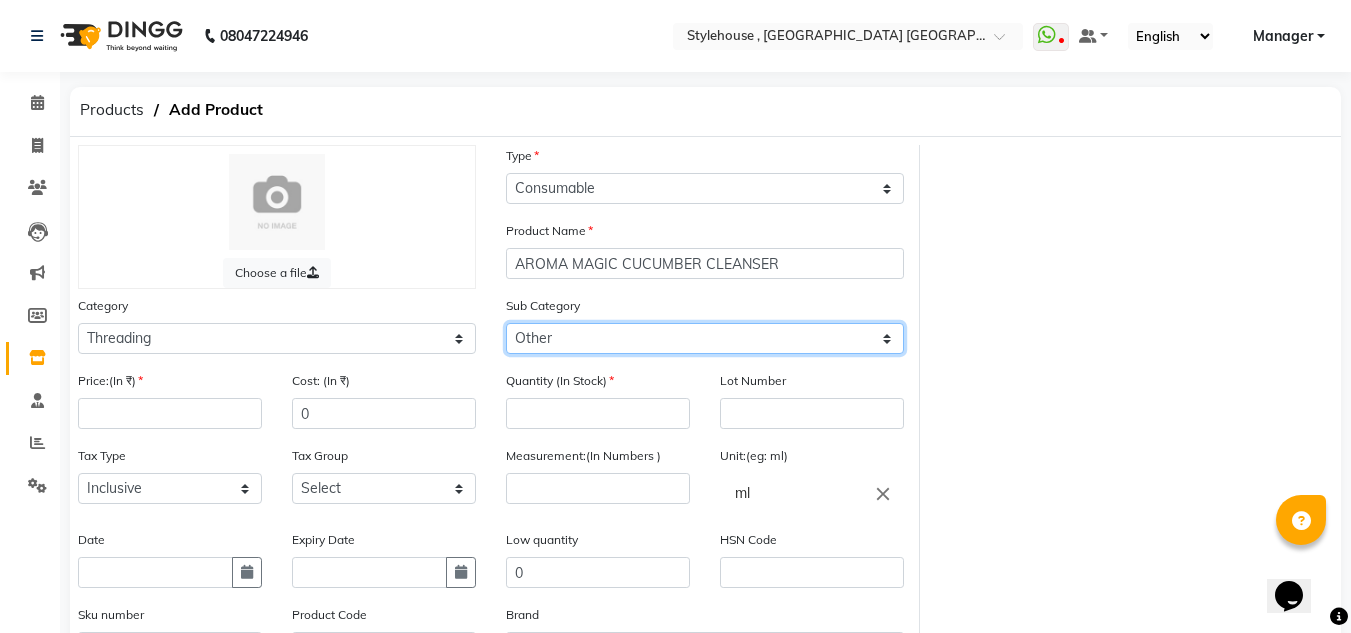 click on "Select Rill Gel Appliances Other" 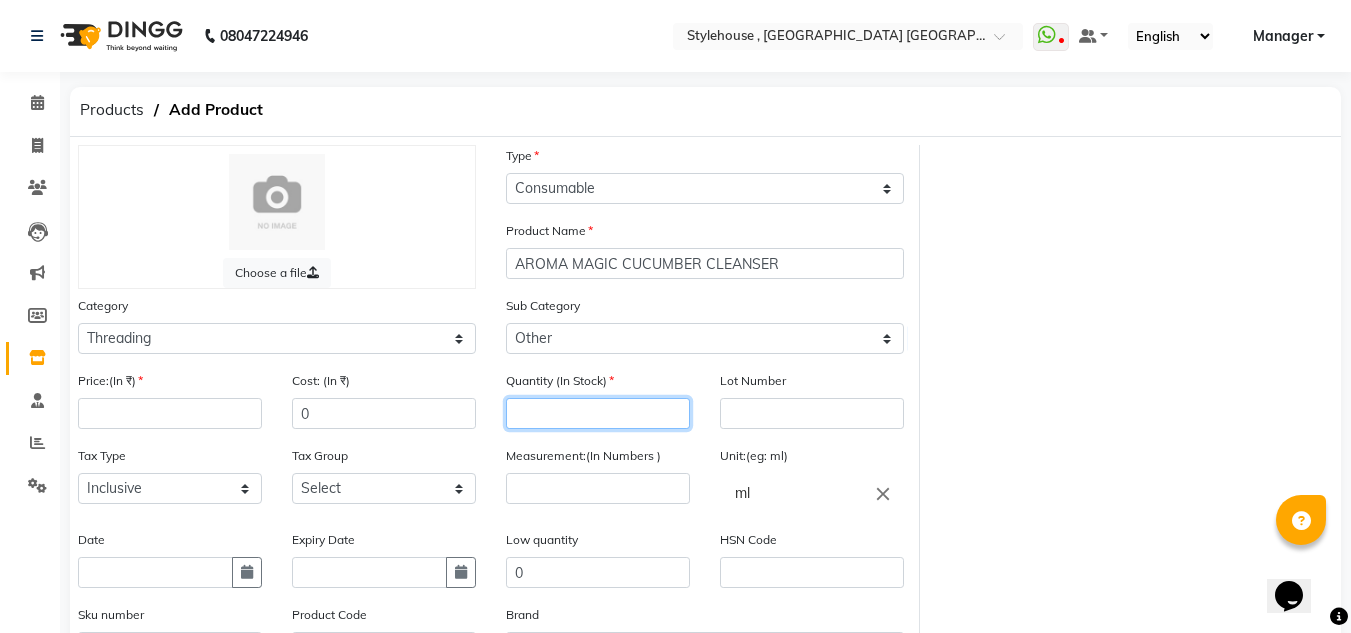 click 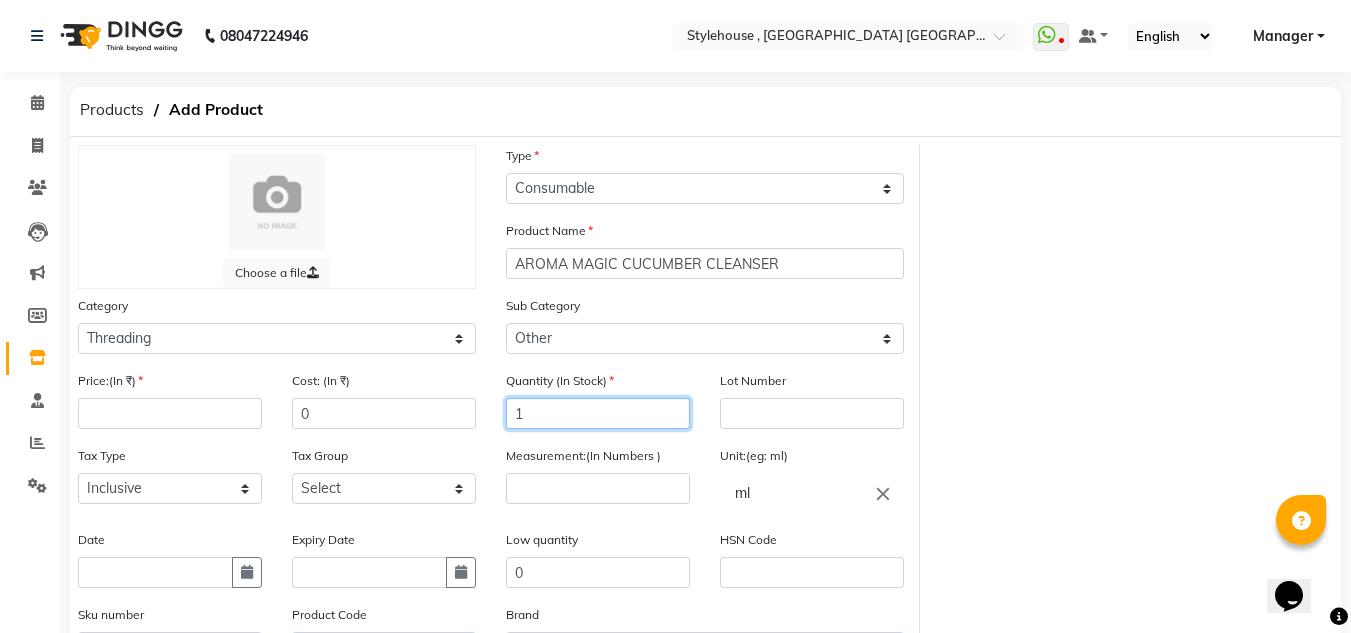 type on "1" 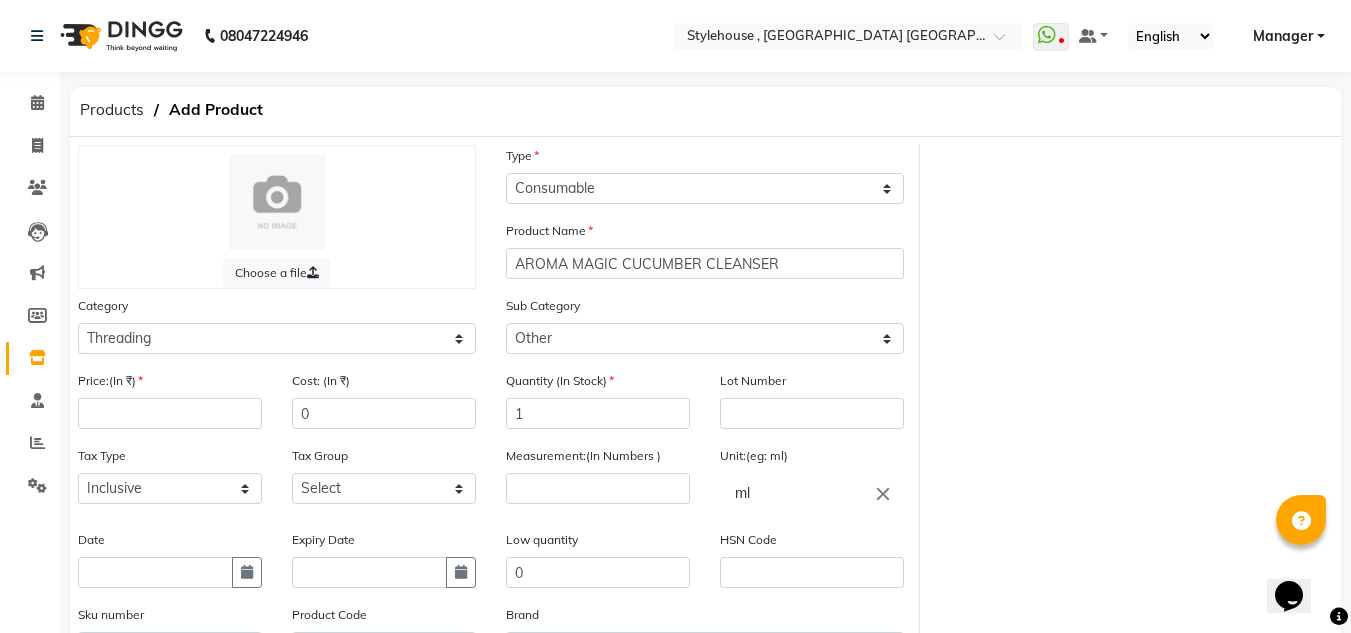 click on "Choose a file Type Select Type Both Retail Consumable Product Name AROMA MAGIC CUCUMBER CLEANSER Category Select Hair Skin Personal Care Appliances [PERSON_NAME] Waxing Disposable Threading Hands and Feet Beauty Planet [MEDICAL_DATA] Cadiveu Casmara Cheryls Loreal Olaplex Threading Other Sub Category Select Rill Gel Appliances Other Price:(In ₹) Cost: (In ₹) 0 Quantity (In Stock) 1 Lot Number Tax Type Select Inclusive Exclusive Tax Group Select GST Measurement:(In Numbers ) Unit:(eg: ml) ml close Date Expiry Date Low quantity 0 HSN Code Sku number Product Code Brand Remark Description" 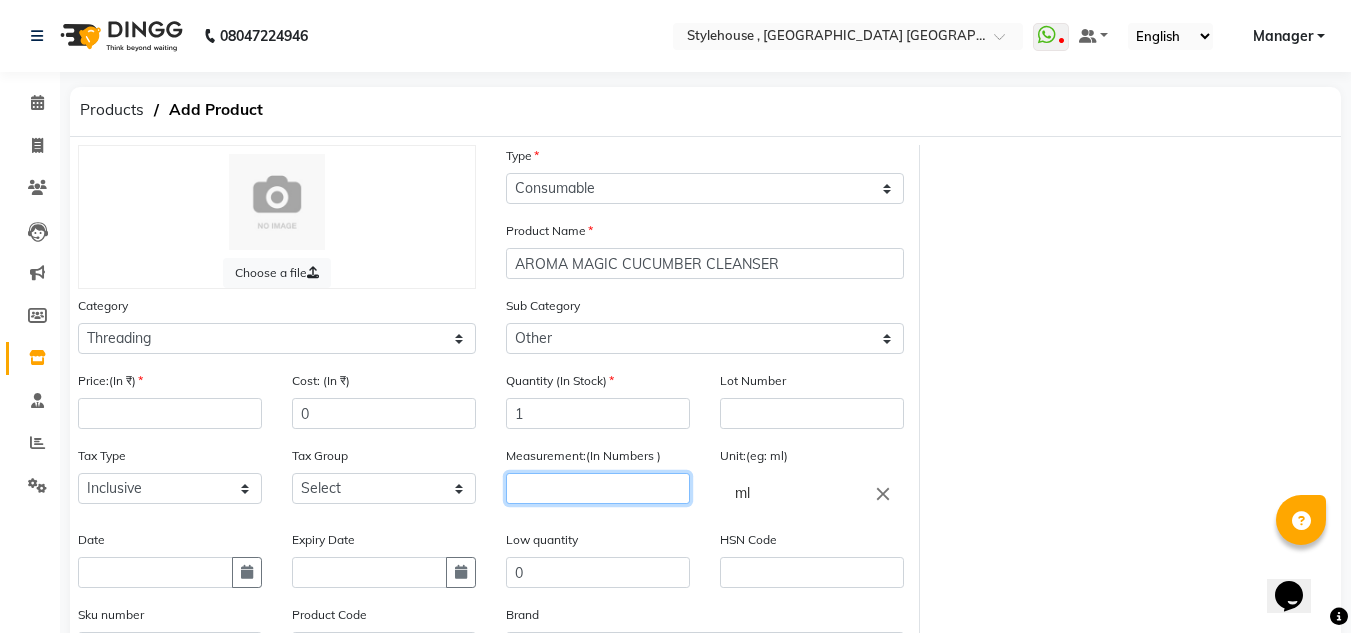 click 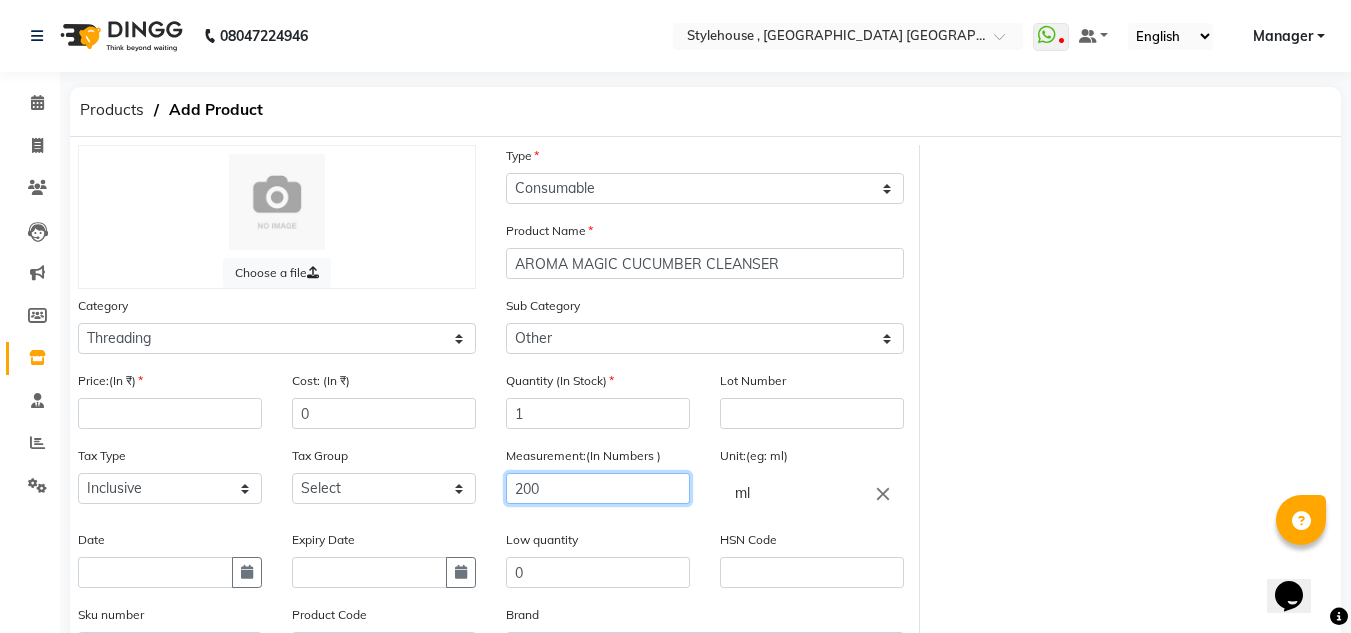 type on "200" 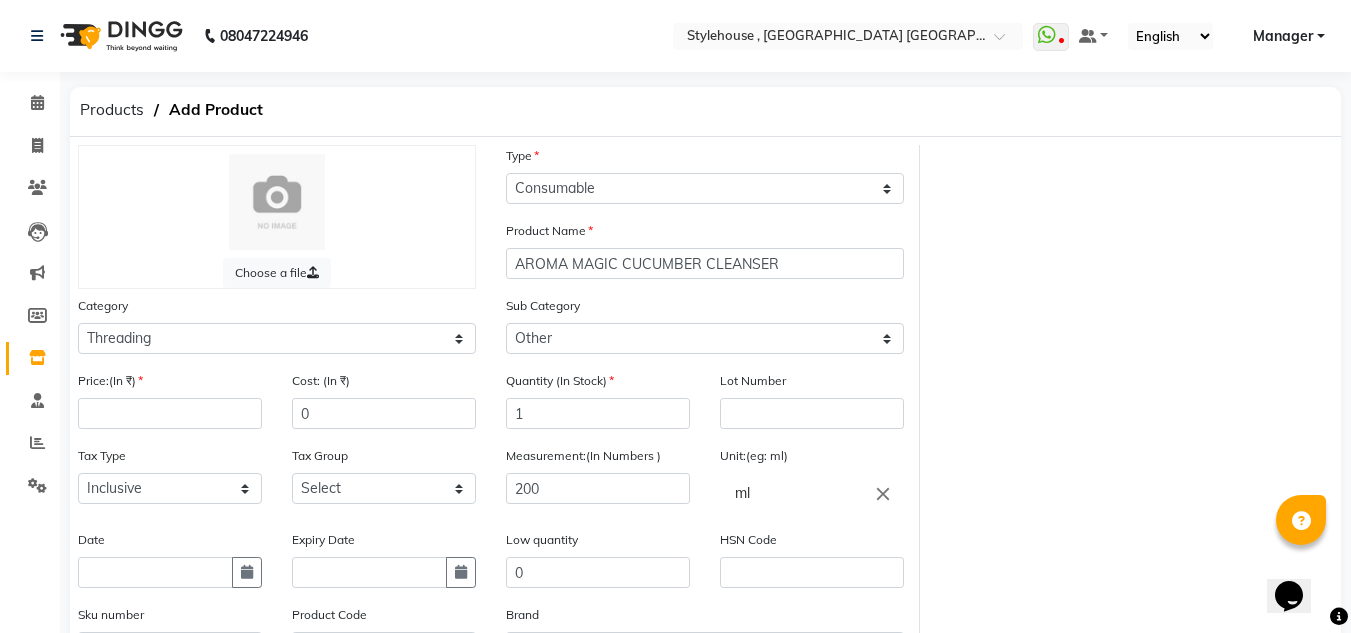 click on "close" 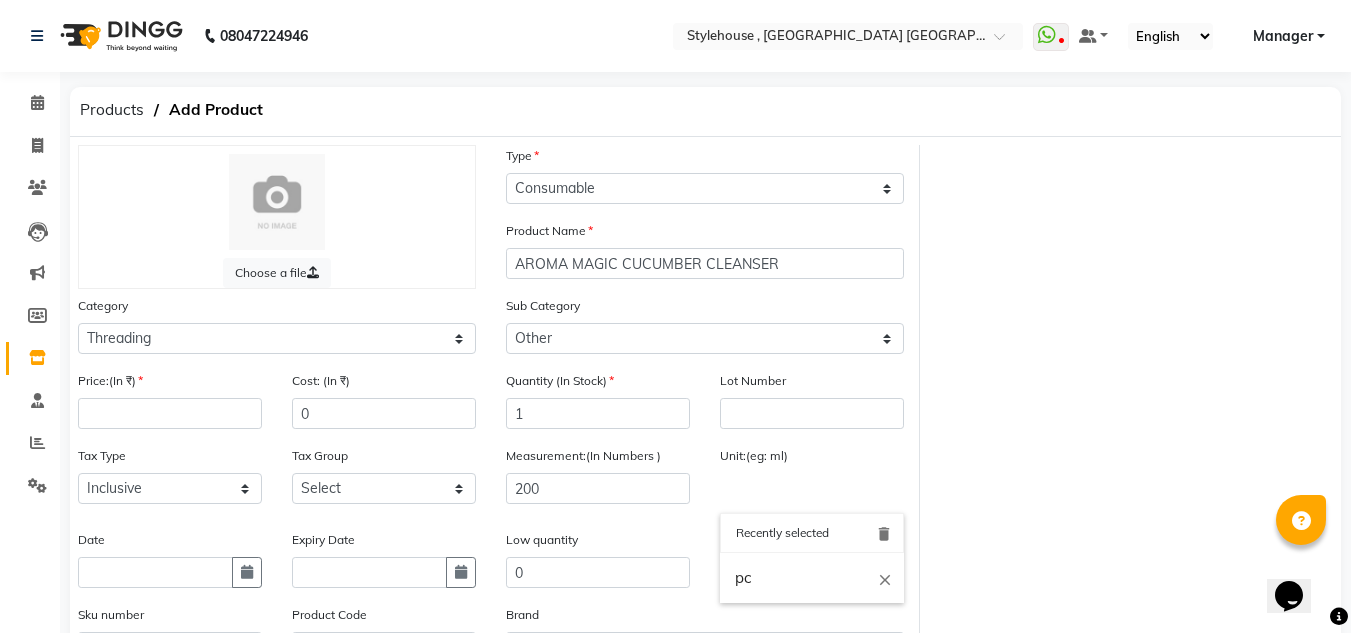 click on "Recently selected" at bounding box center (812, 533) 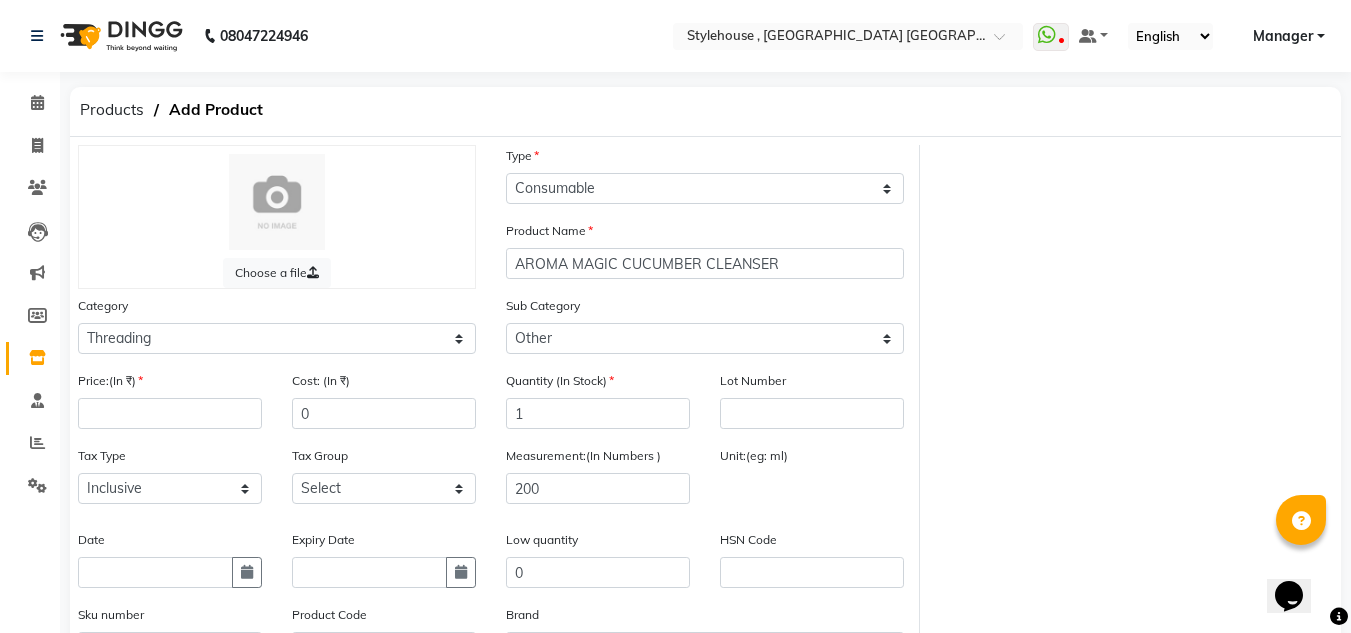 click on "Unit:(eg: ml) Recently selected delete pc close" 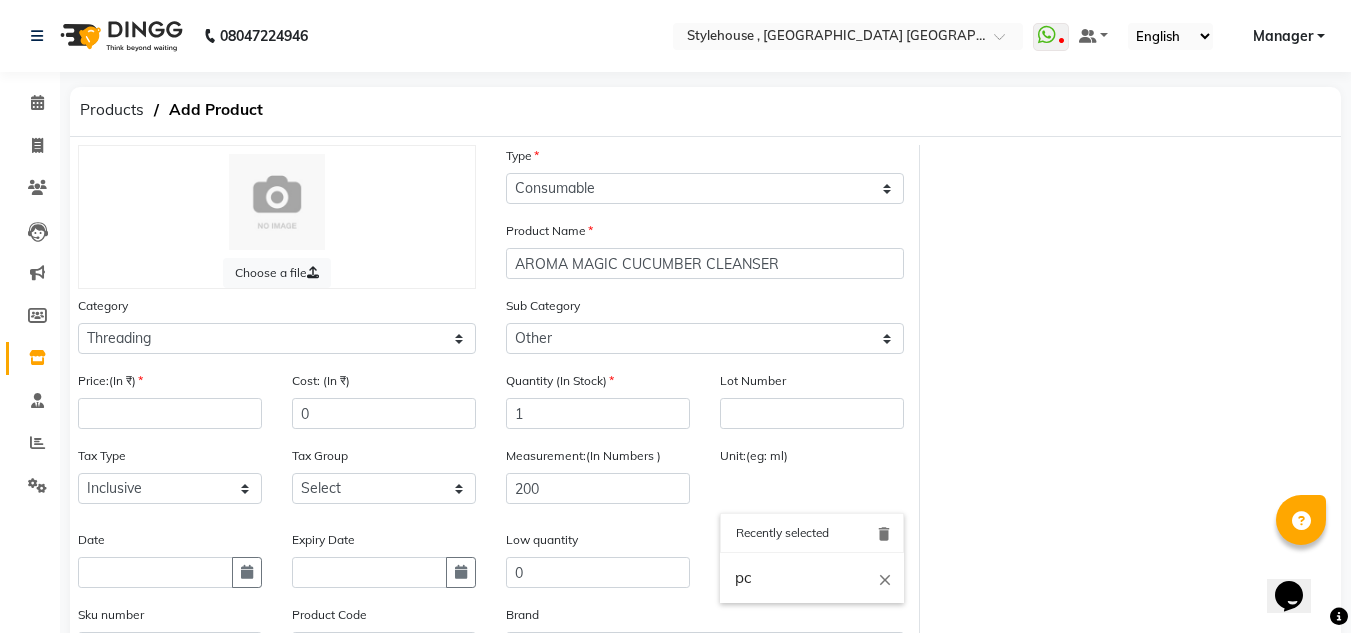 click 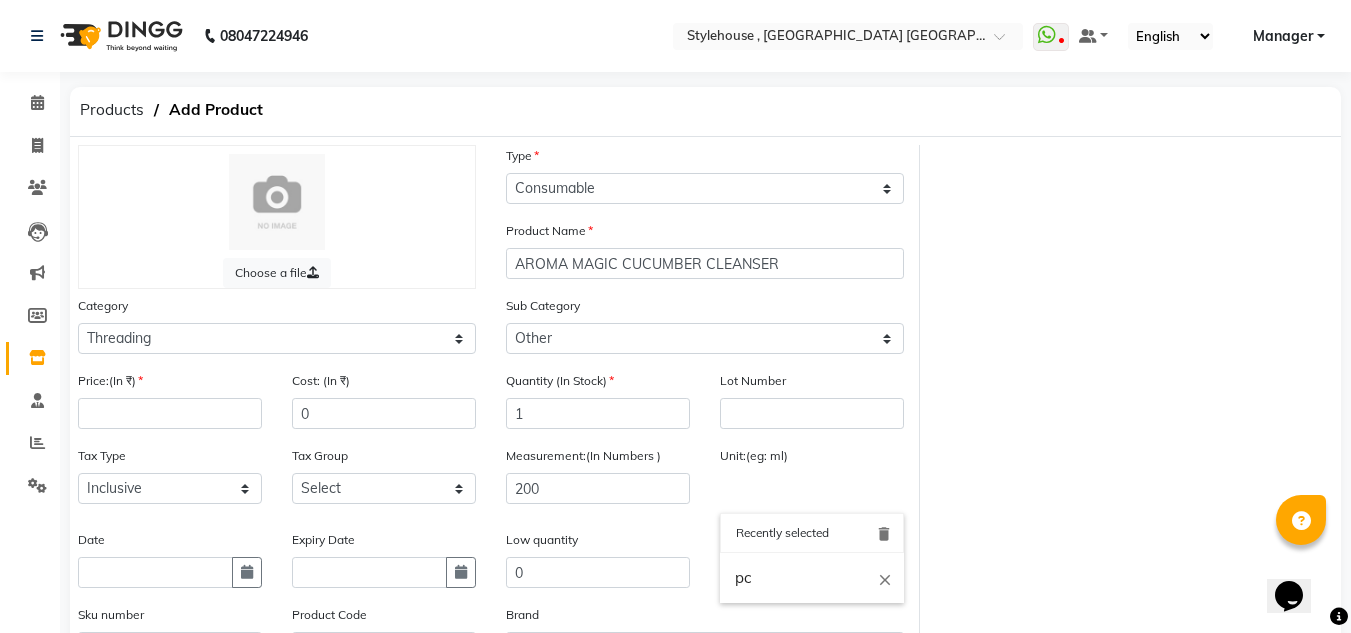 click on "delete" at bounding box center [884, 534] 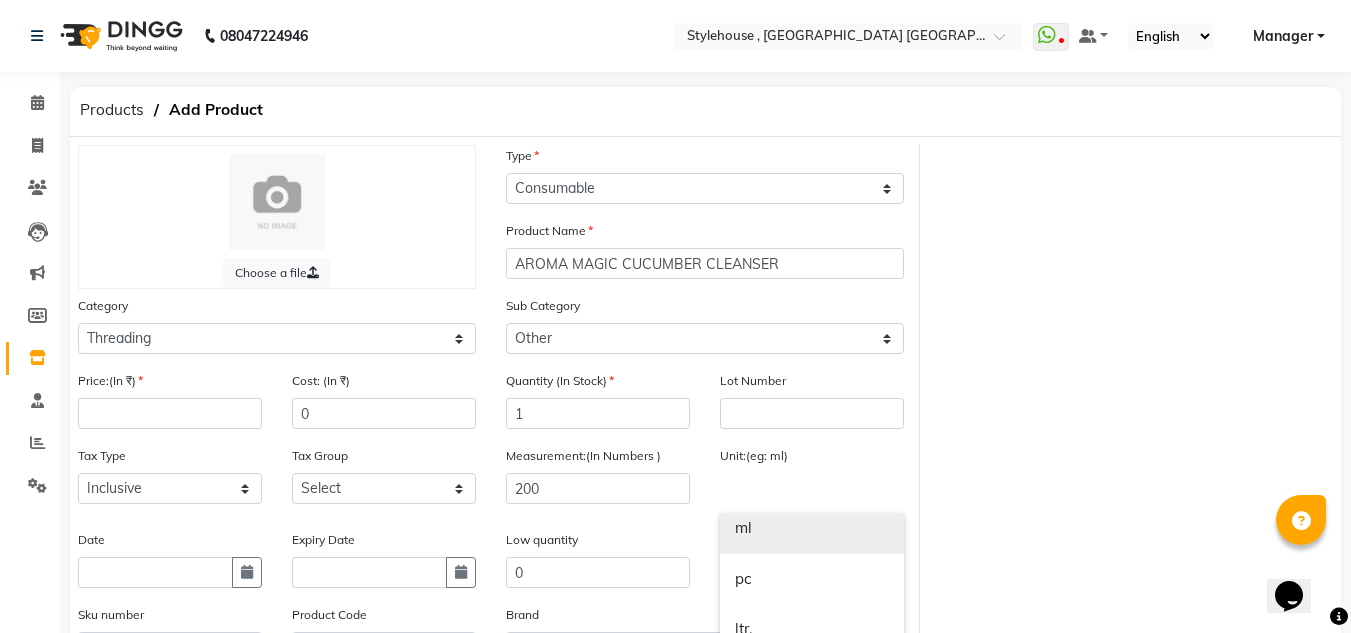 scroll, scrollTop: 13, scrollLeft: 0, axis: vertical 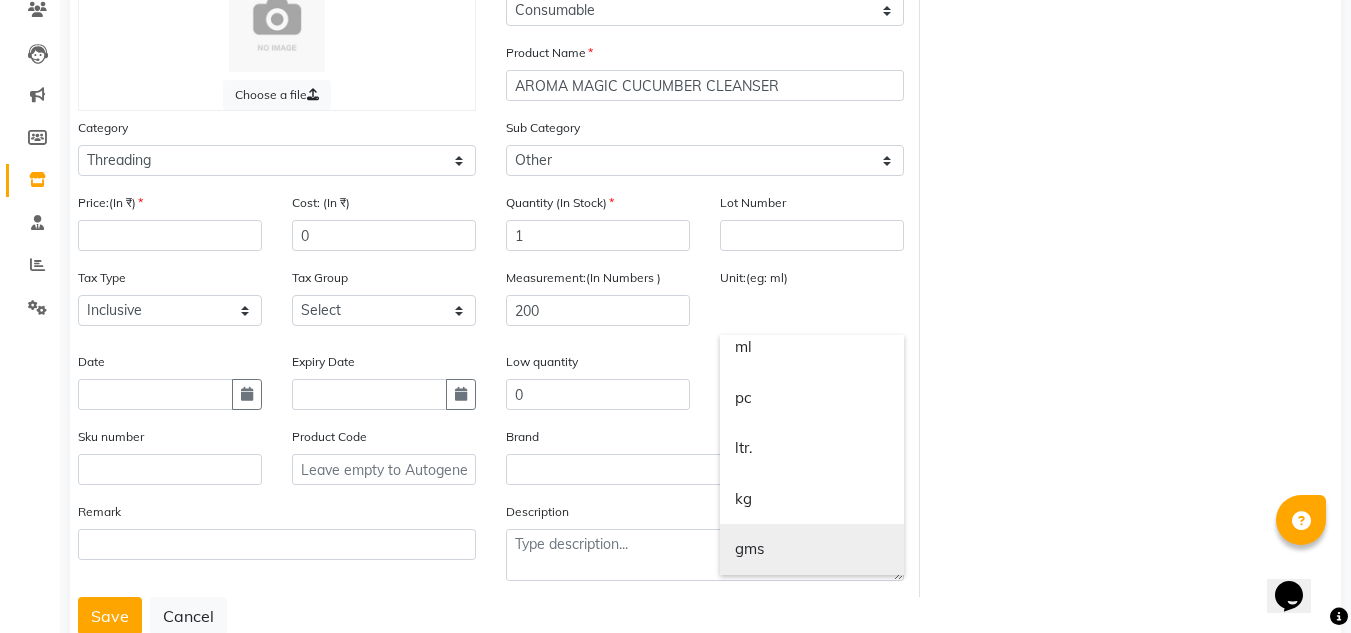click on "gms" at bounding box center [812, 549] 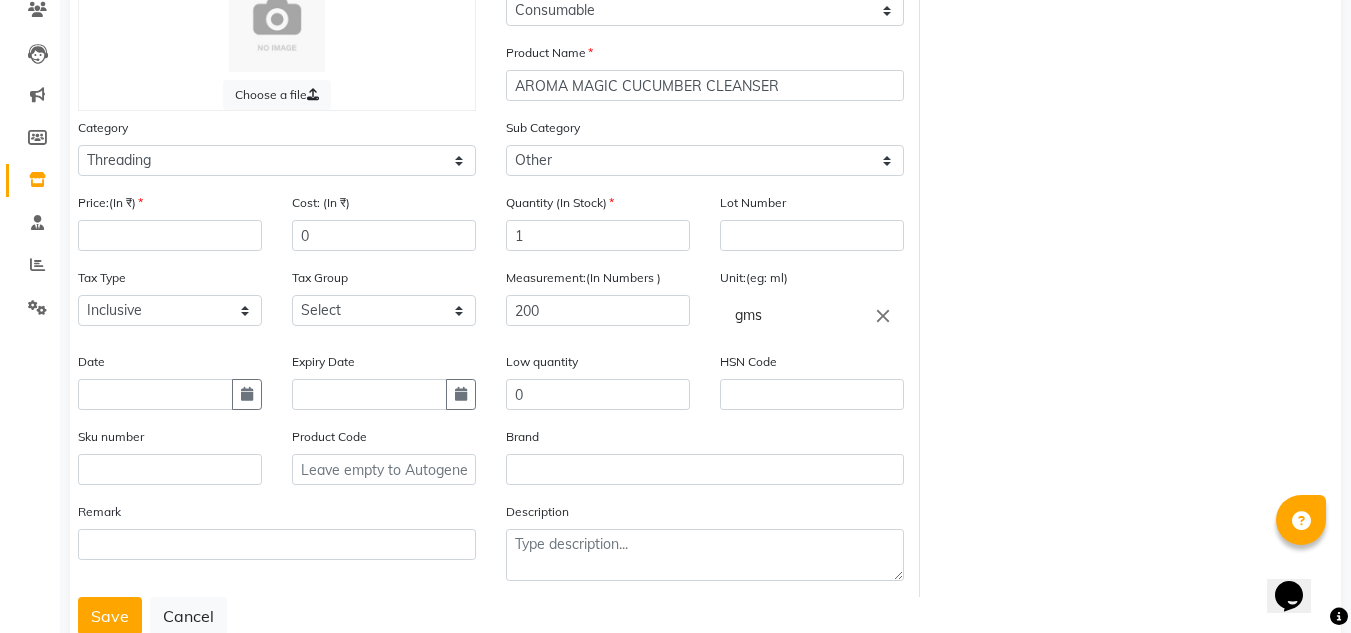 scroll, scrollTop: 0, scrollLeft: 0, axis: both 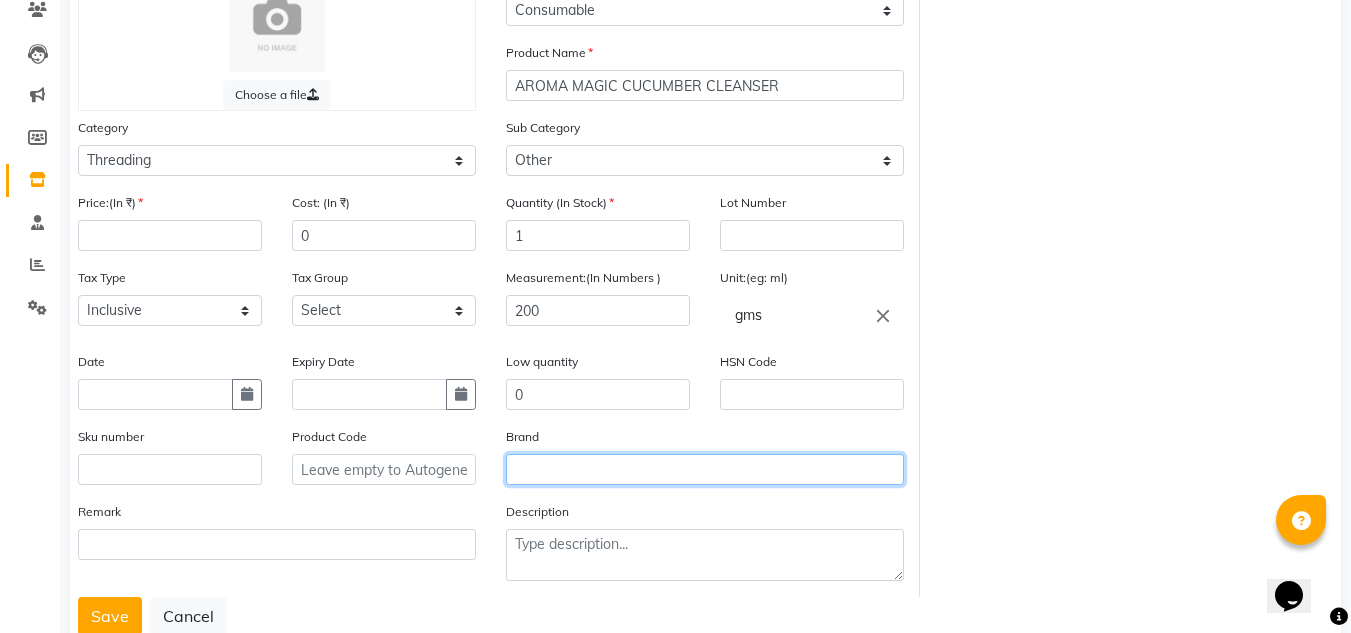 click 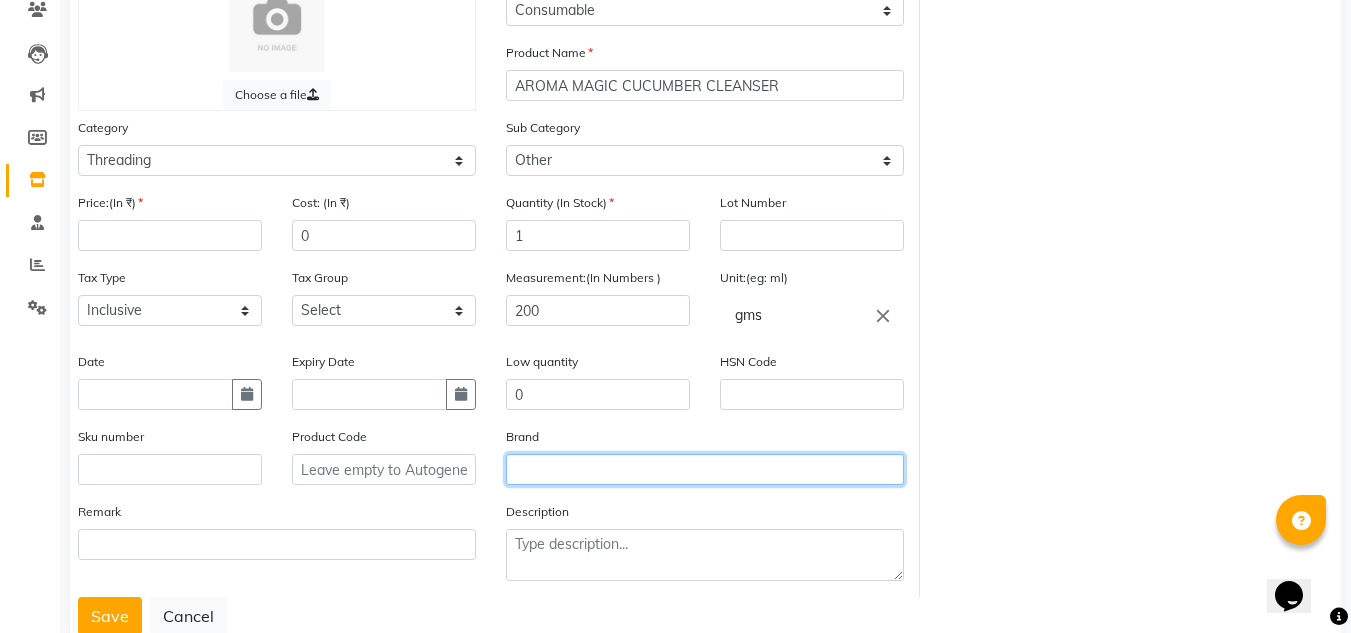 type on "R" 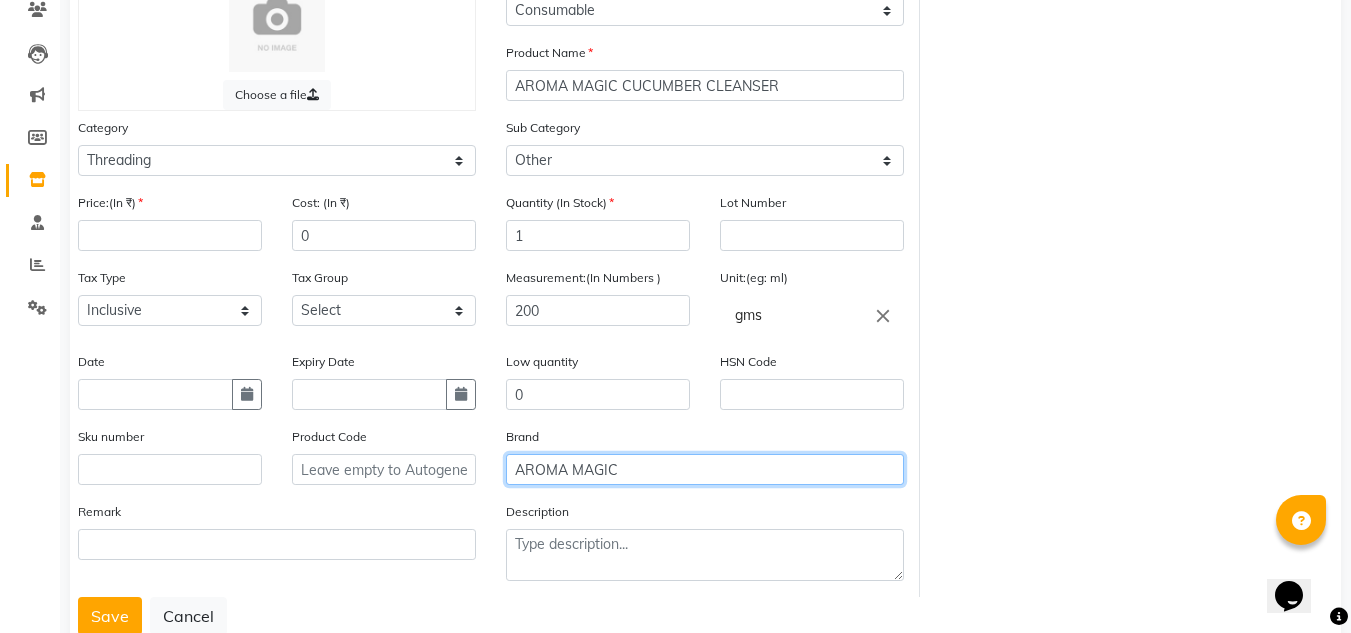 type on "AROMA MAGIC" 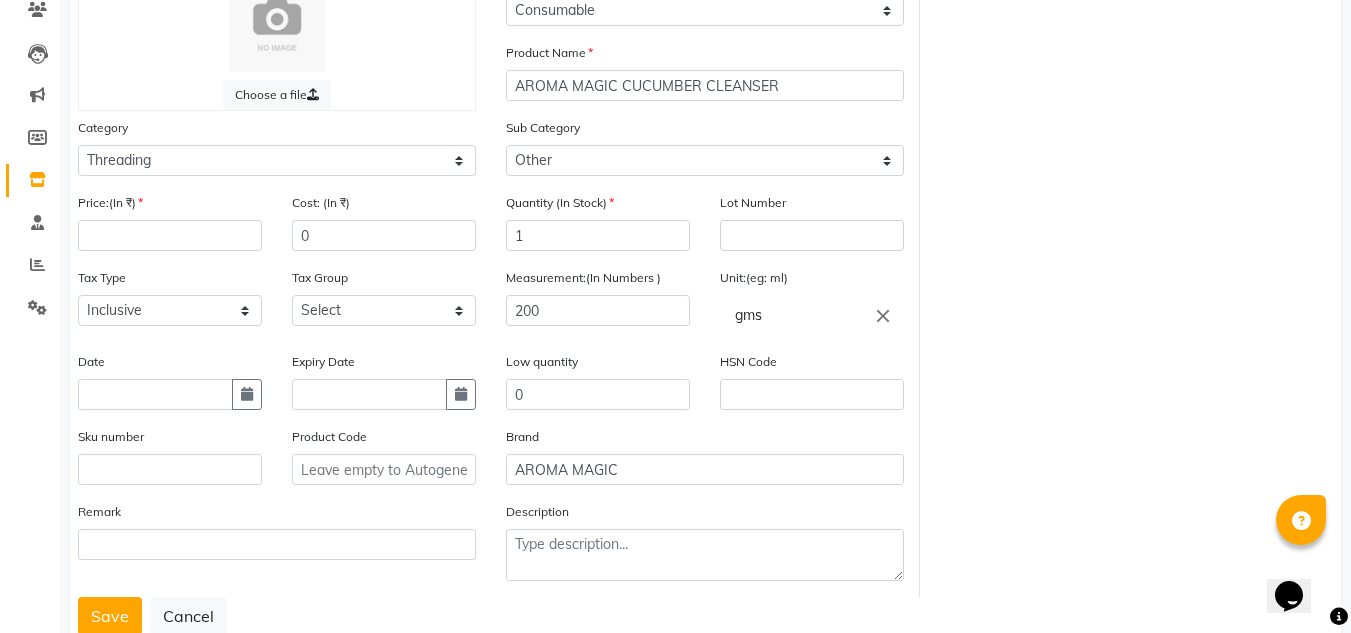 click on "Choose a file Type Select Type Both Retail Consumable Product Name AROMA MAGIC CUCUMBER CLEANSER Category Select Hair Skin Personal Care Appliances [PERSON_NAME] Waxing Disposable Threading Hands and Feet Beauty Planet [MEDICAL_DATA] Cadiveu Casmara Cheryls Loreal Olaplex Threading Other Sub Category Select Rill Gel Appliances Other Price:(In ₹) Cost: (In ₹) 0 Quantity (In Stock) 1 Lot Number Tax Type Select Inclusive Exclusive Tax Group Select GST Measurement:(In Numbers ) 200 Unit:(eg: ml) gms close Date Expiry Date Low quantity 0 HSN Code Sku number Product Code Brand AROMA MAGIC Remark Description" 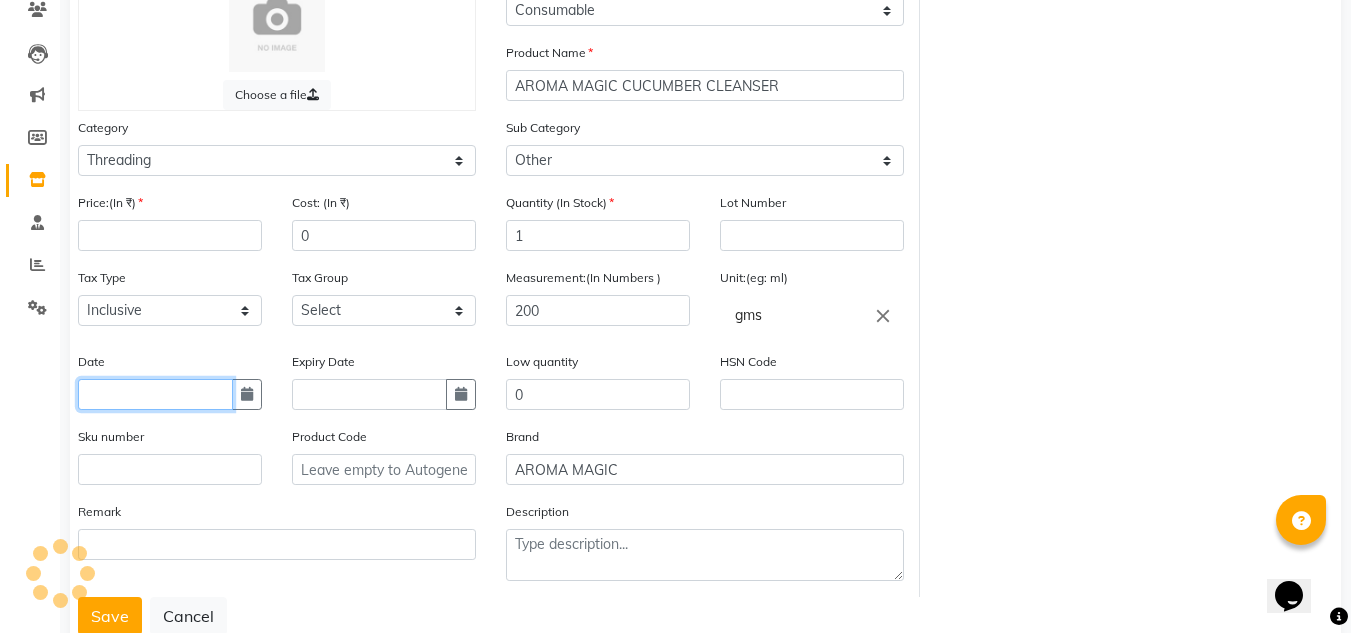click 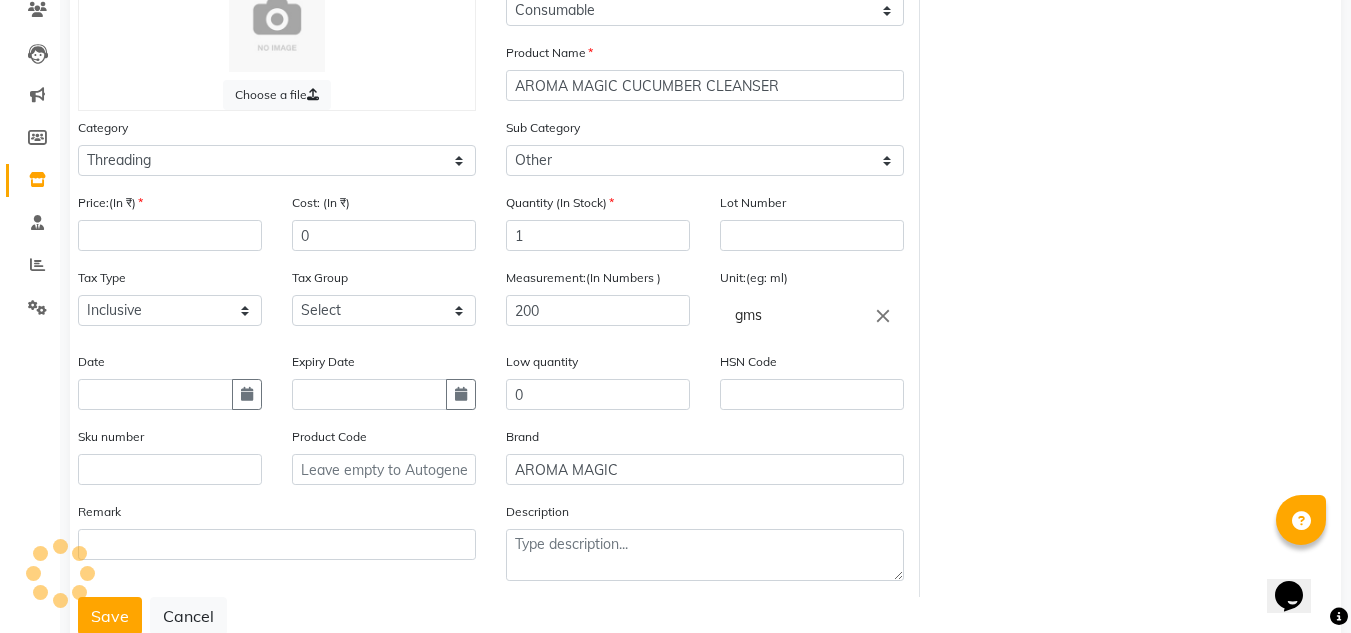 select on "7" 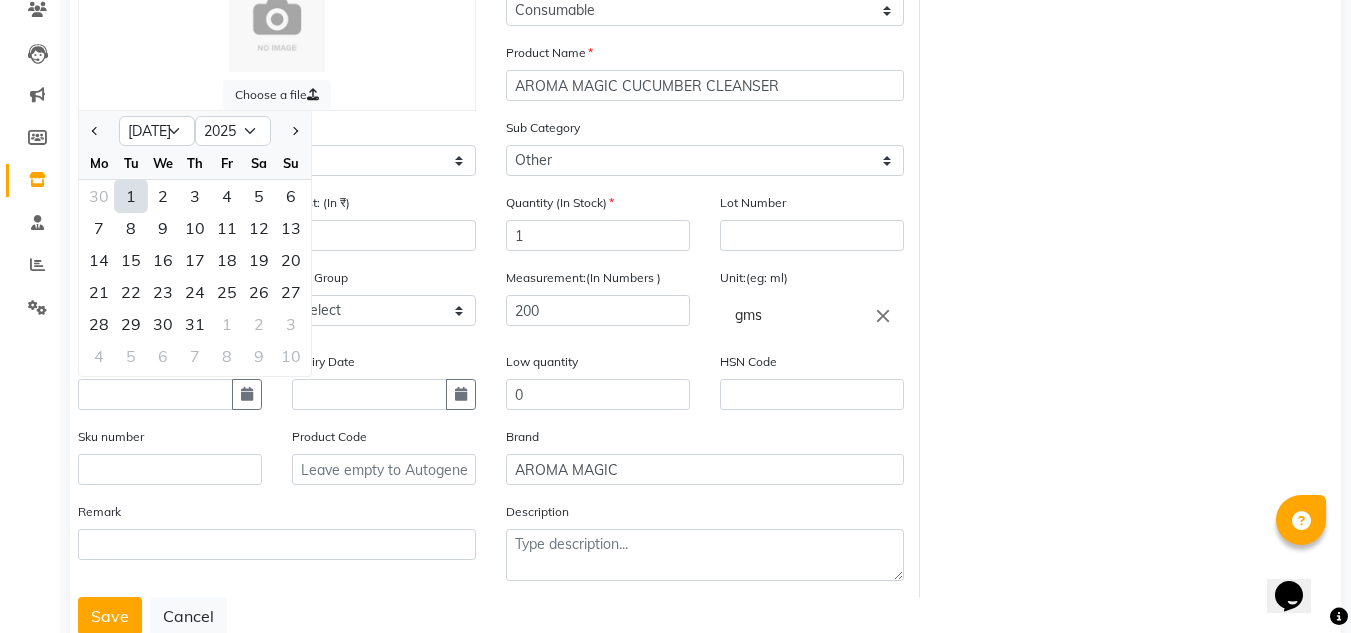 click on "1" 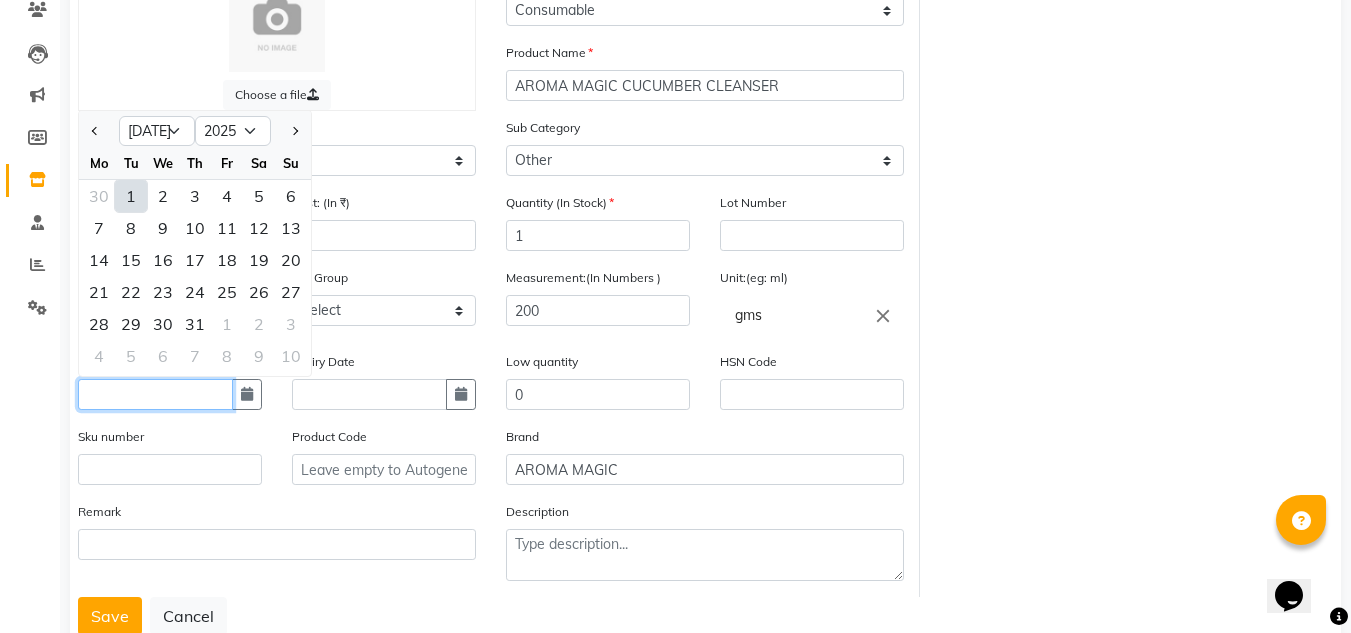 type on "[DATE]" 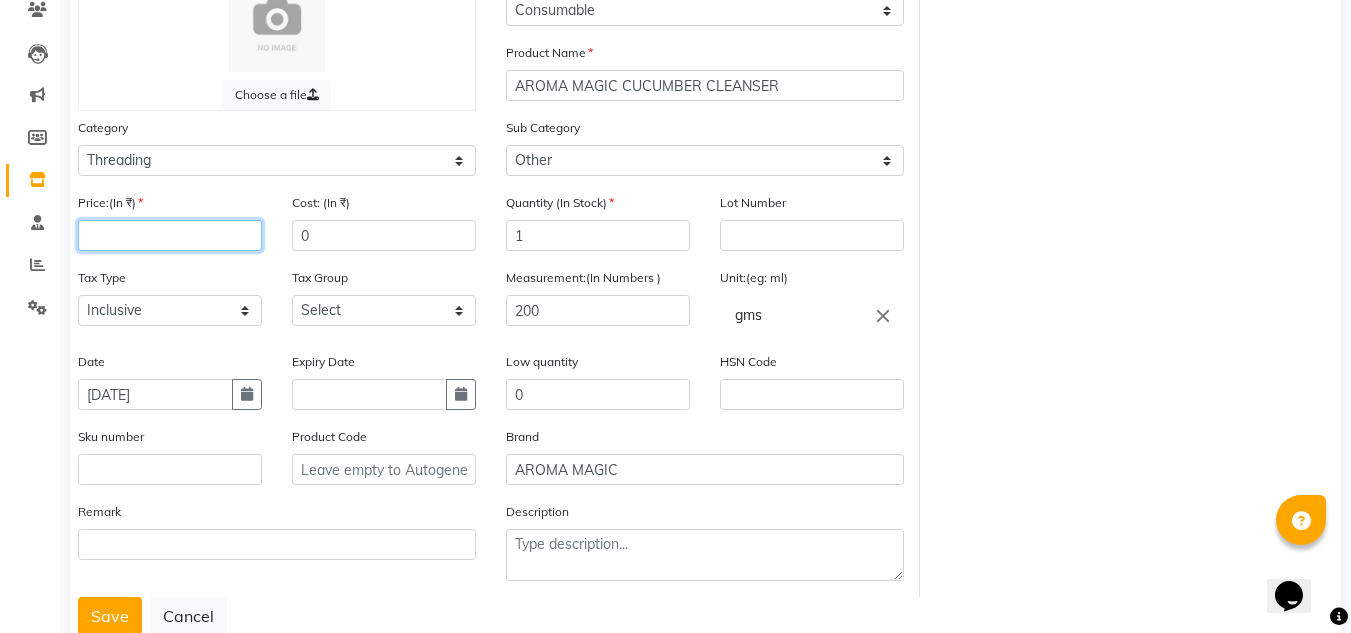 click 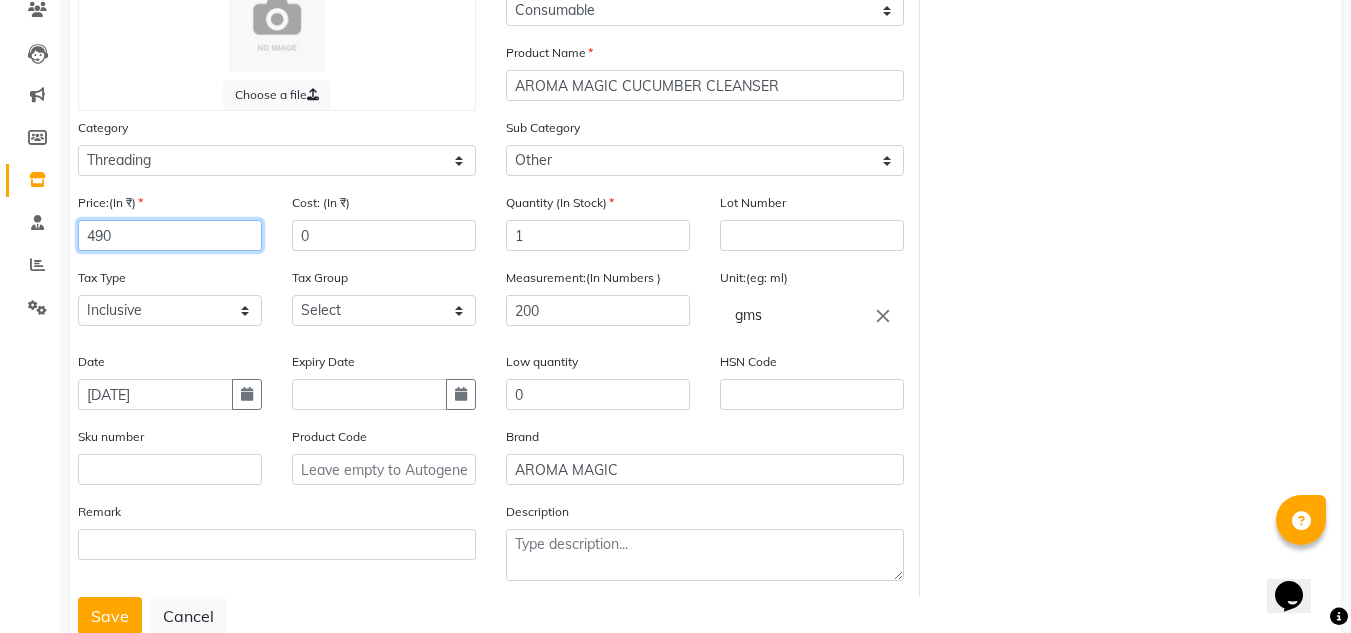 type on "490" 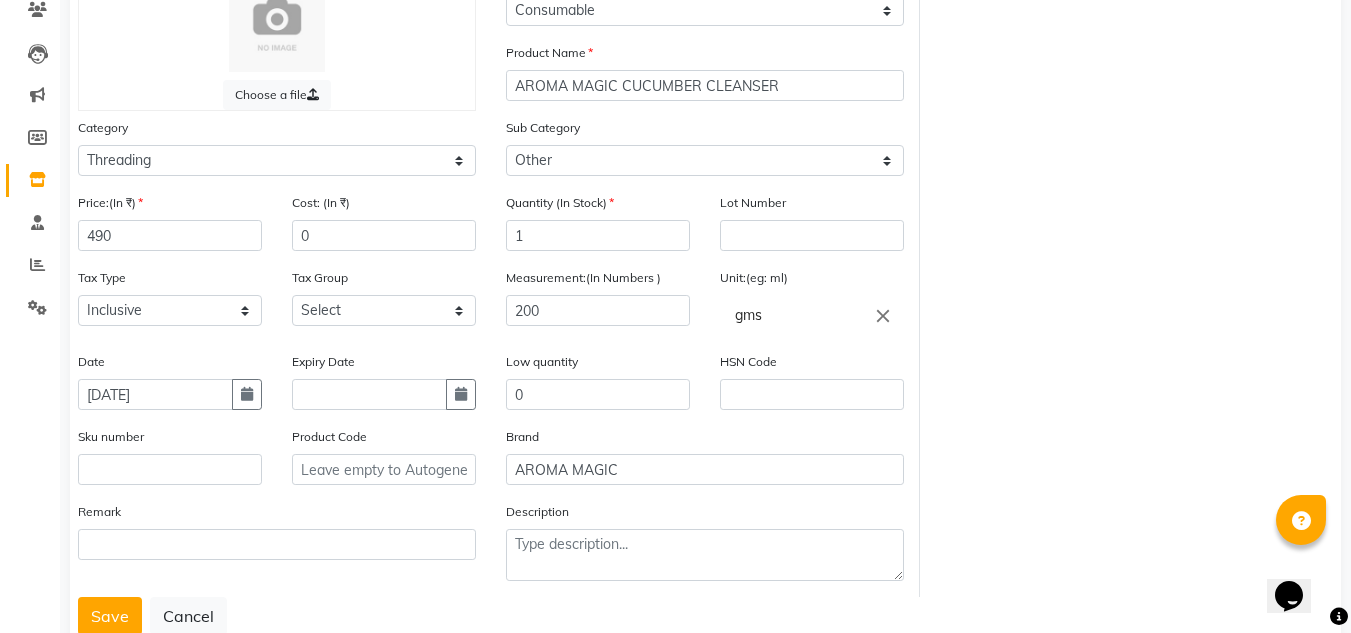click on "Choose a file Type Select Type Both Retail Consumable Product Name AROMA MAGIC CUCUMBER CLEANSER Category Select Hair Skin Personal Care Appliances [PERSON_NAME] Waxing Disposable Threading Hands and Feet Beauty Planet [MEDICAL_DATA] Cadiveu Casmara Cheryls Loreal Olaplex Threading Other Sub Category Select Rill Gel Appliances Other Price:(In ₹) 490 Cost: (In ₹) 0 Quantity (In Stock) 1 Lot Number Tax Type Select Inclusive Exclusive Tax Group Select GST Measurement:(In Numbers ) 200 Unit:(eg: ml) gms close Date [DATE] Expiry Date Low quantity 0 HSN Code Sku number Product Code Brand AROMA MAGIC Remark Description" 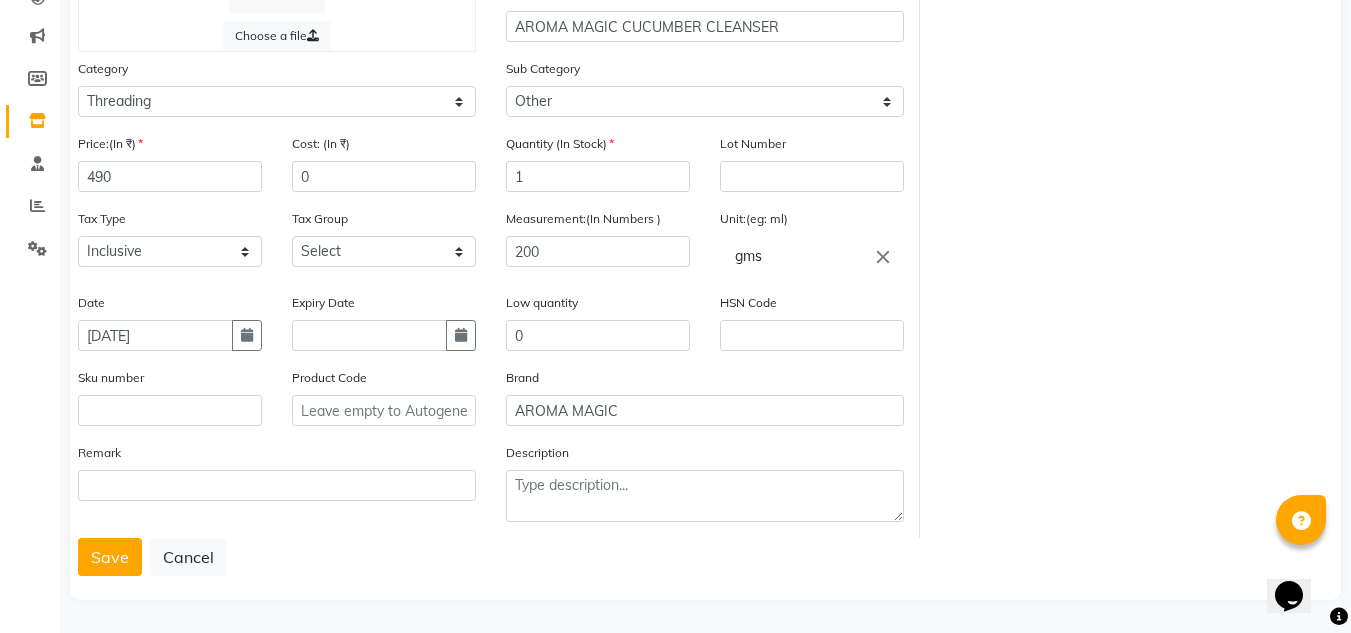 scroll, scrollTop: 238, scrollLeft: 0, axis: vertical 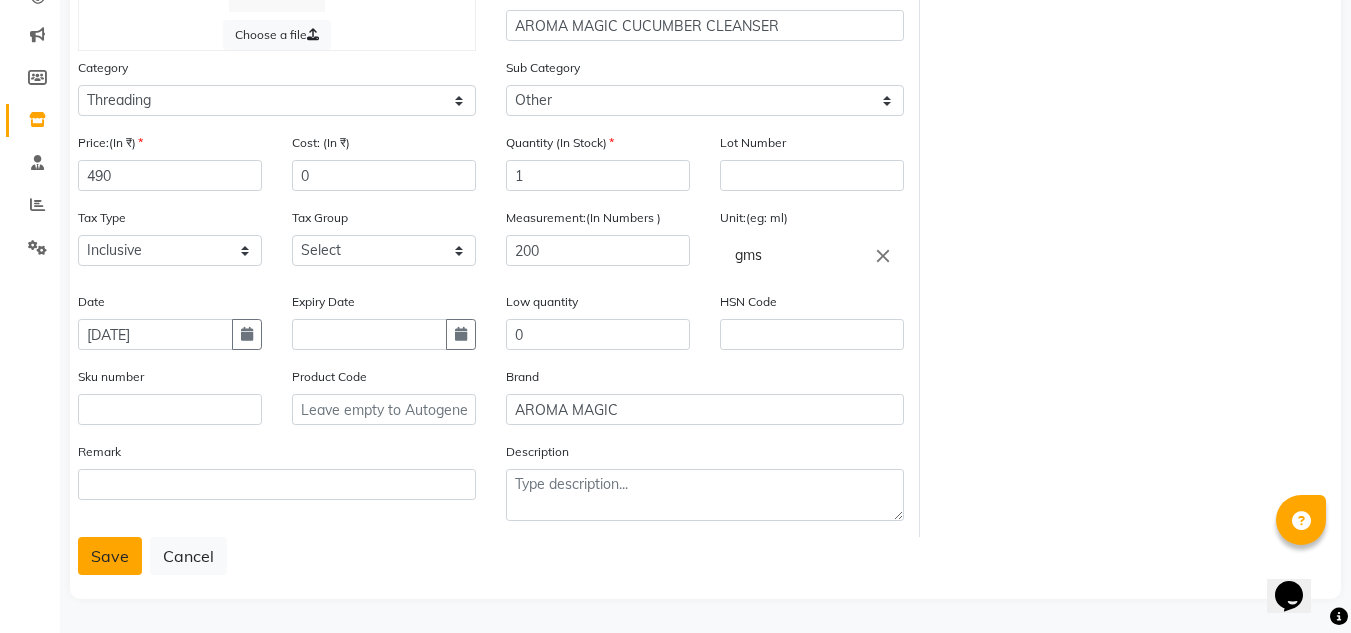 click on "Save" 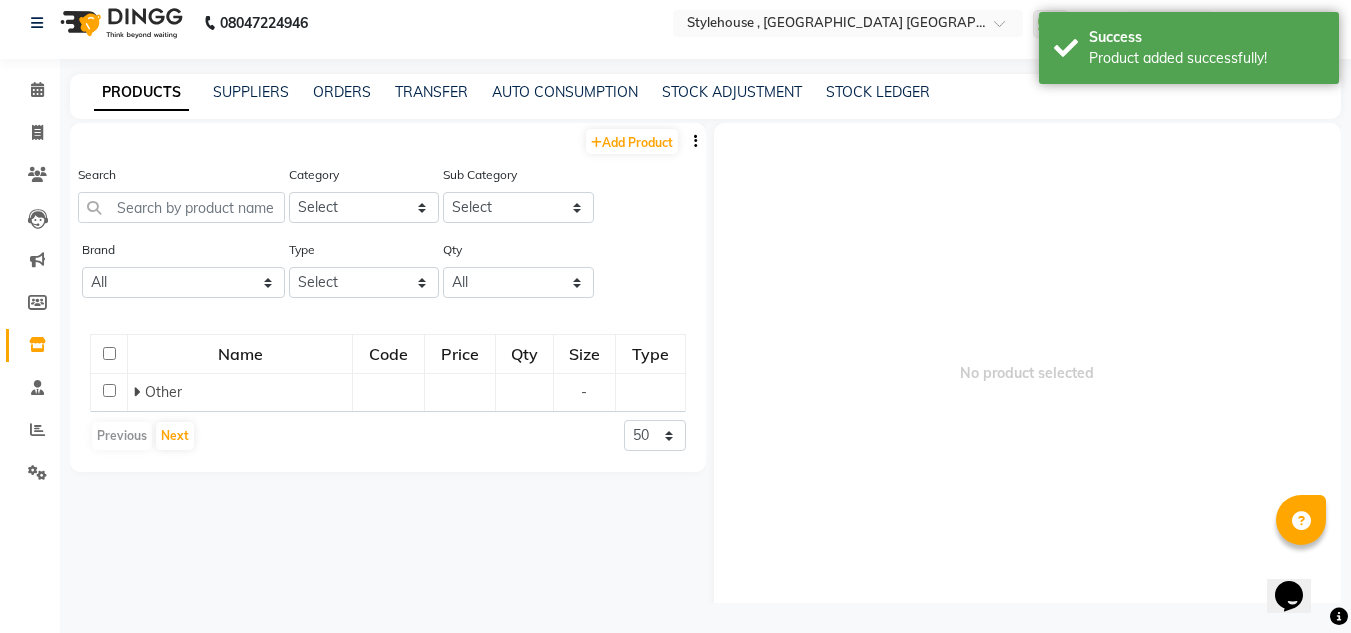 scroll, scrollTop: 13, scrollLeft: 0, axis: vertical 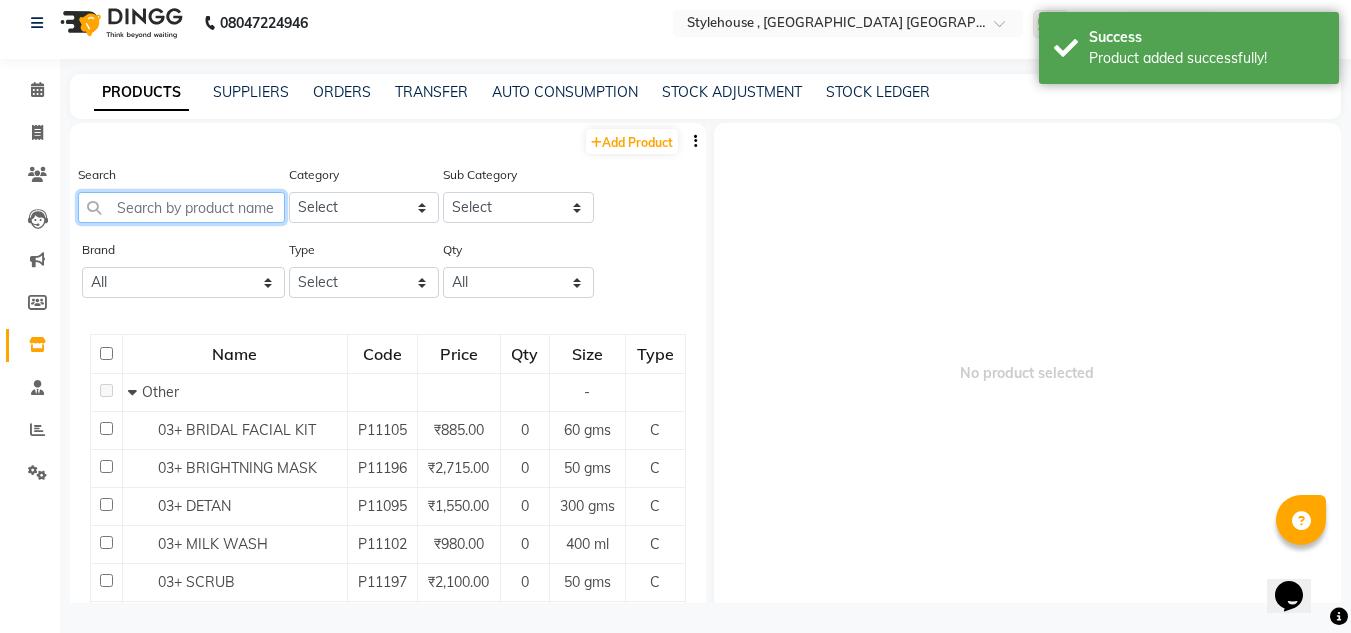 click 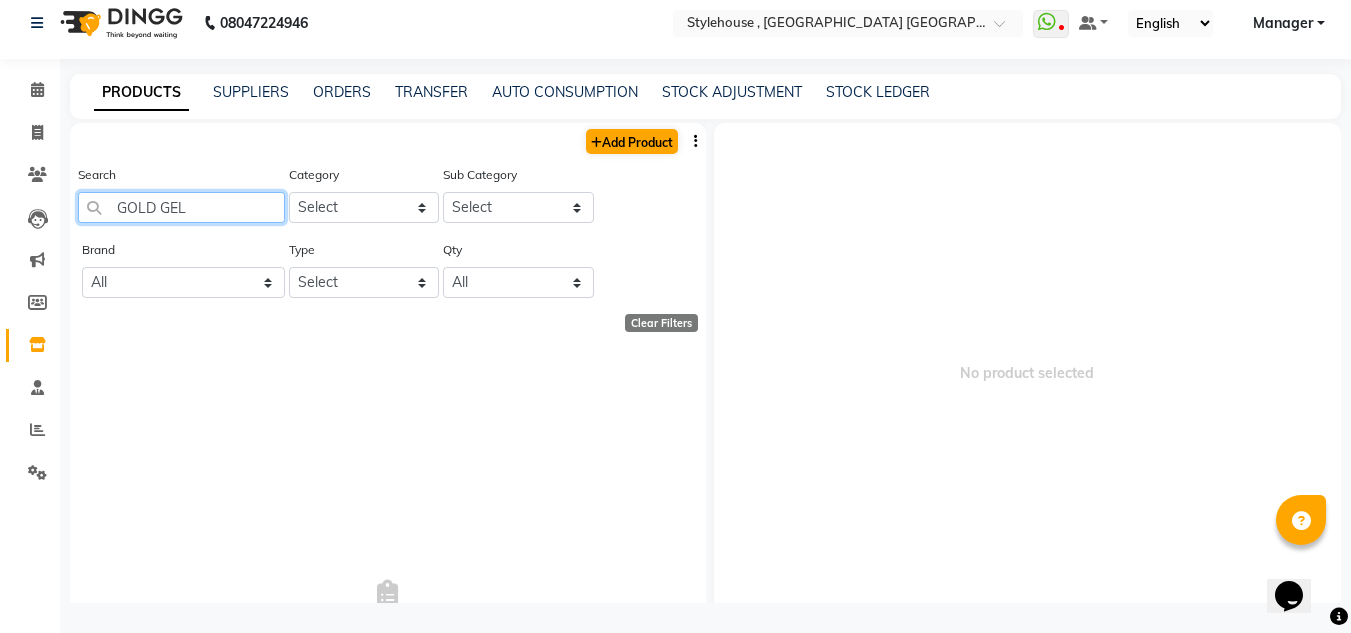 type on "GOLD GEL" 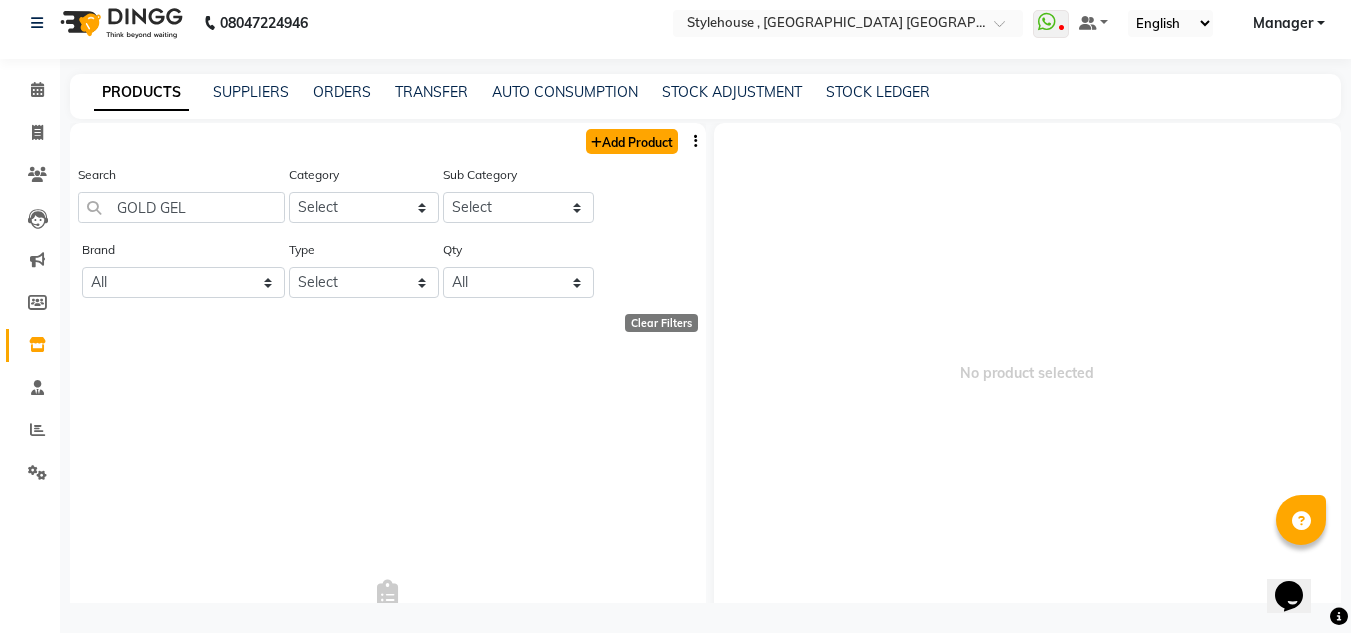 click on "Add Product" 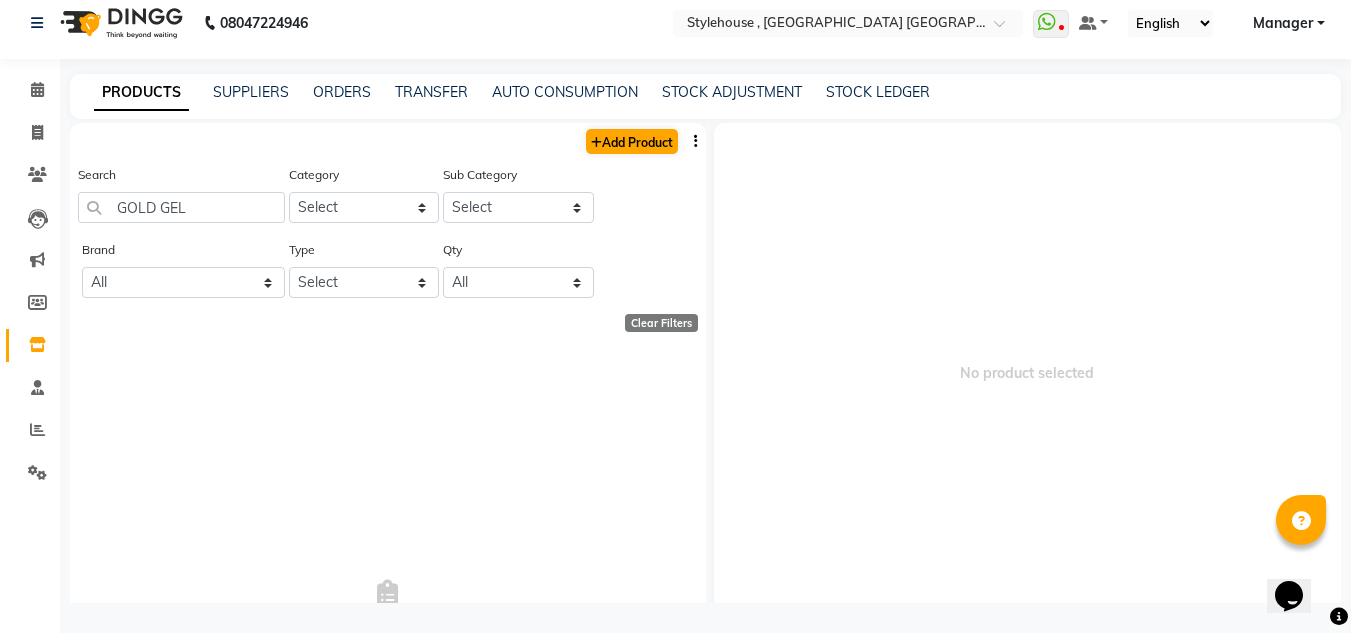 select on "true" 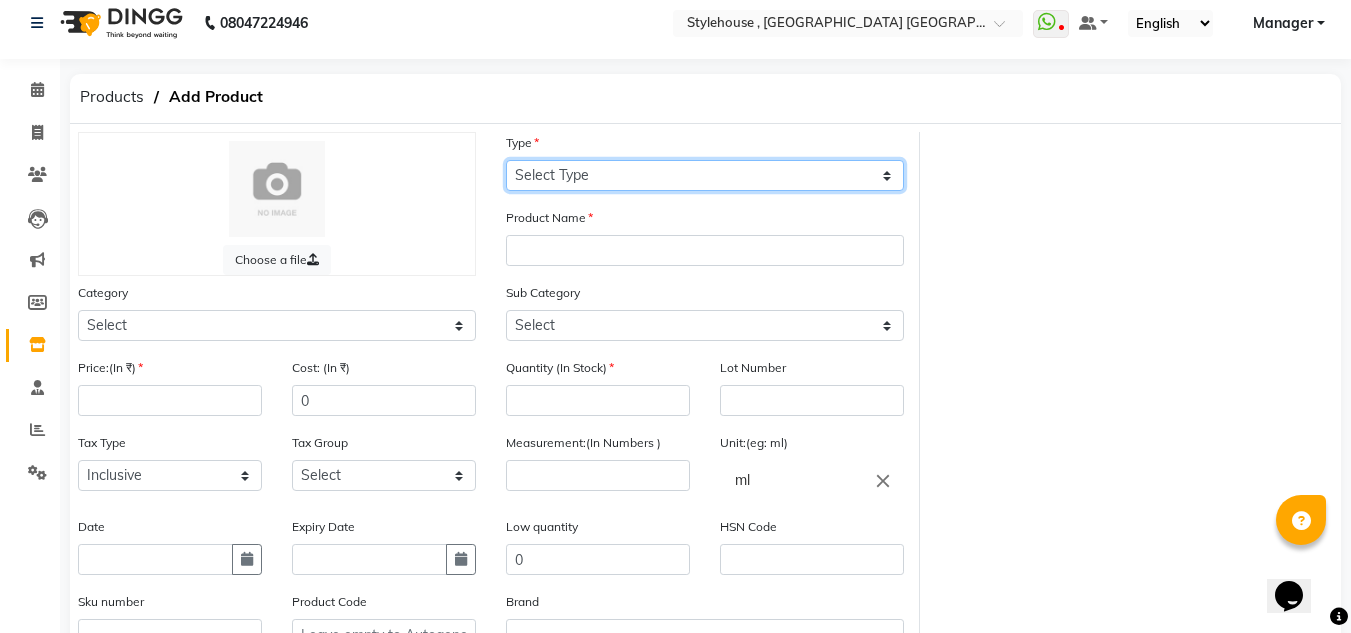 click on "Select Type Both Retail Consumable" 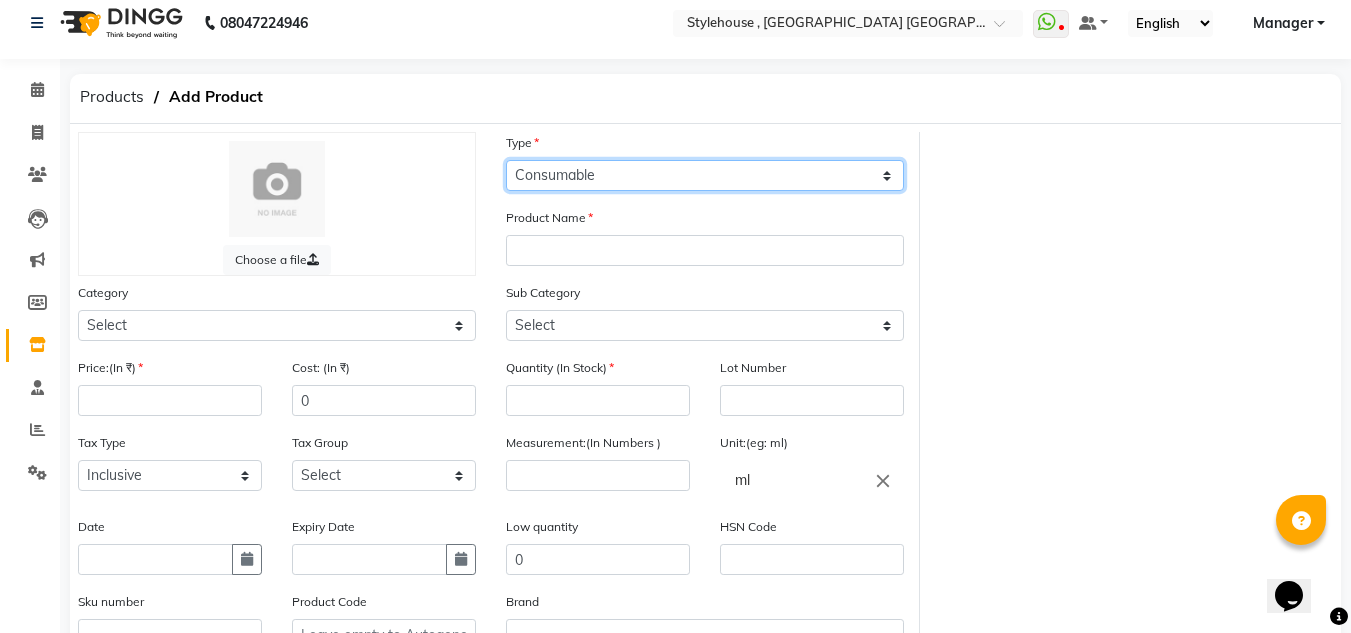 click on "Select Type Both Retail Consumable" 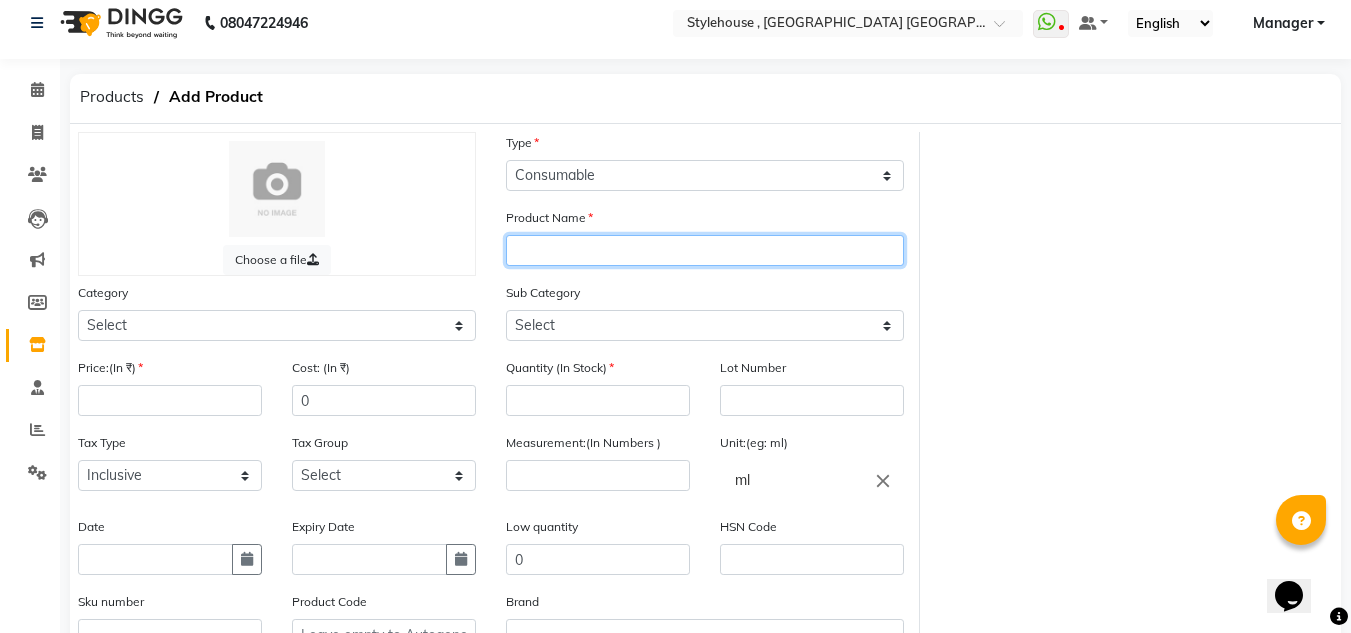 click 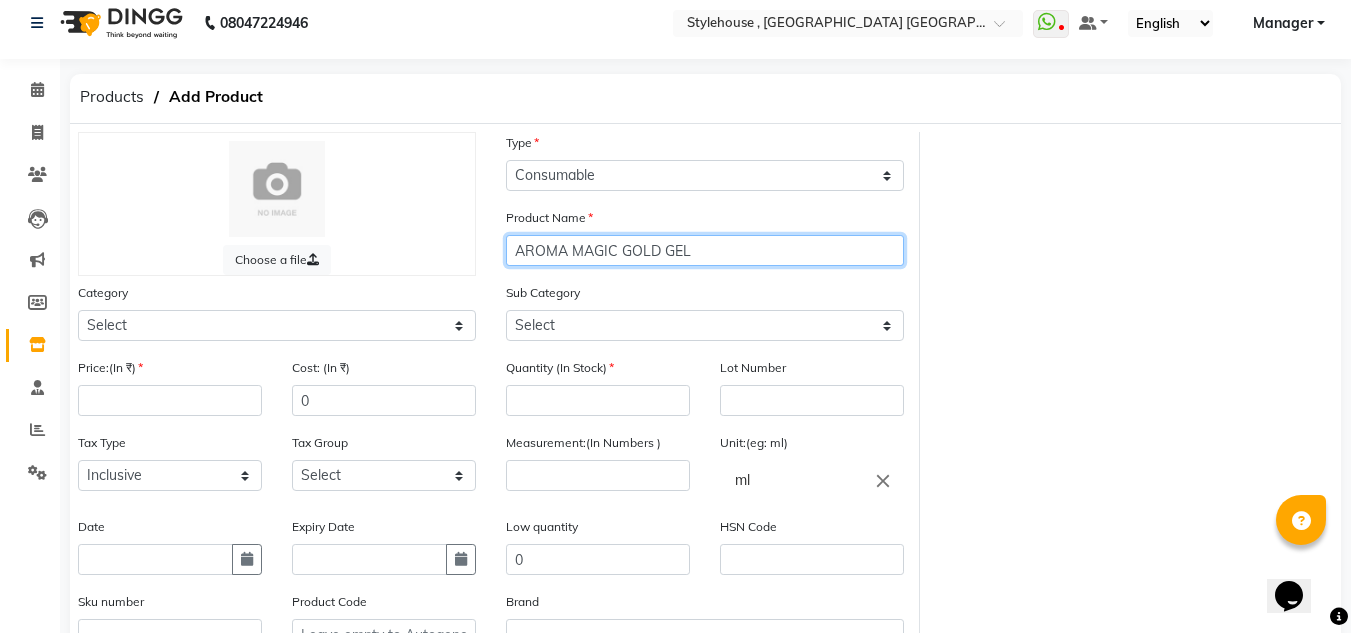 type on "AROMA MAGIC GOLD GEL" 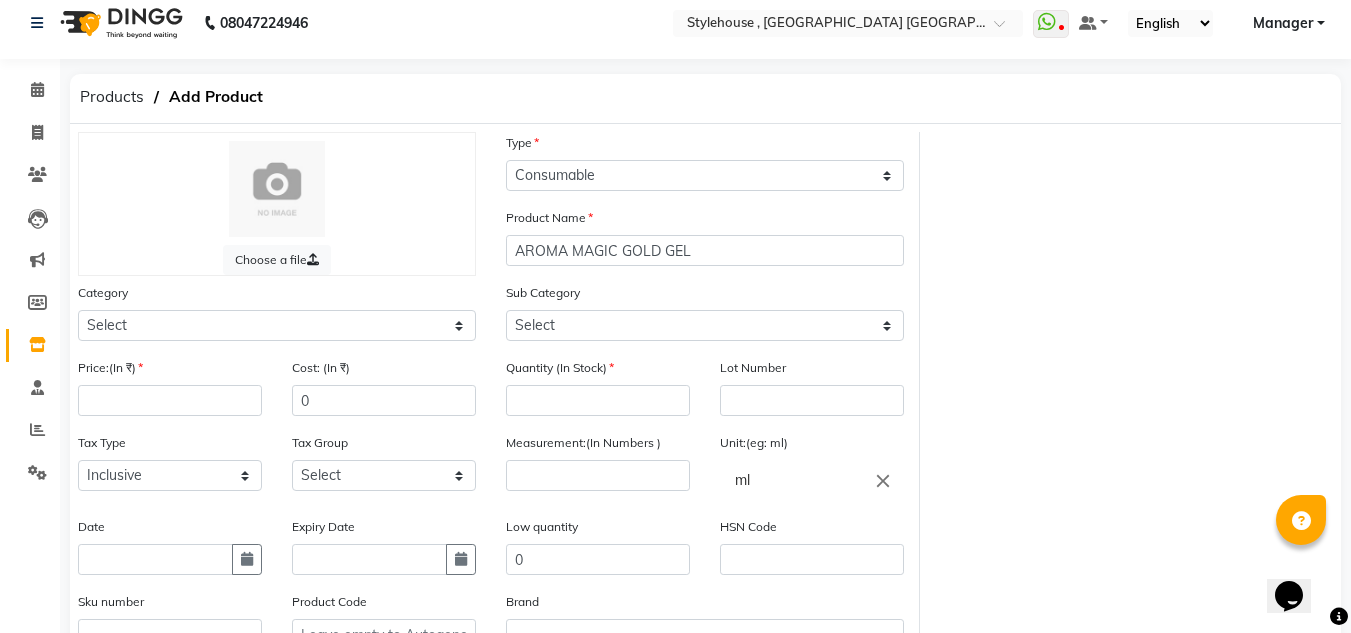 click on "Choose a file Type Select Type Both Retail Consumable Product Name AROMA MAGIC GOLD GEL Category Select Hair Skin Personal Care Appliances [PERSON_NAME] Waxing Disposable Threading Hands and Feet Beauty Planet [MEDICAL_DATA] Cadiveu Casmara Cheryls Loreal Olaplex Threading Other Sub Category Select Price:(In ₹) Cost: (In ₹) 0 Quantity (In Stock) Lot Number Tax Type Select Inclusive Exclusive Tax Group Select GST Measurement:(In Numbers ) Unit:(eg: ml) ml close Date Expiry Date Low quantity 0 HSN Code Sku number Product Code Brand Remark Description" 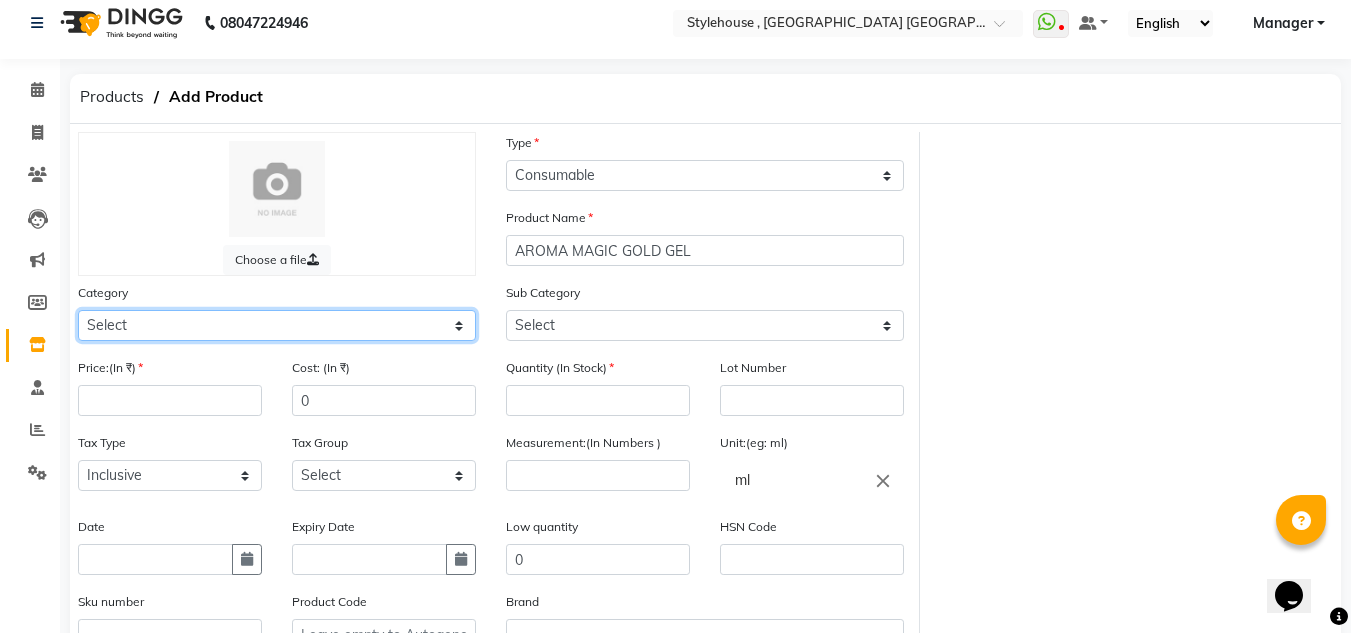 click on "Select Hair Skin Personal Care Appliances [PERSON_NAME] Waxing Disposable Threading Hands and Feet Beauty Planet [MEDICAL_DATA] Cadiveu Casmara Cheryls Loreal Olaplex Threading Other" 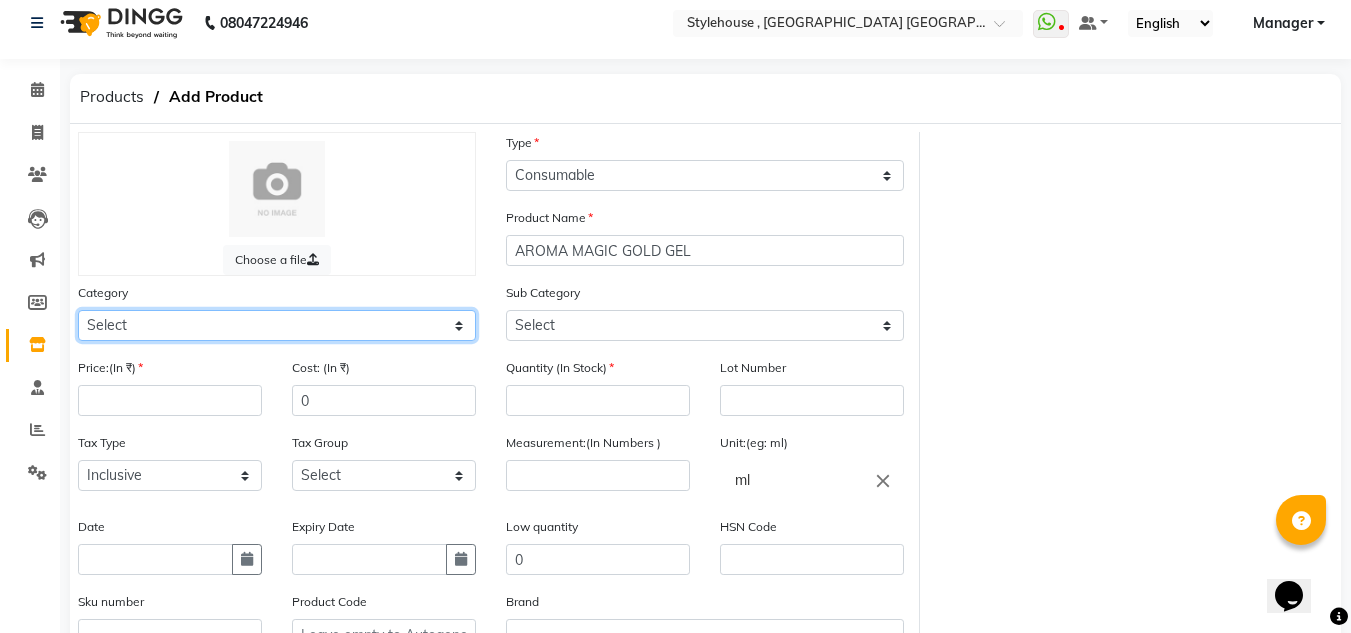 select on "511301900" 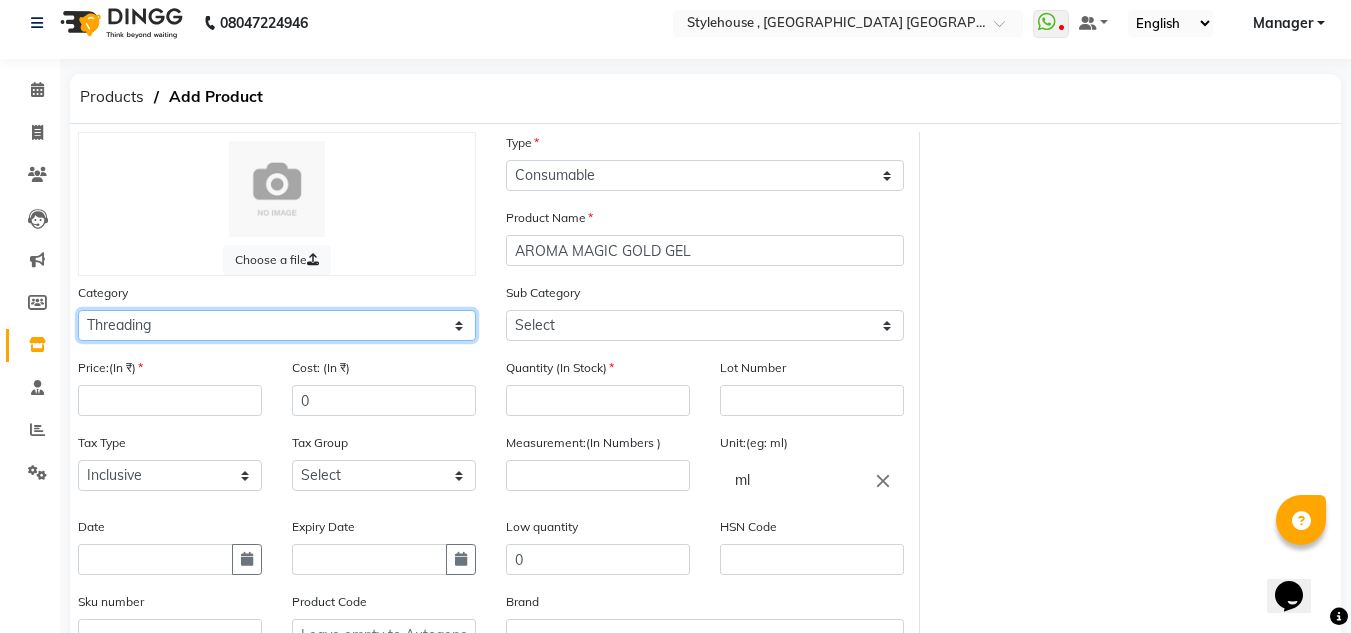 click on "Select Hair Skin Personal Care Appliances [PERSON_NAME] Waxing Disposable Threading Hands and Feet Beauty Planet [MEDICAL_DATA] Cadiveu Casmara Cheryls Loreal Olaplex Threading Other" 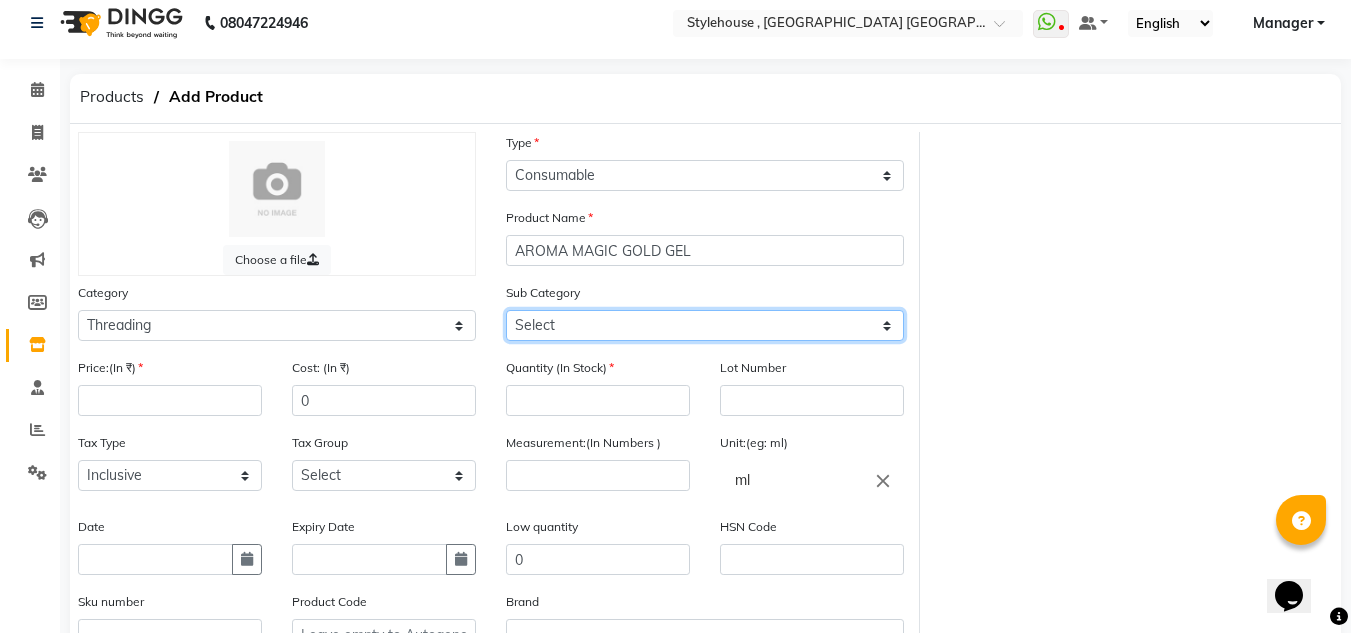 click on "Select Rill Gel Appliances Other" 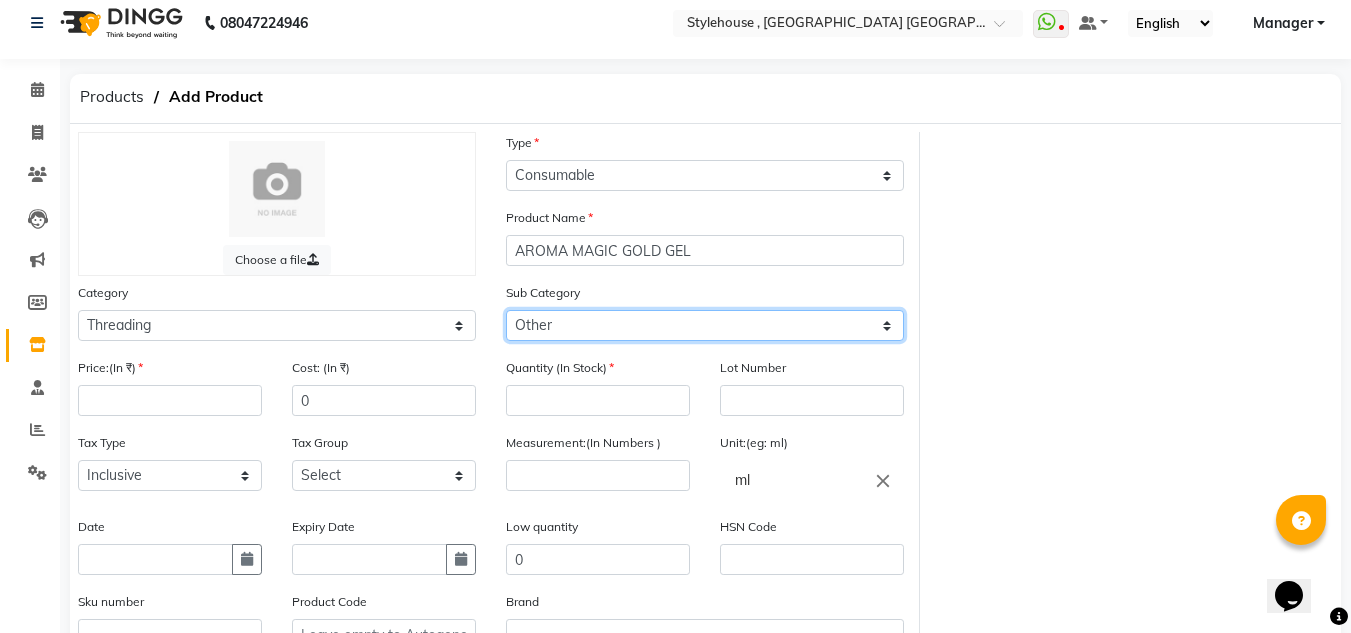 click on "Select Rill Gel Appliances Other" 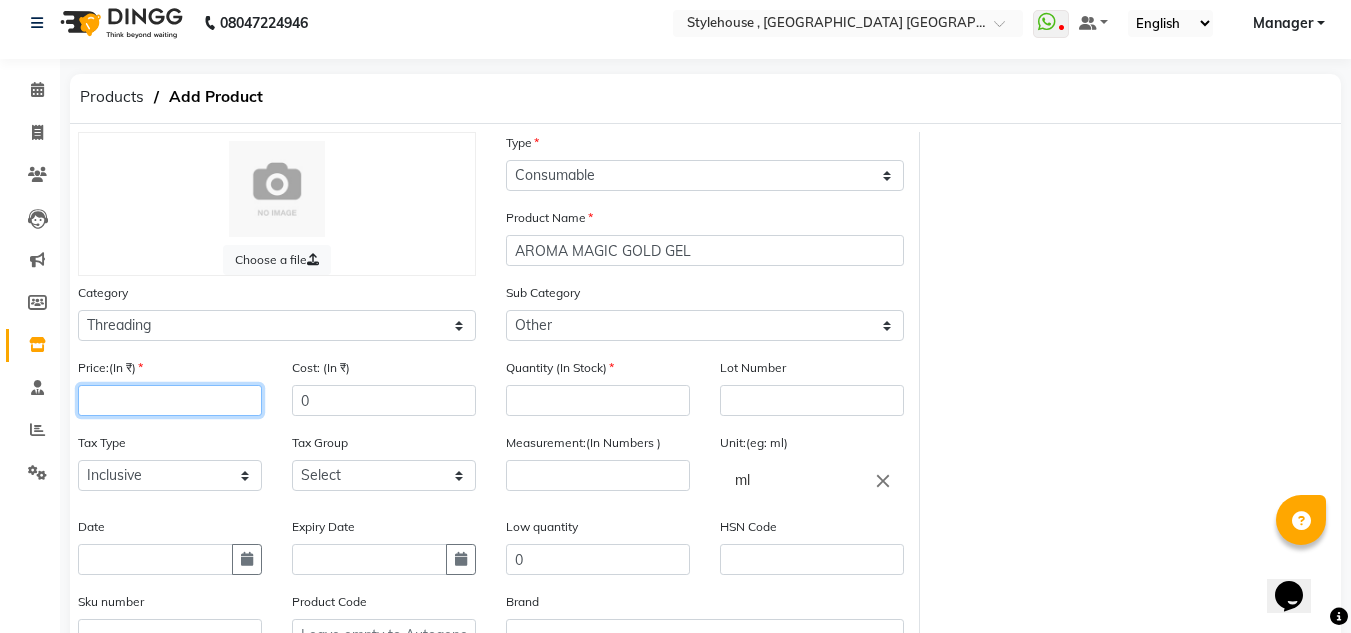 click 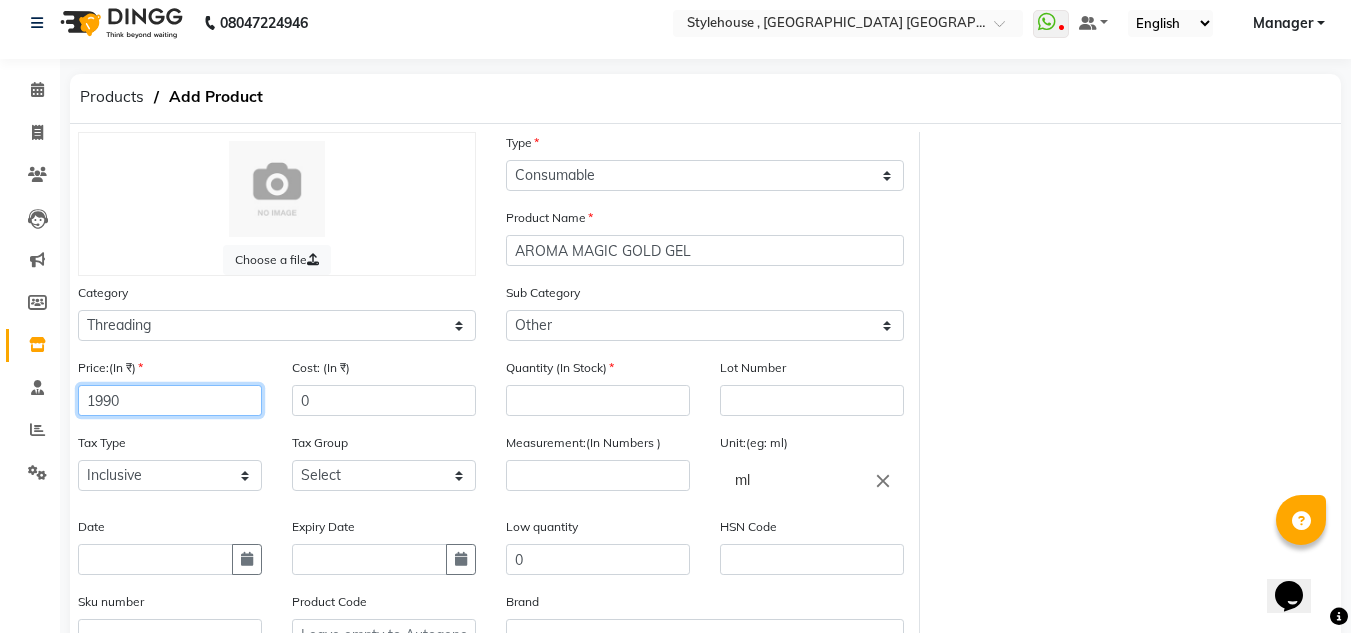 type on "1990" 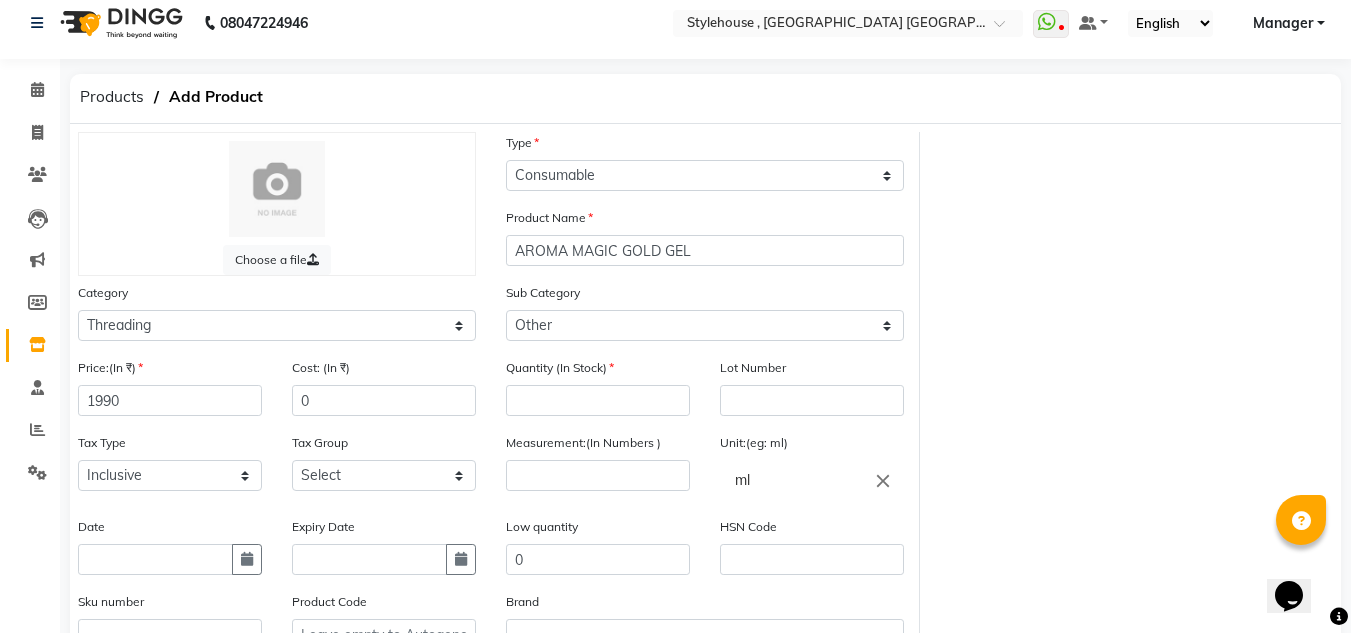 click on "Choose a file Type Select Type Both Retail Consumable Product Name AROMA MAGIC GOLD GEL Category Select Hair Skin Personal Care Appliances [PERSON_NAME] Waxing Disposable Threading Hands and Feet Beauty Planet [MEDICAL_DATA] Cadiveu Casmara Cheryls Loreal Olaplex Threading Other Sub Category Select Rill Gel Appliances Other Price:(In ₹) 1990 Cost: (In ₹) 0 Quantity (In Stock) Lot Number Tax Type Select Inclusive Exclusive Tax Group Select GST Measurement:(In Numbers ) Unit:(eg: ml) ml close Date Expiry Date Low quantity 0 HSN Code Sku number Product Code Brand Remark Description" 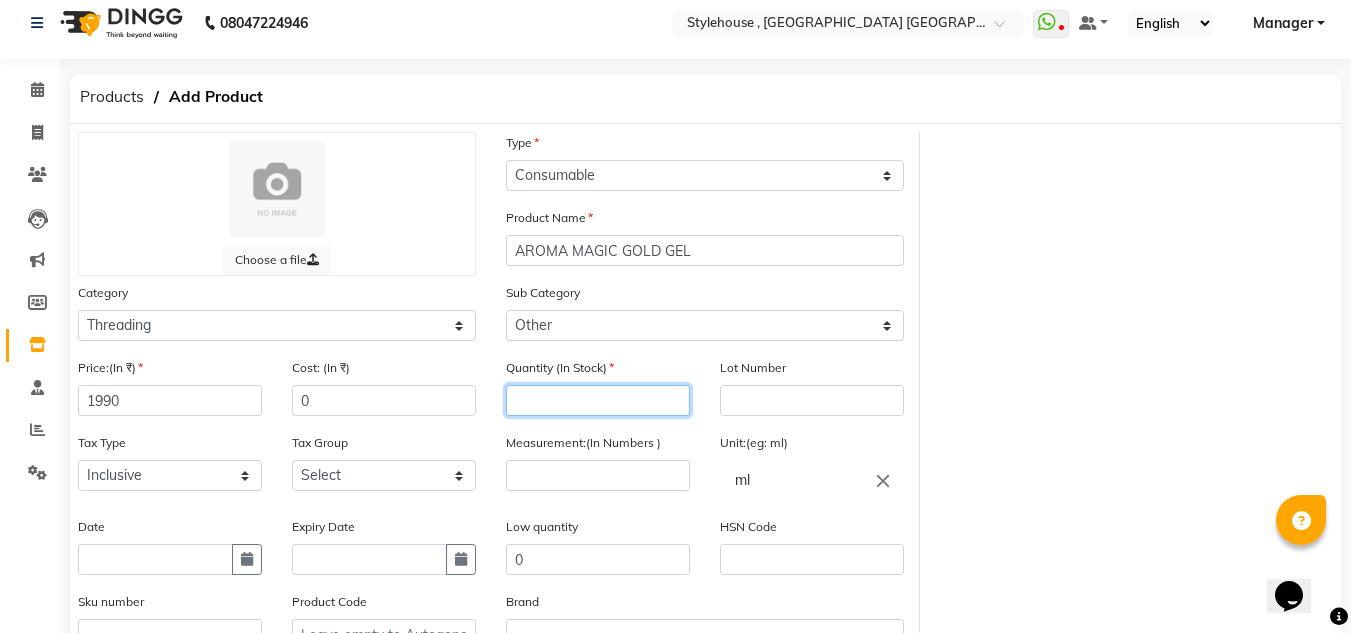 click 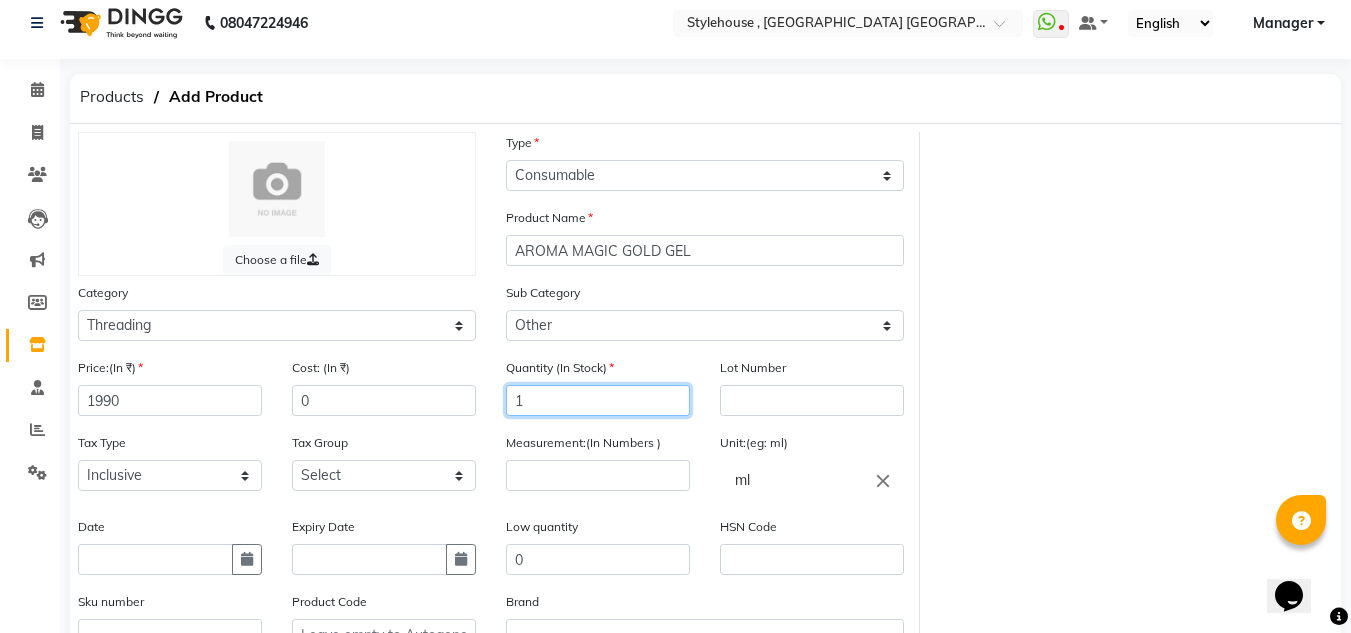 type on "1" 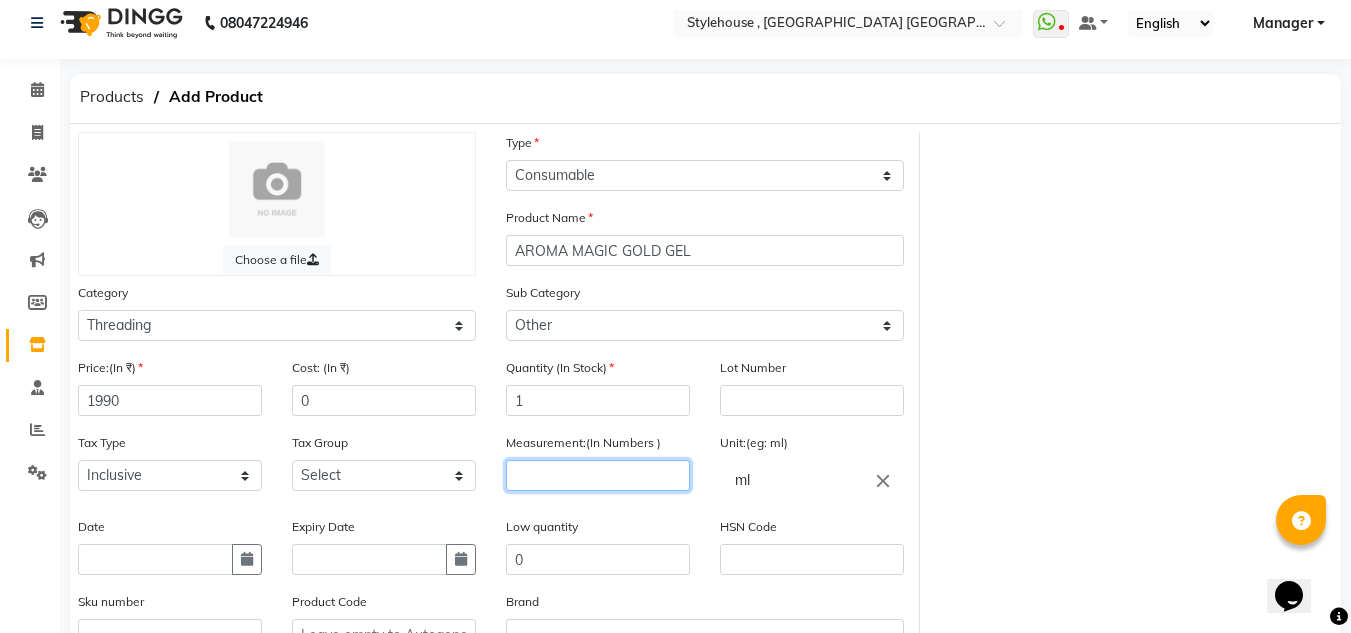 click 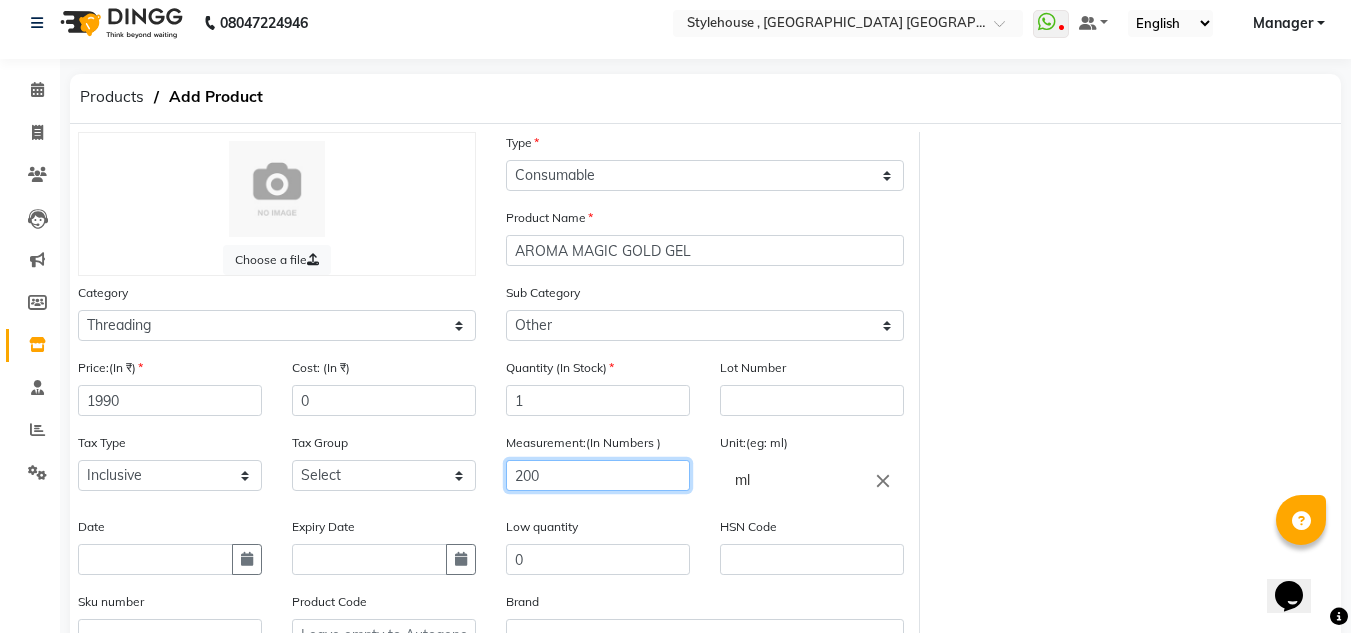 type on "200" 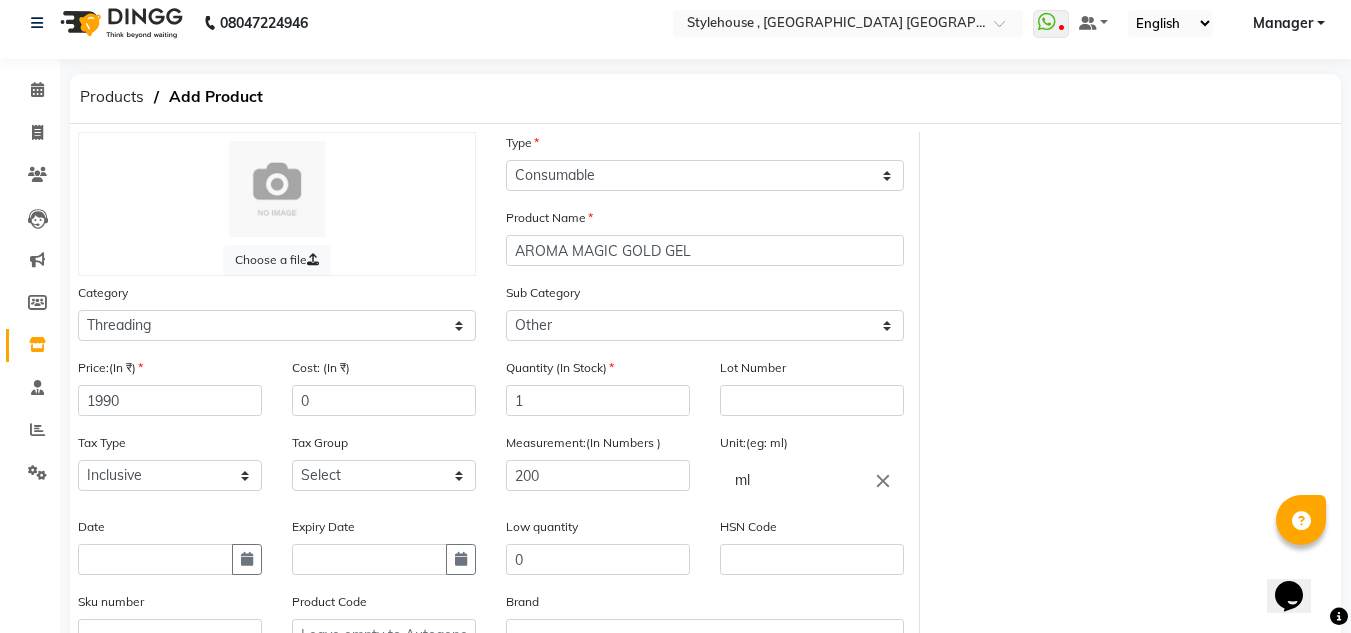 click on "ml" 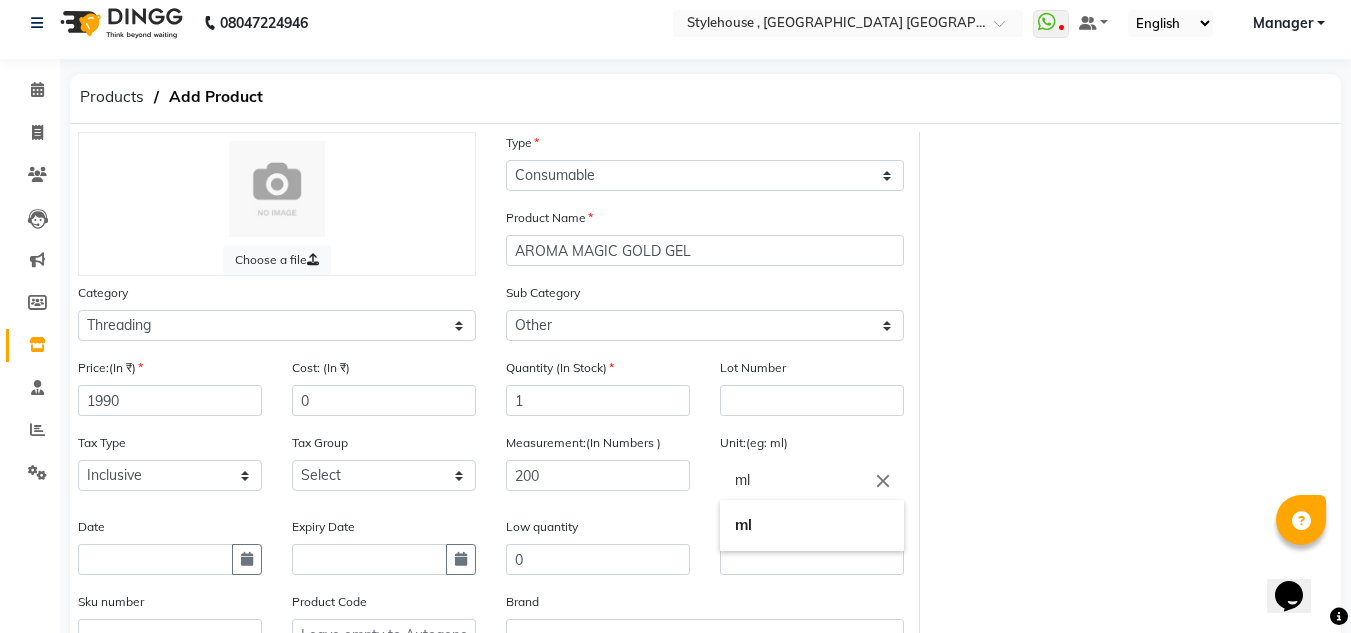 click on "close" 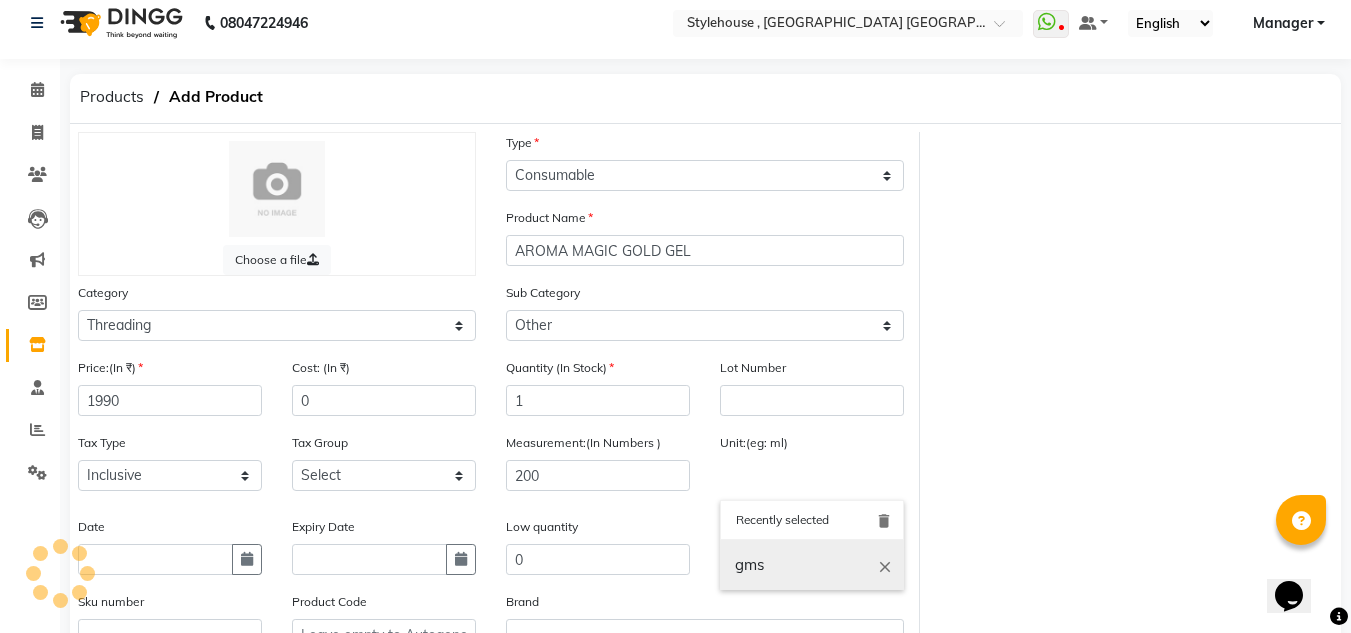 click on "gms" at bounding box center (812, 565) 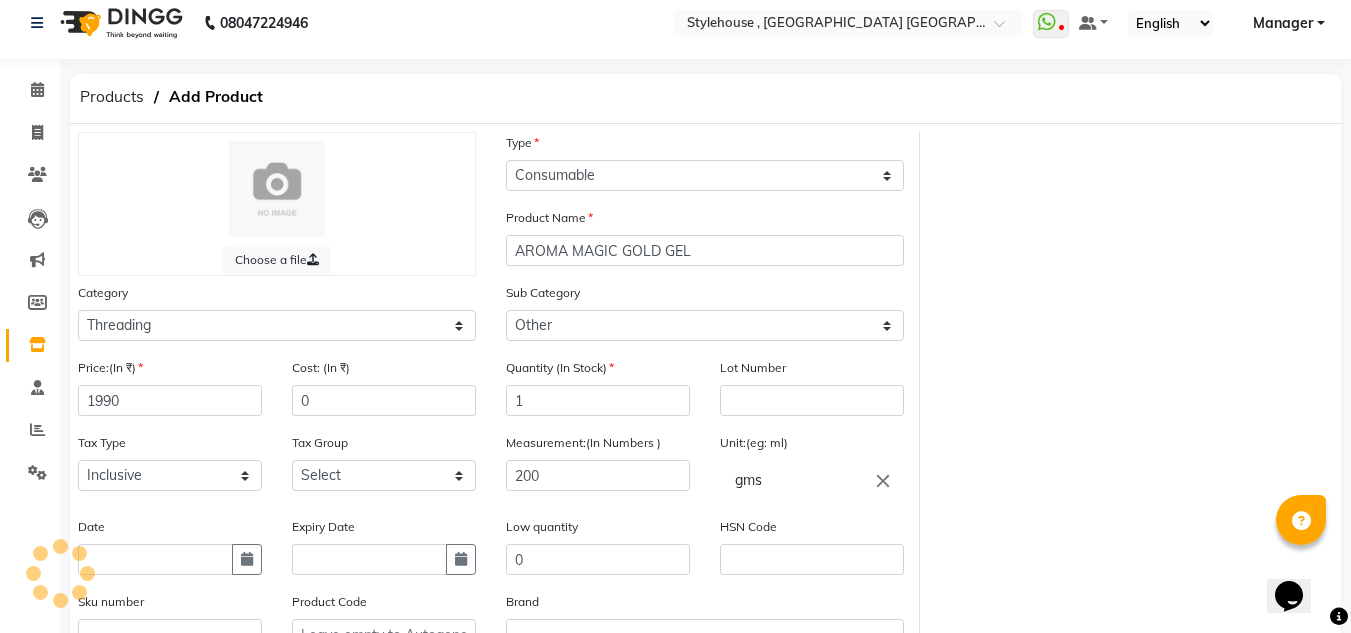 click on "Choose a file Type Select Type Both Retail Consumable Product Name AROMA MAGIC GOLD GEL Category Select Hair Skin Personal Care Appliances [PERSON_NAME] Waxing Disposable Threading Hands and Feet Beauty Planet [MEDICAL_DATA] Cadiveu Casmara Cheryls Loreal Olaplex Threading Other Sub Category Select Rill Gel Appliances Other Price:(In ₹) 1990 Cost: (In ₹) 0 Quantity (In Stock) 1 Lot Number Tax Type Select Inclusive Exclusive Tax Group Select GST Measurement:(In Numbers ) 200 Unit:(eg: ml) gms close Recently selected delete gms close Date Expiry Date Low quantity 0 HSN Code Sku number Product Code Brand Remark Description" 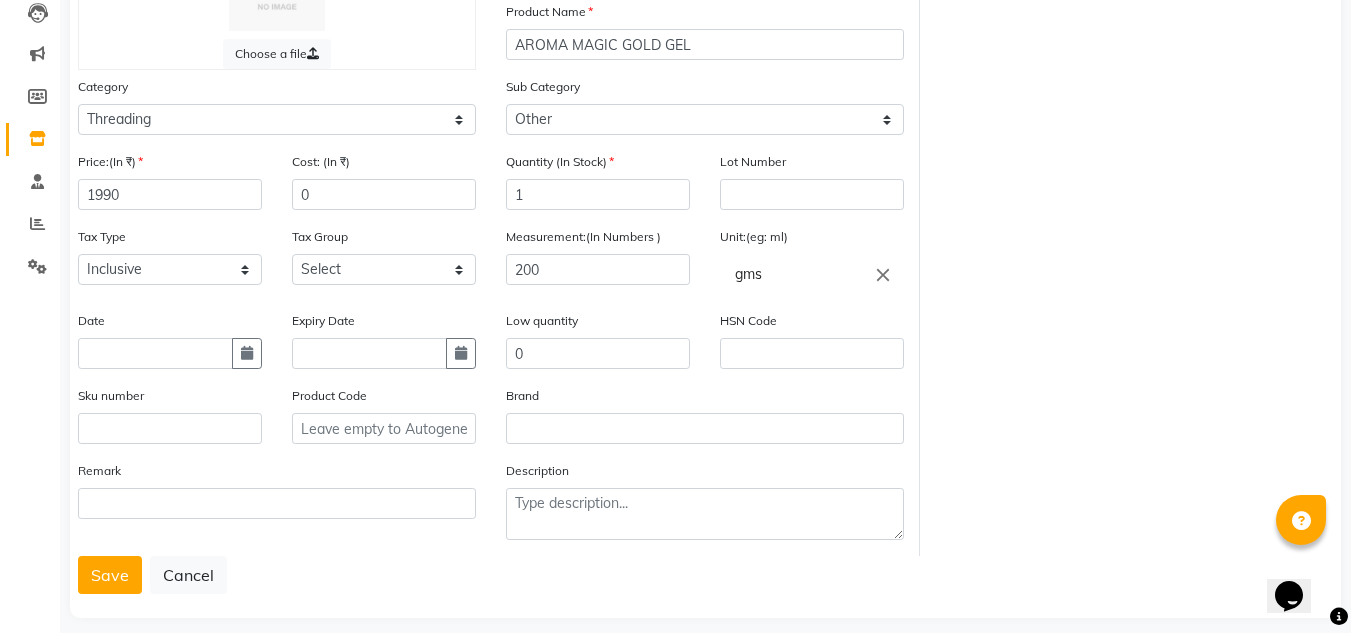 scroll, scrollTop: 238, scrollLeft: 0, axis: vertical 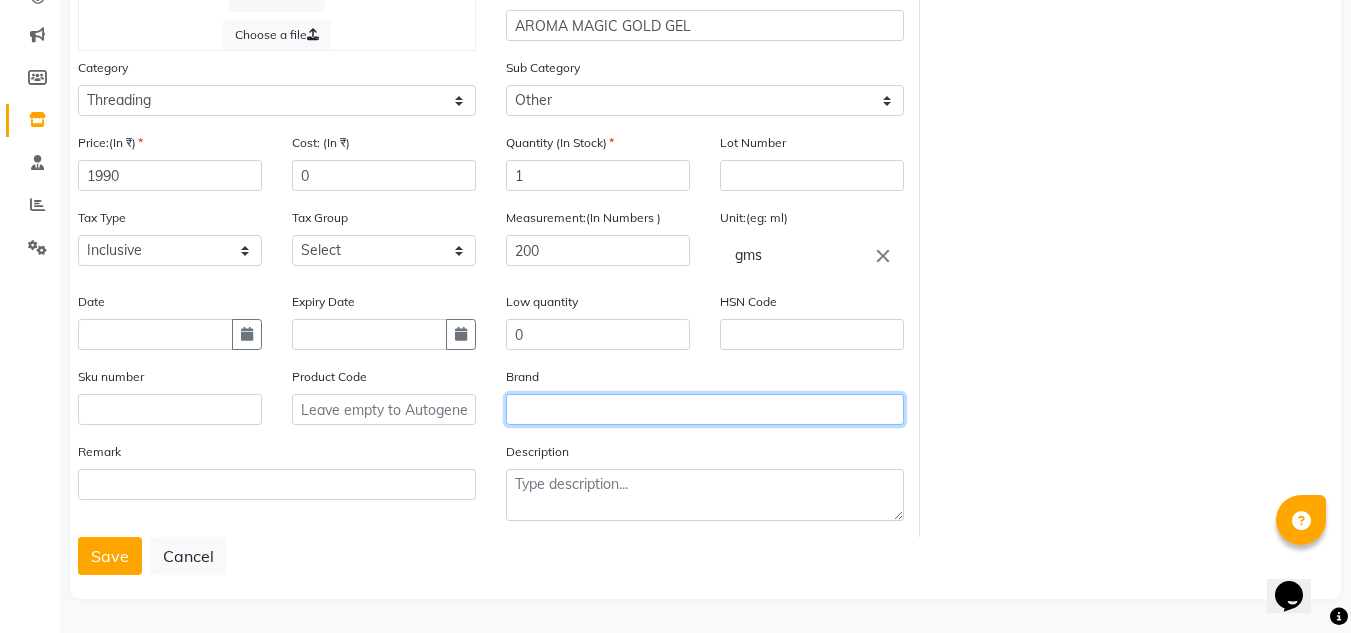 click 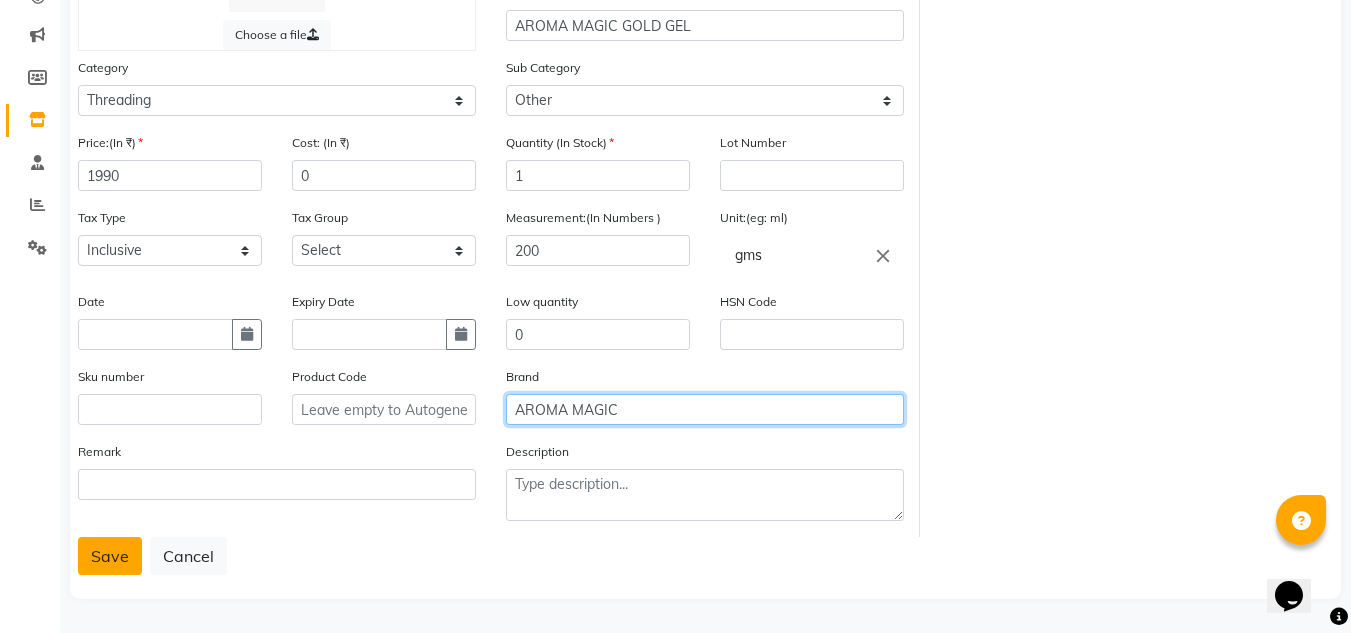 type on "AROMA MAGIC" 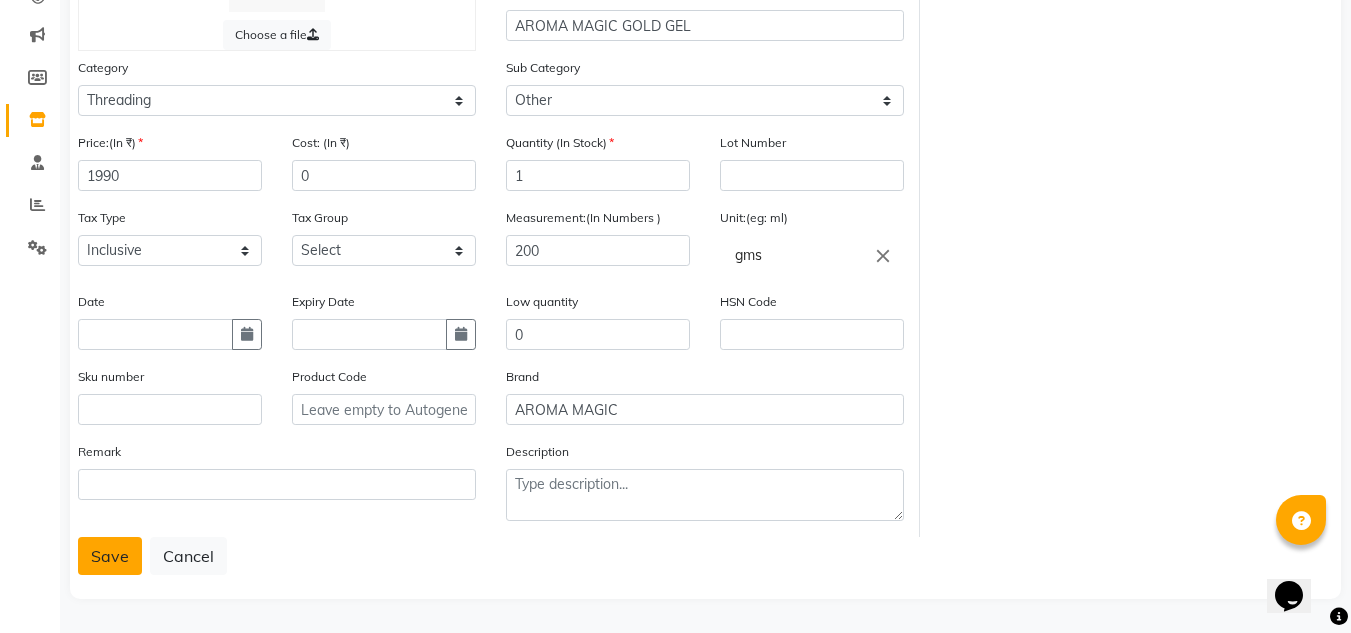 click on "Save" 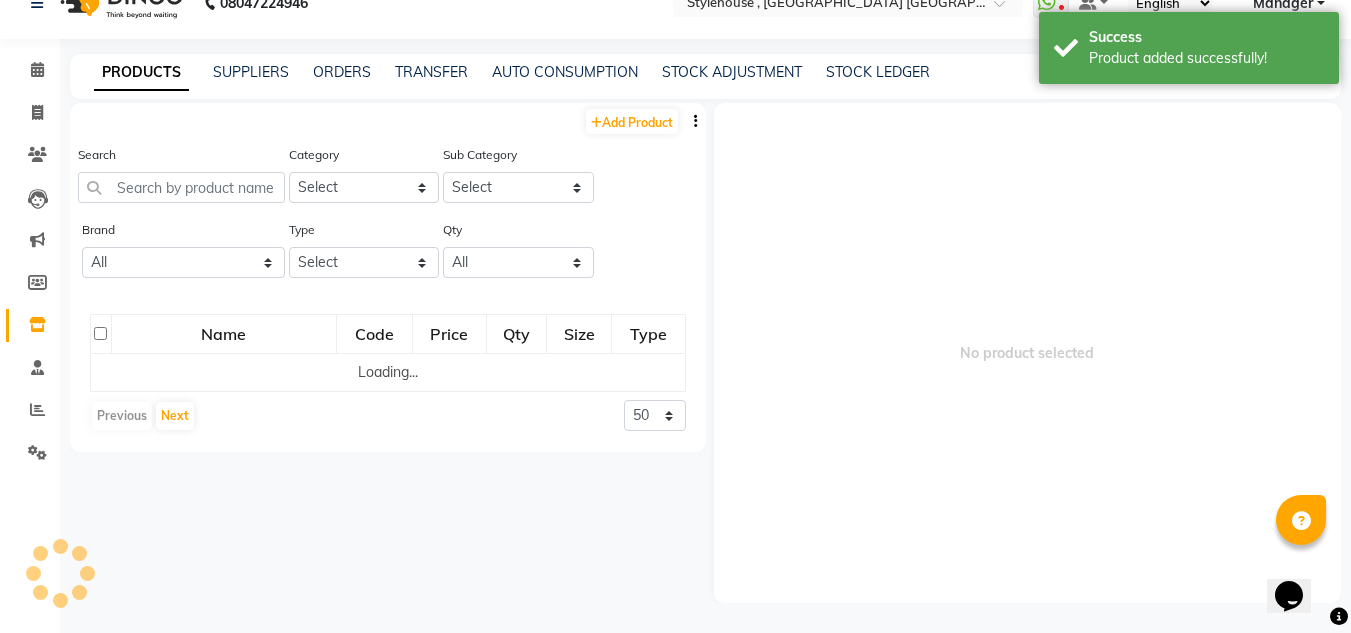scroll, scrollTop: 13, scrollLeft: 0, axis: vertical 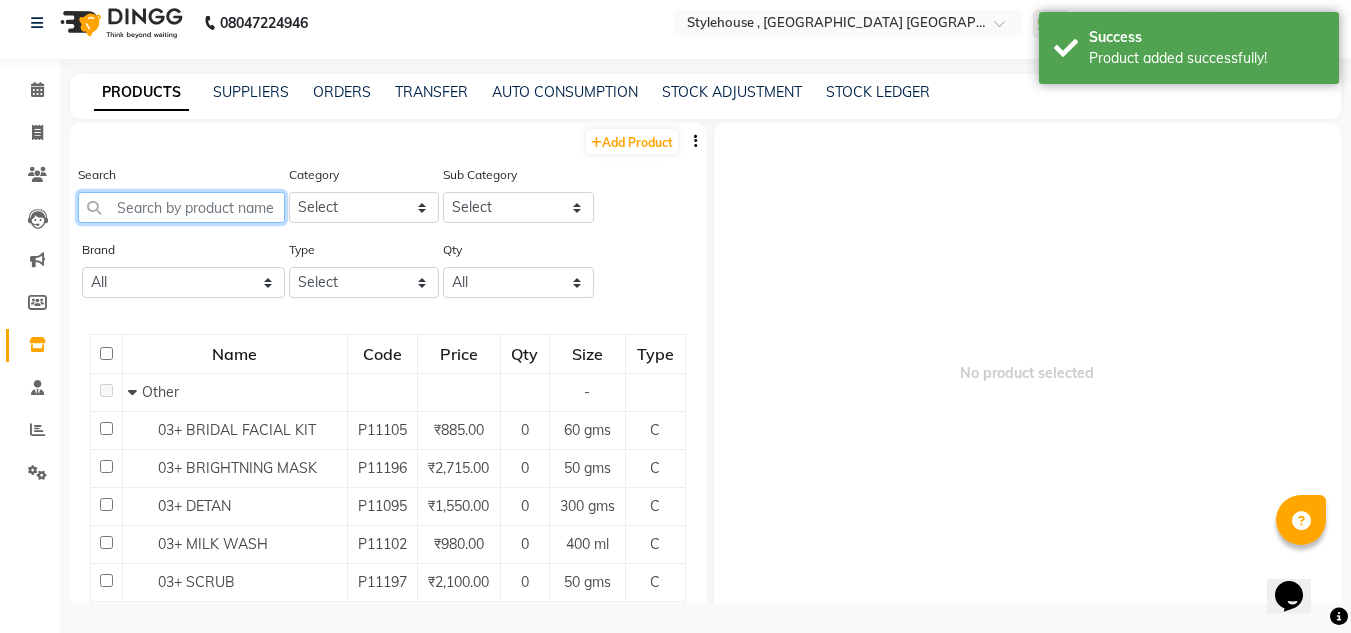 click 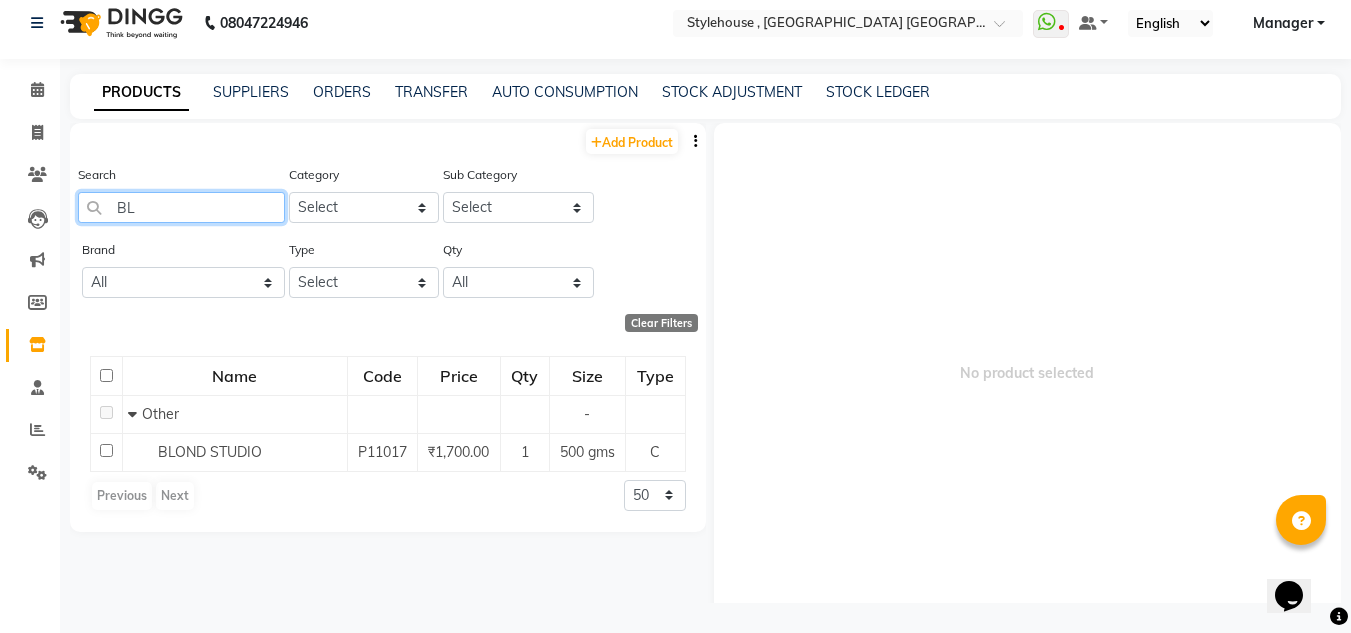 type on "B" 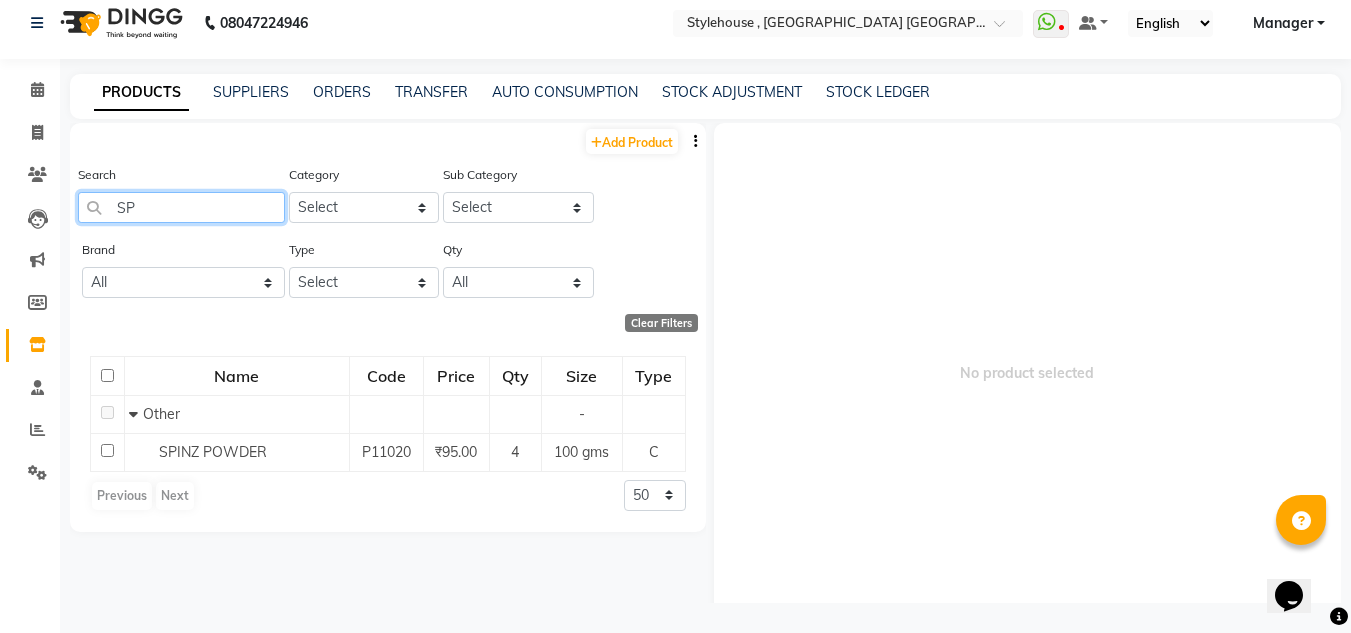 type on "S" 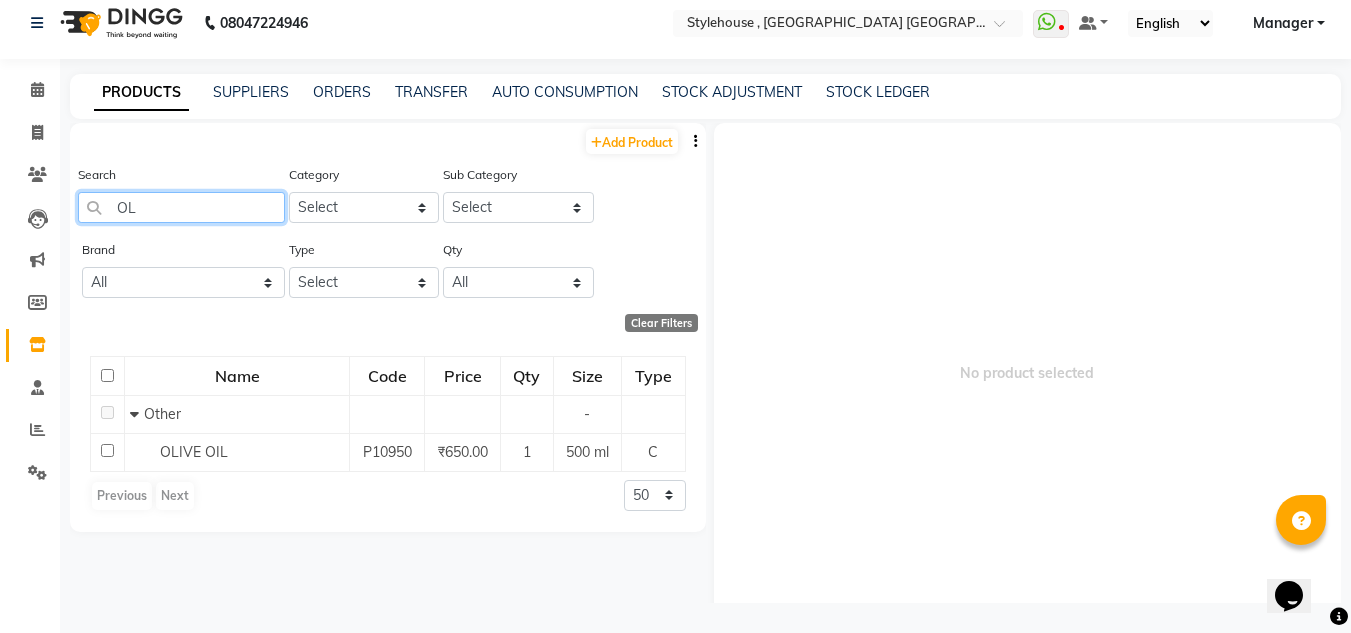 type on "O" 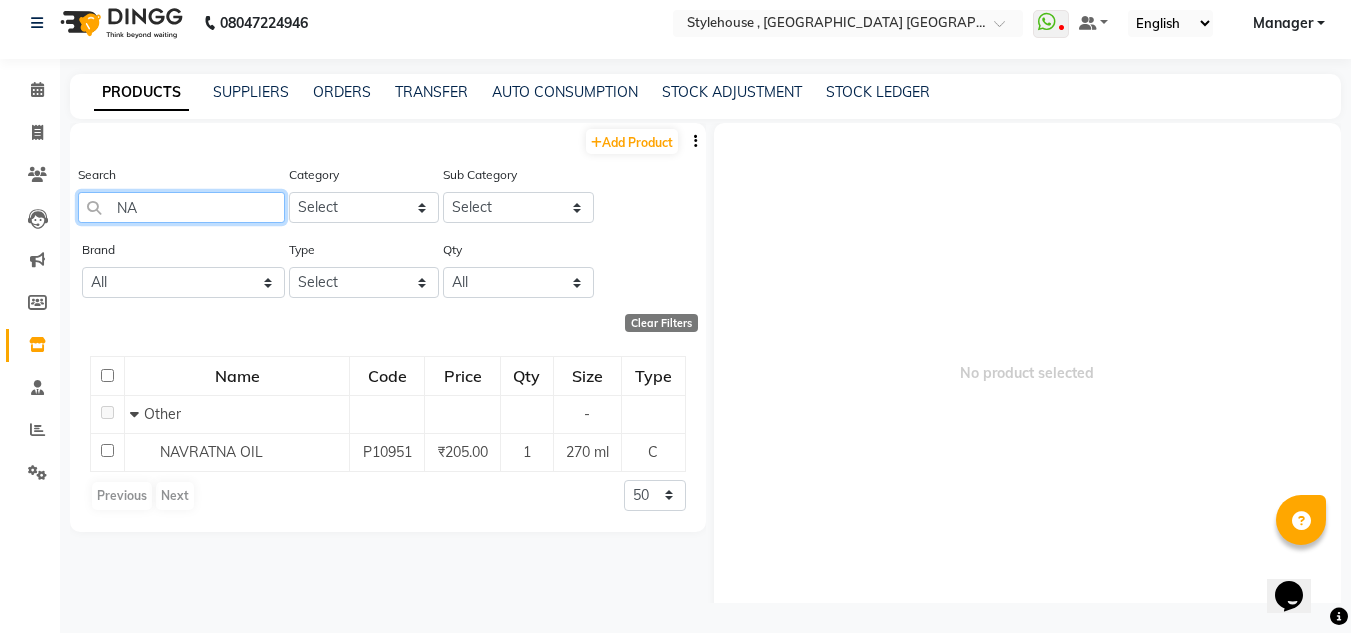 type on "N" 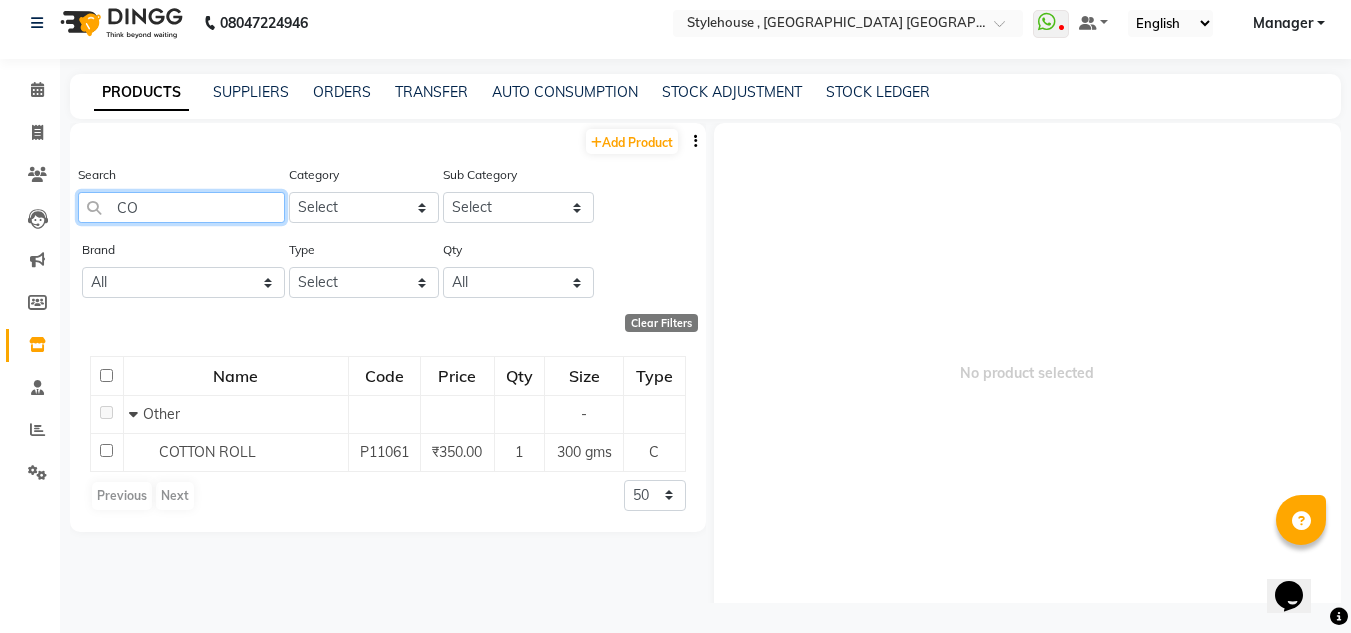 type on "C" 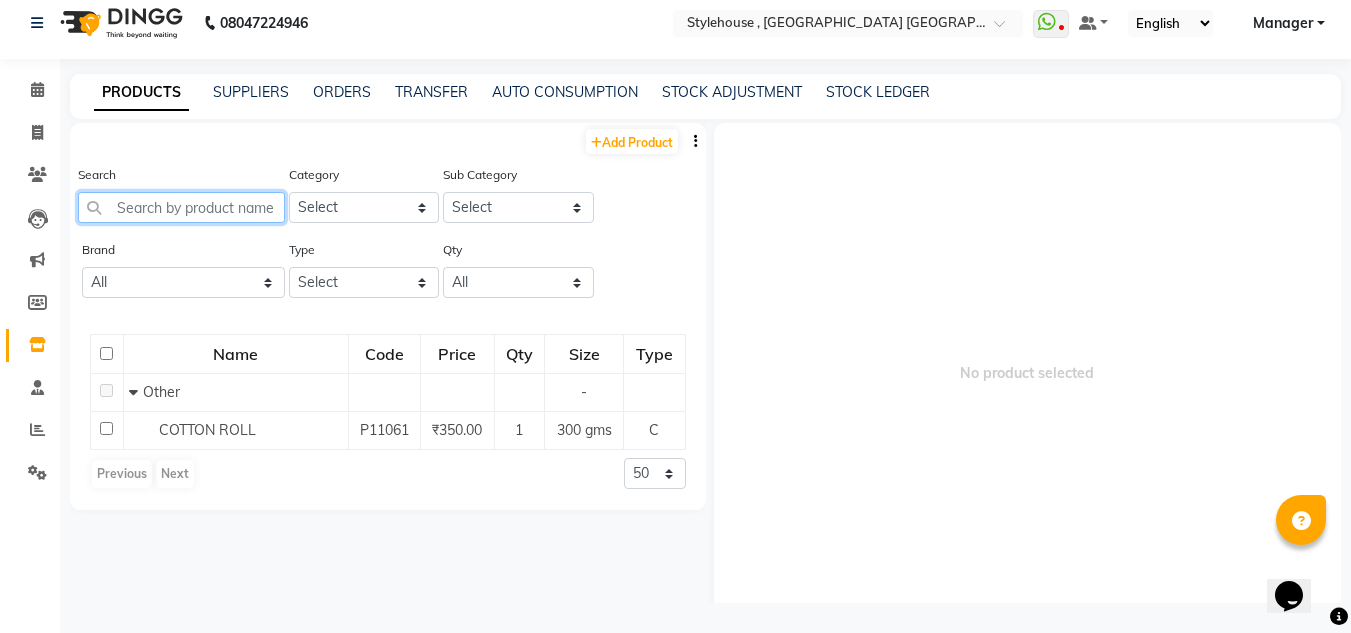 click on "Add Product  Search Category Select Hair Skin Personal Care Appliances [PERSON_NAME] Waxing Disposable Threading Hands and Feet Beauty Planet [MEDICAL_DATA] Cadiveu Casmara Cheryls Loreal Olaplex Threading Other Sub Category Select Brand All 03 03+ Aroma Magic Aryanveda Bajaj Beaume Beauty Garage Biolage Biosoft Biotiq Casmara Catridge Cavinkare Cheryls Facial Tissue Gillete Gk Gt K9 Lewilson Lilium Loral Loreal Lotus Matrix Navratna Null O3+ Old Spice Organic Other Oxylife Parafin Raaga Rica Streax Wella Type Select Both Retail Consumable Qty All Low Out Of Stock Name Code Price Qty Size Type   Other - COTTON ROLL P11061 ₹350.00 1 300 gms C  Previous   Next  50 100 500" 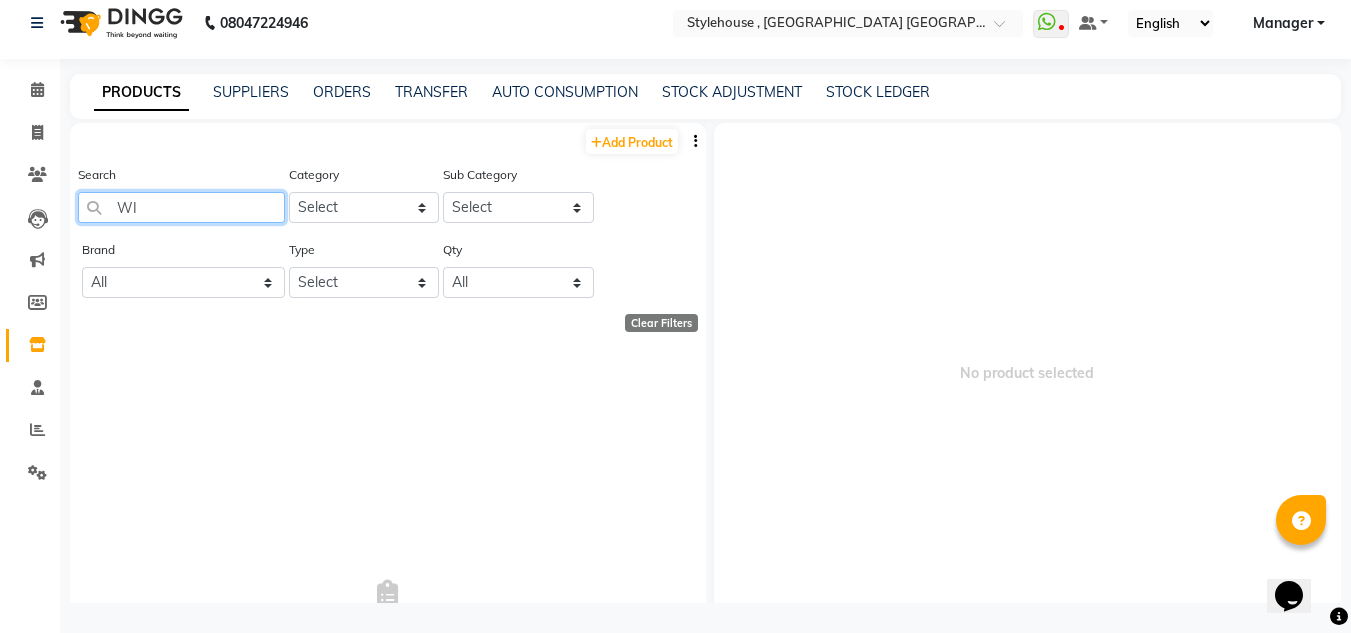 type on "W" 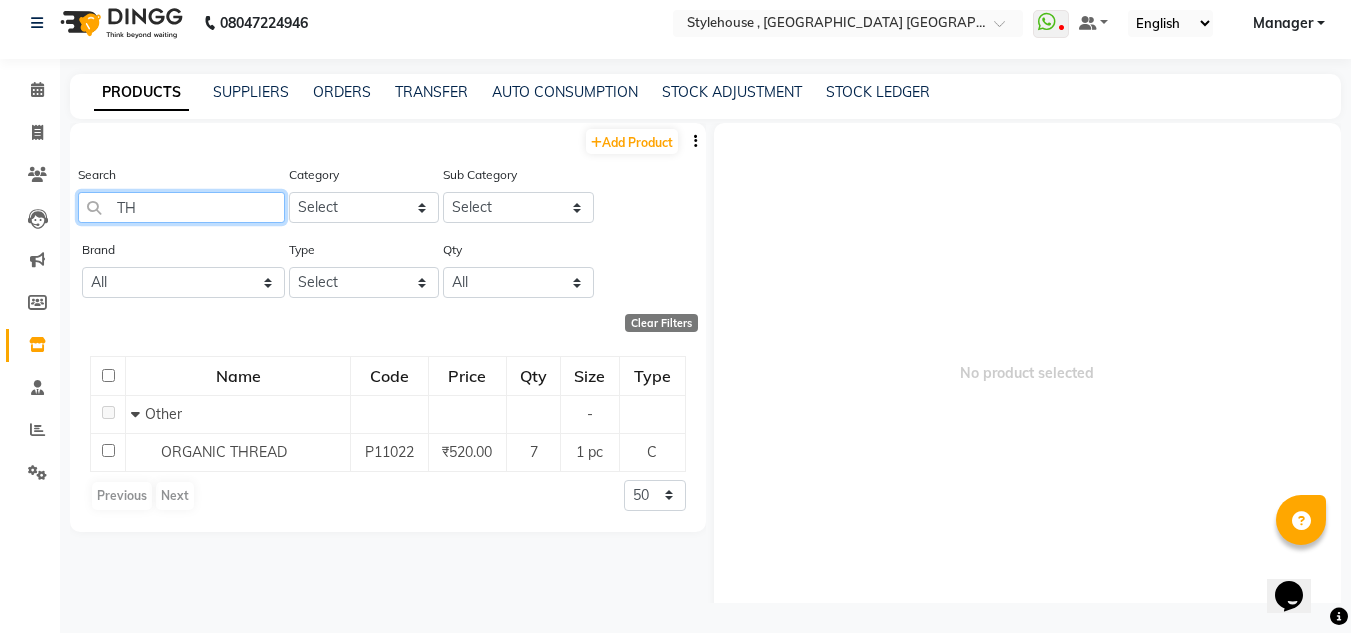 type on "T" 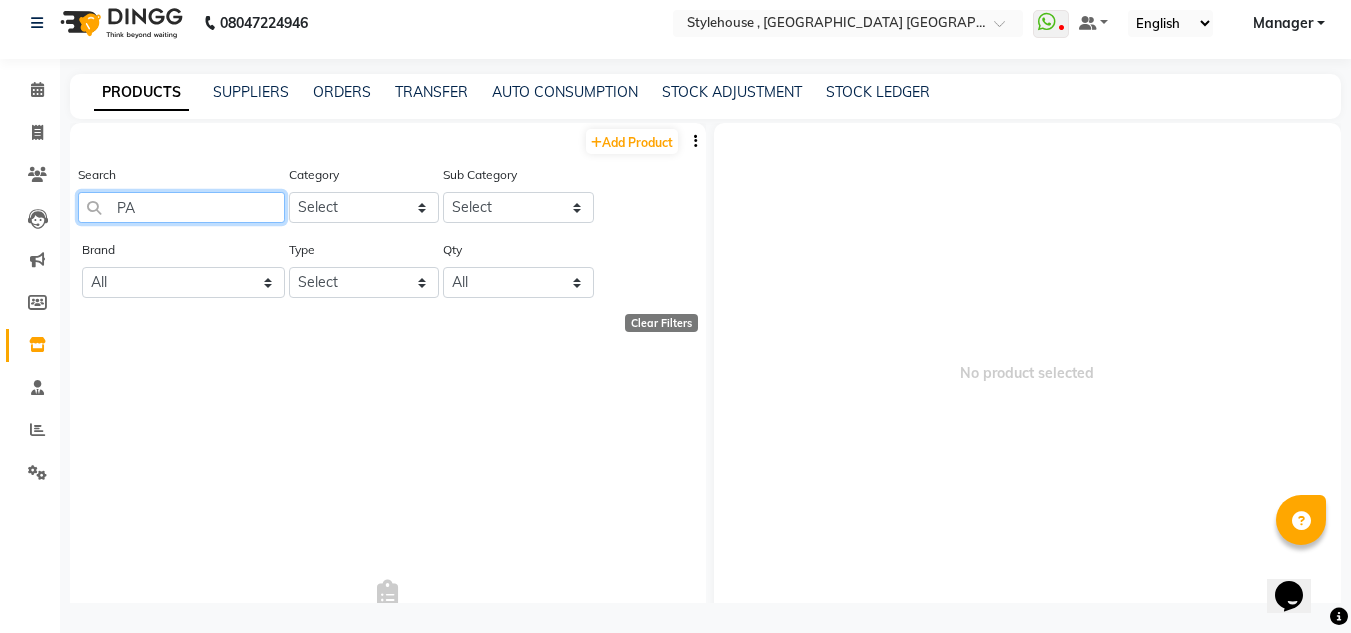 type on "P" 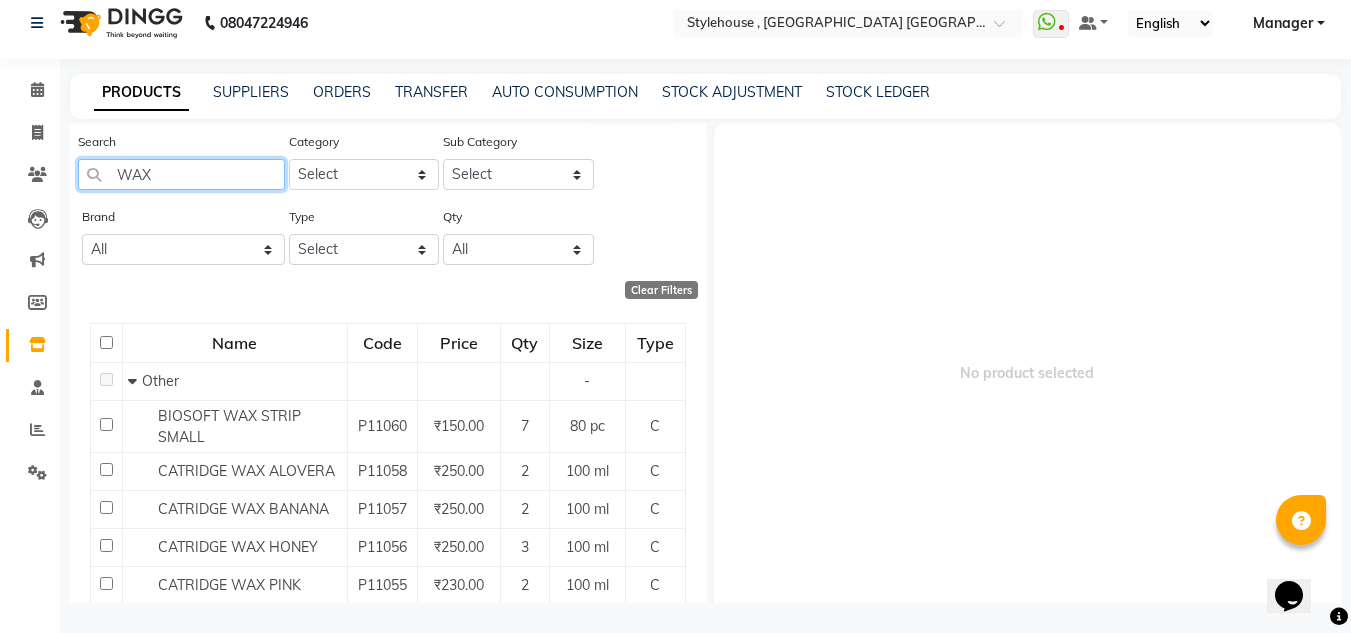 scroll, scrollTop: 0, scrollLeft: 0, axis: both 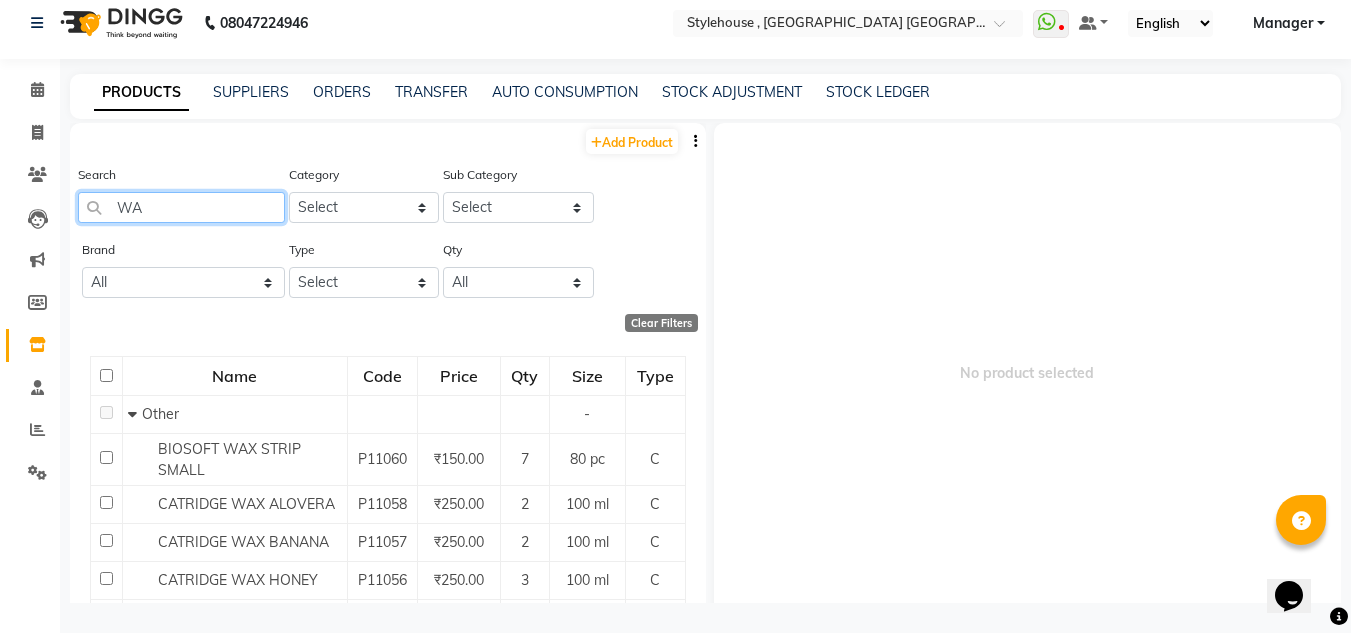 type on "W" 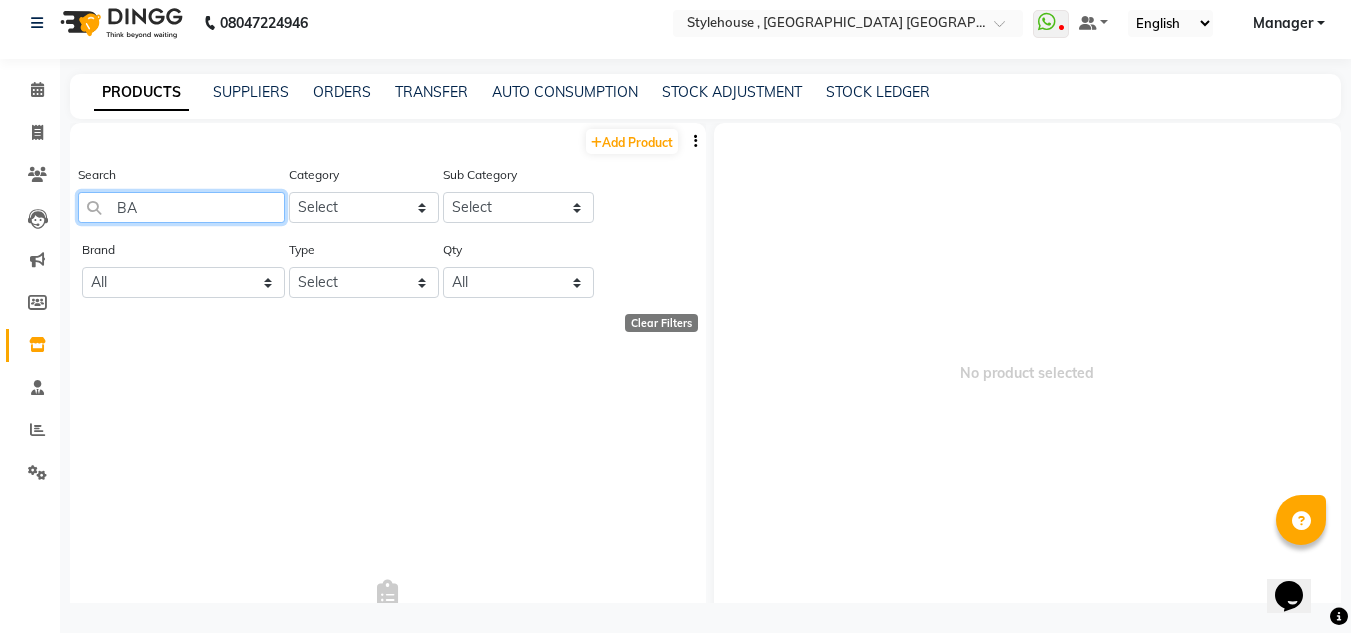 type on "B" 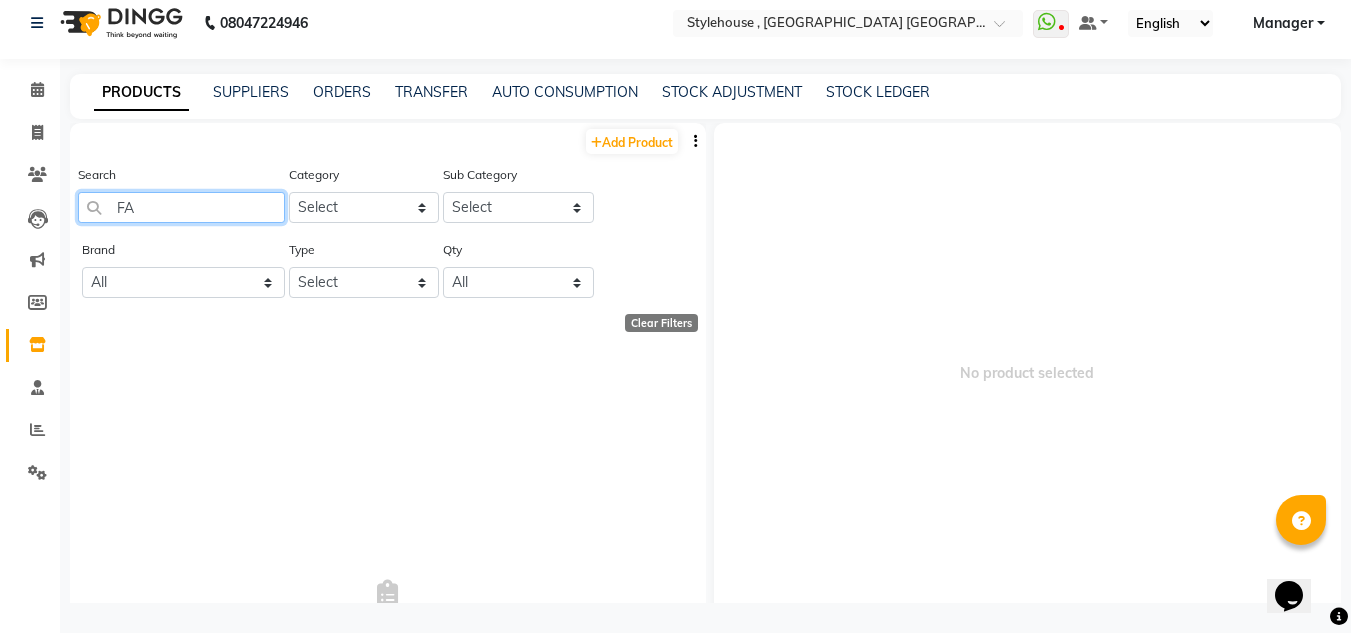 type on "F" 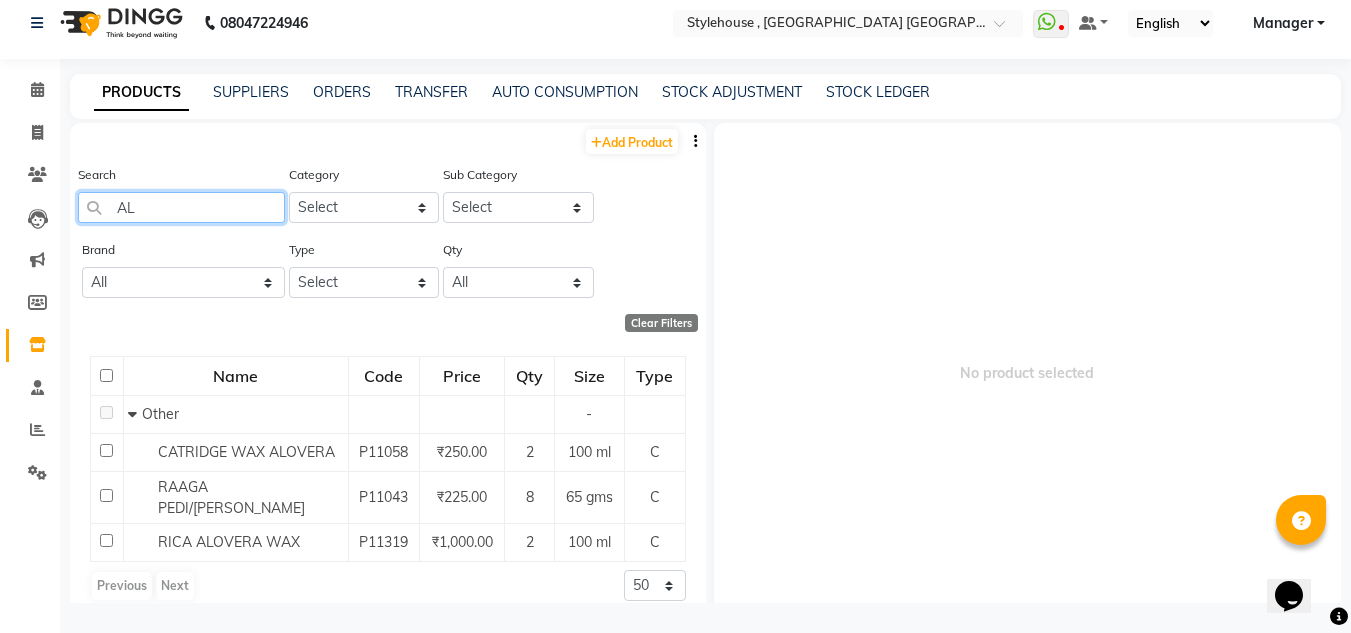 type on "A" 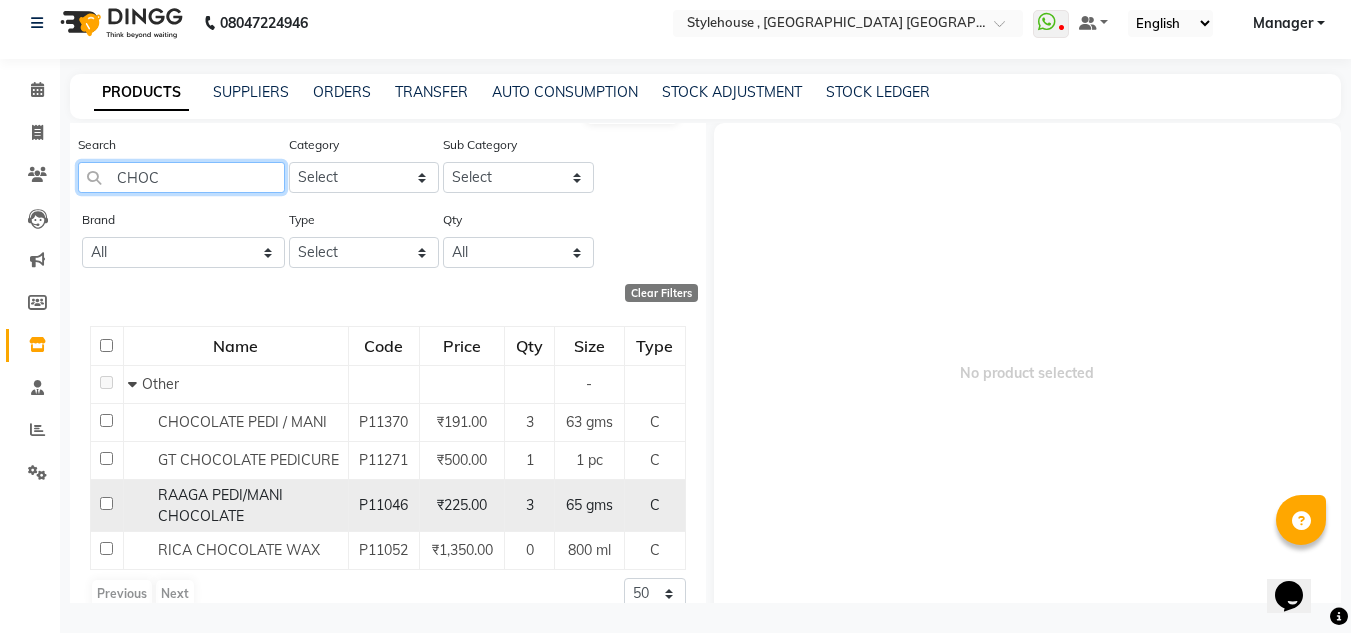 scroll, scrollTop: 57, scrollLeft: 0, axis: vertical 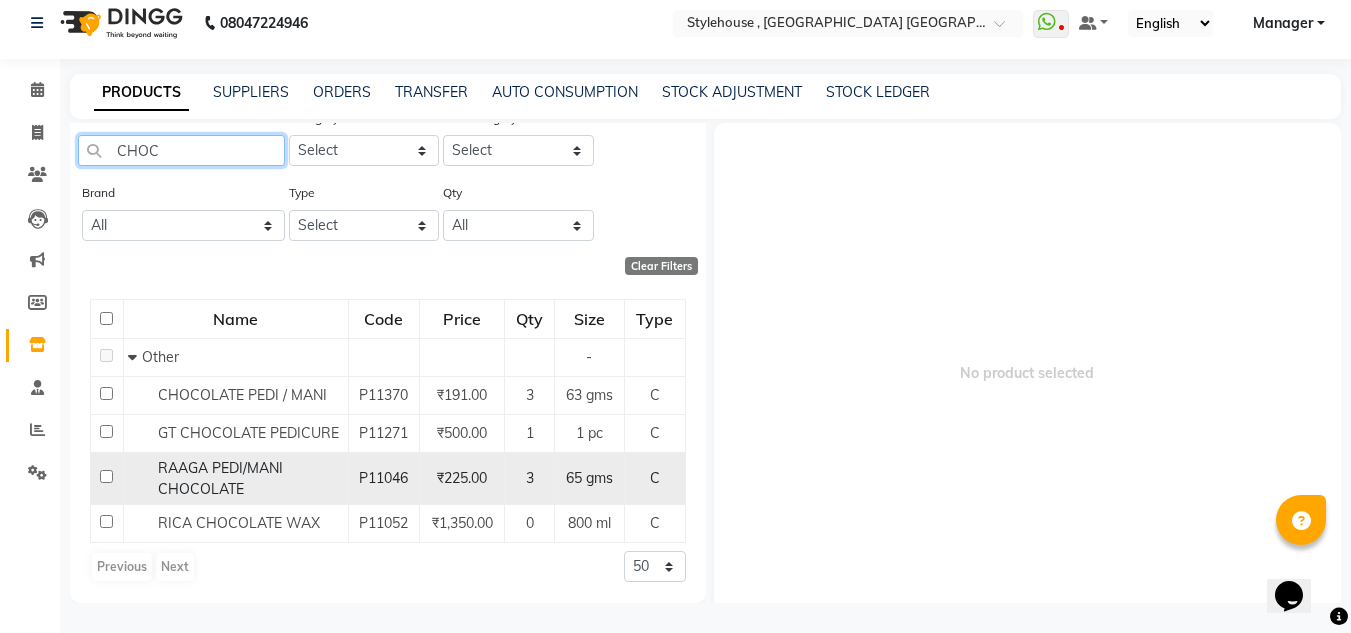 type on "CHOC" 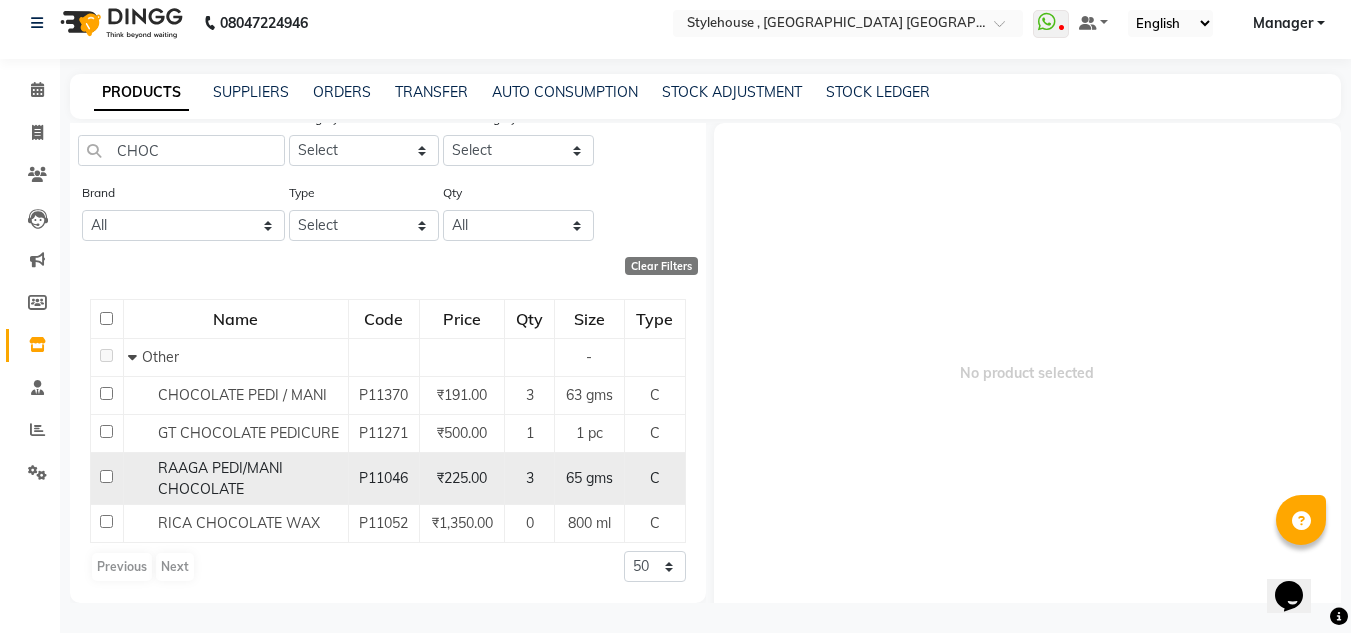 click on "RAAGA PEDI/MANI CHOCOLATE" 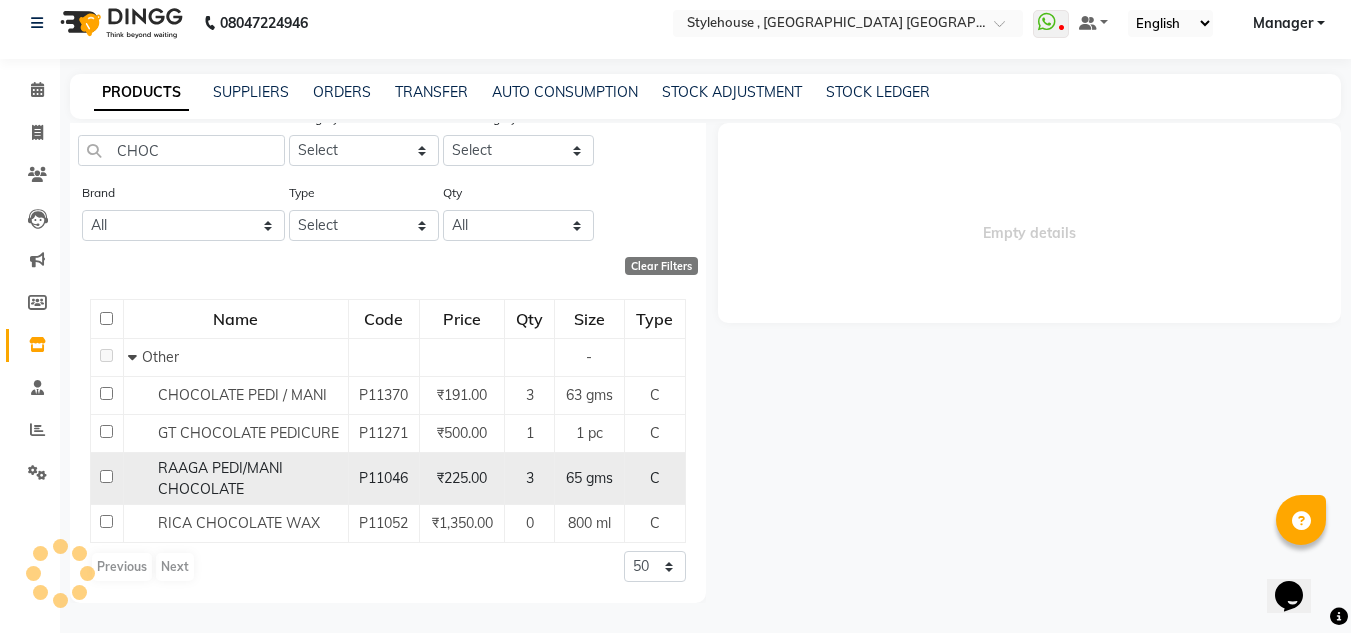 select 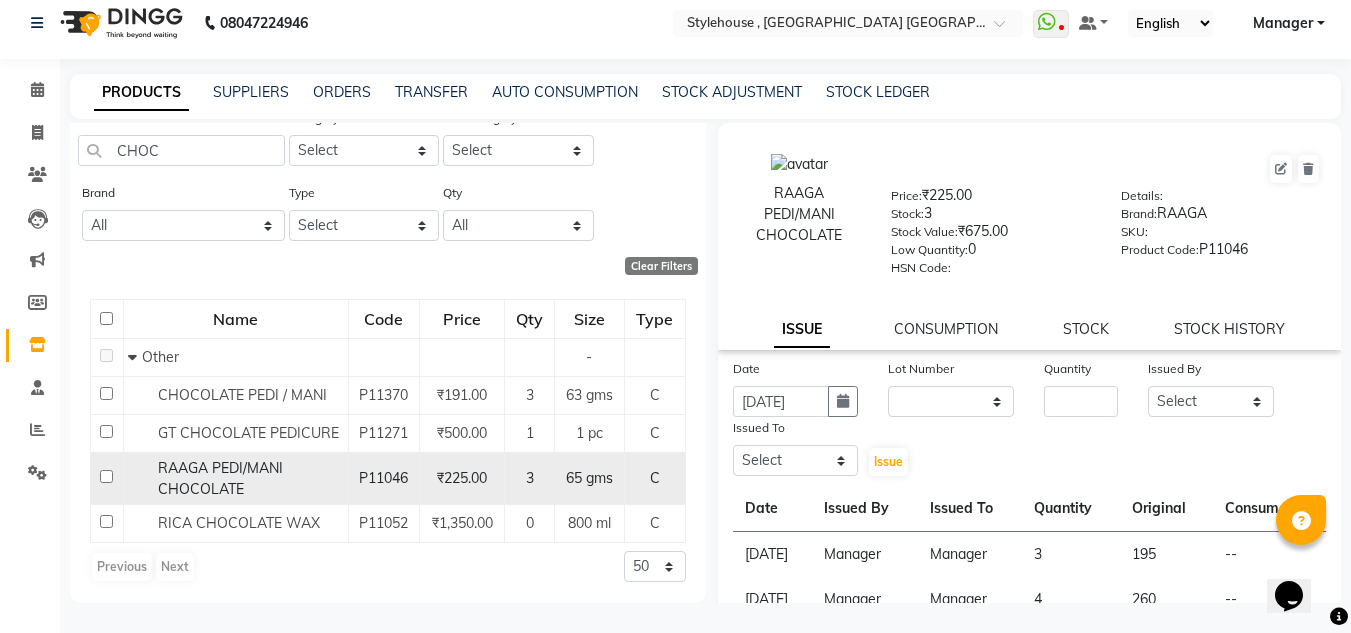 click 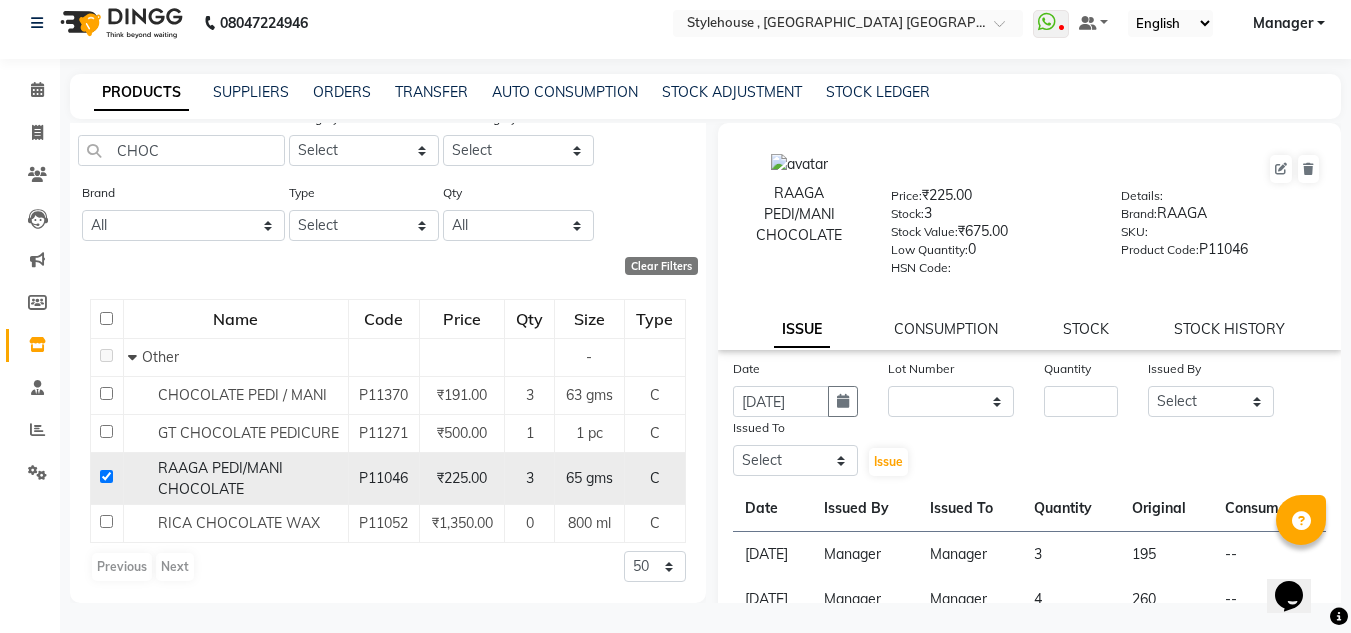 checkbox on "true" 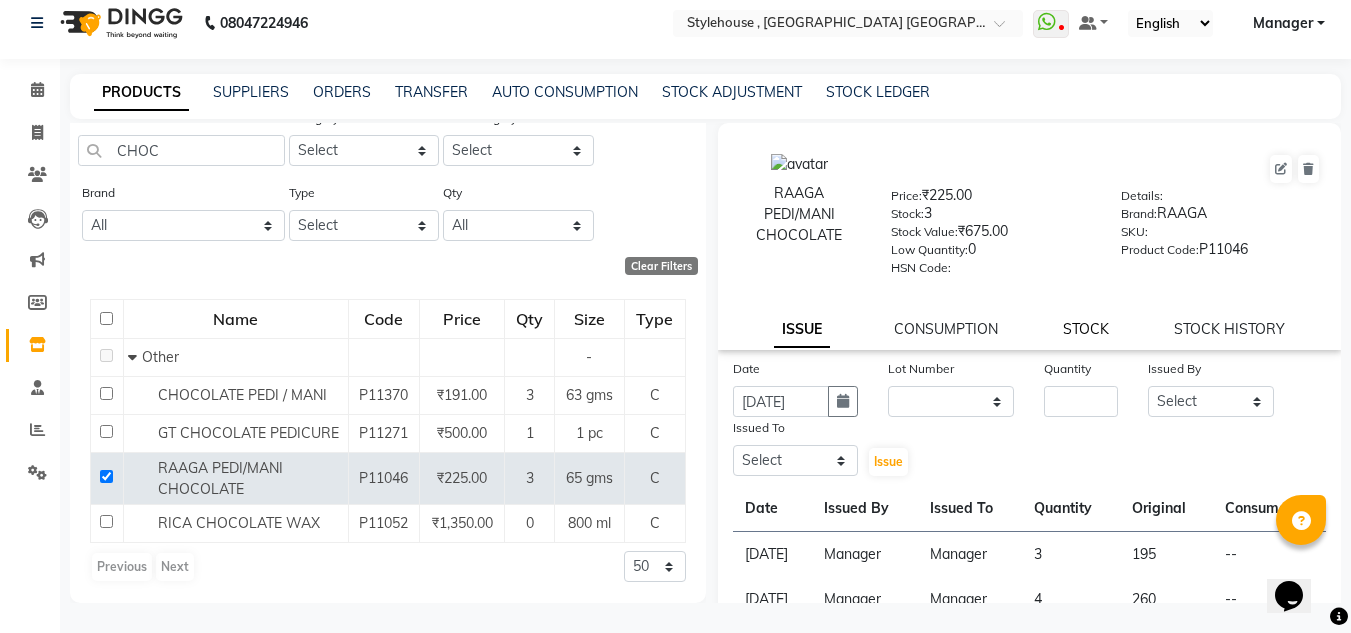 click on "STOCK" 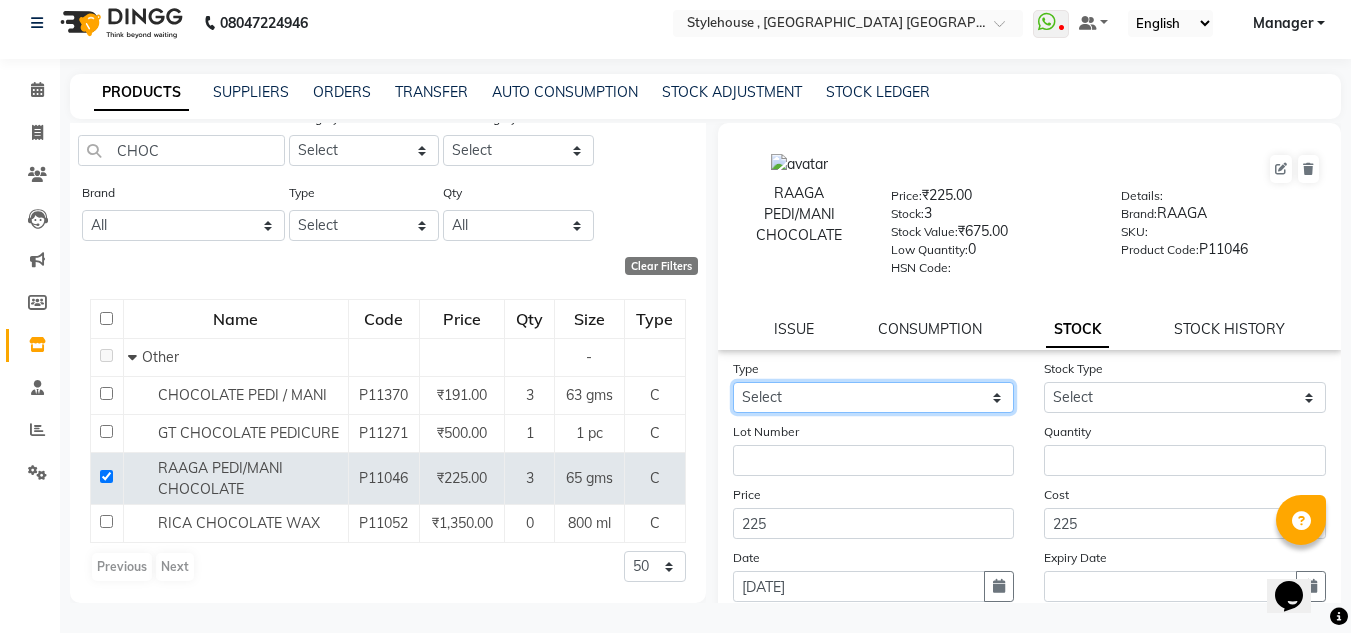 click on "Select In Out" 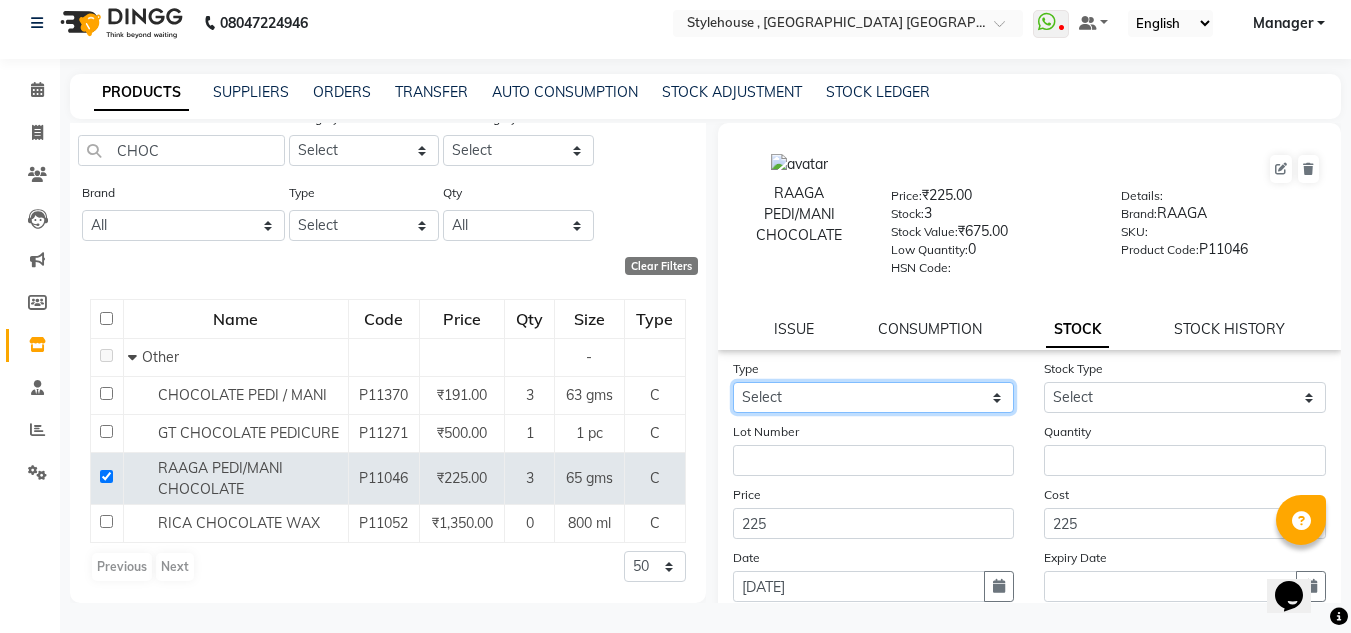 select on "in" 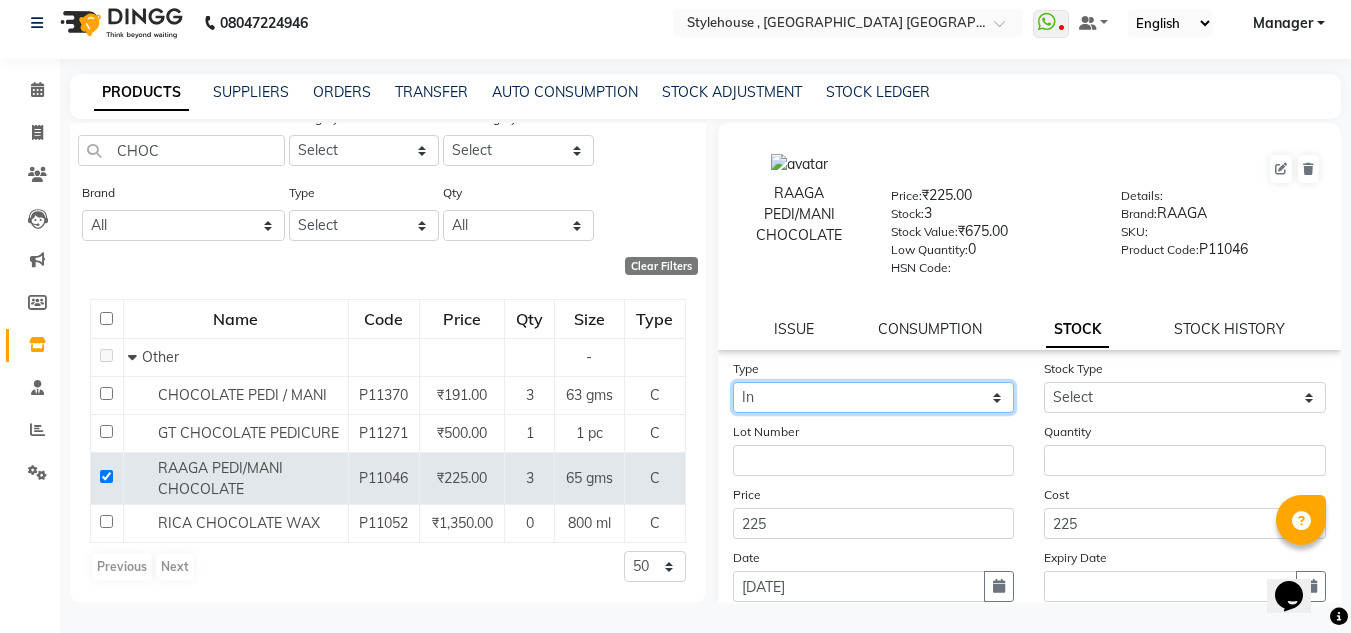 click on "Select In Out" 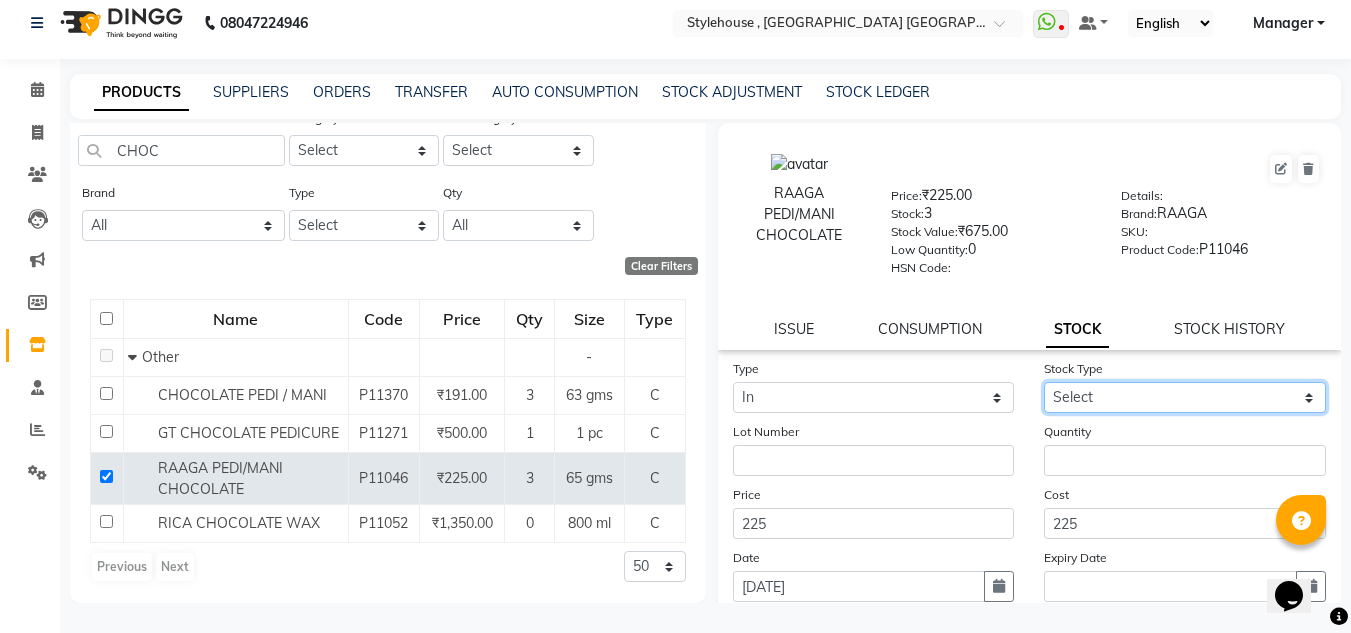 click on "Select New Stock Adjustment Return Other" 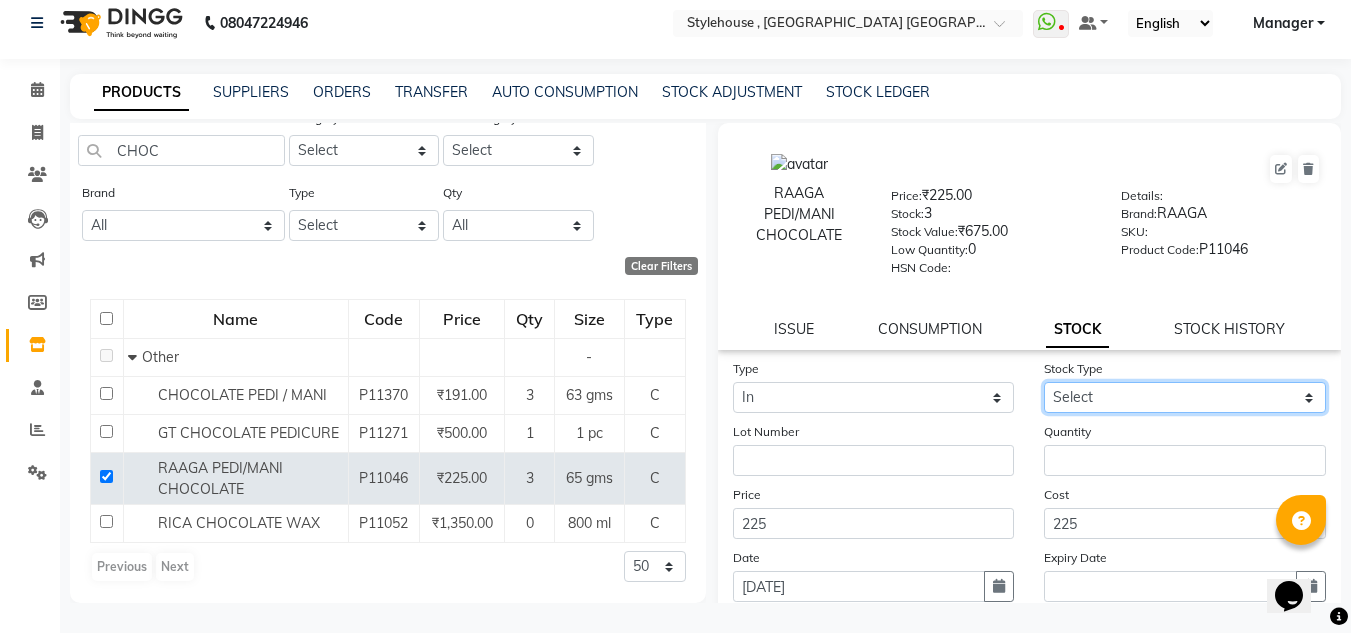 select on "new stock" 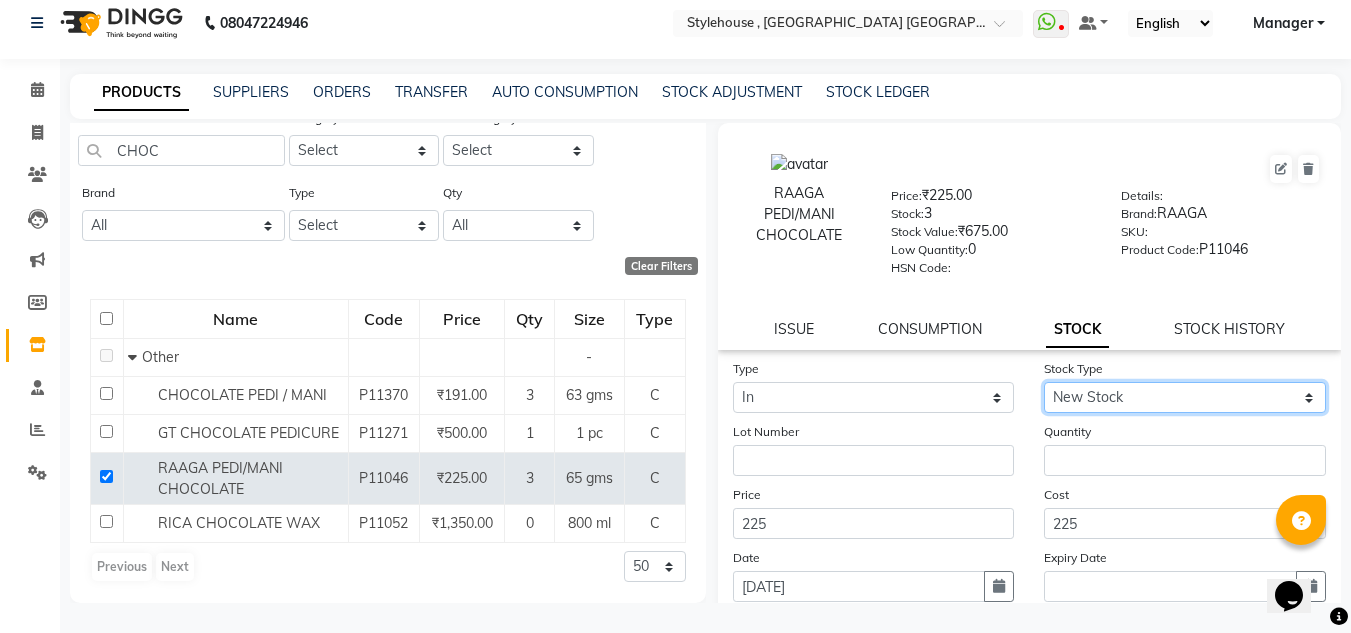 click on "Select New Stock Adjustment Return Other" 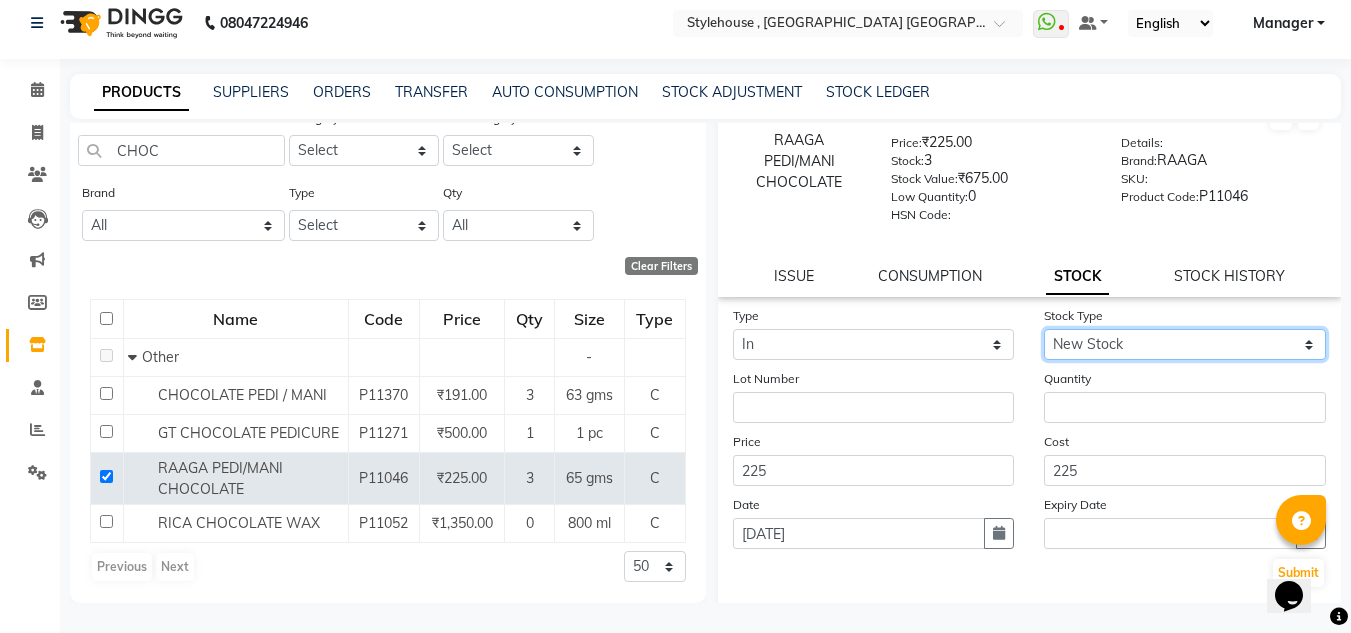scroll, scrollTop: 100, scrollLeft: 0, axis: vertical 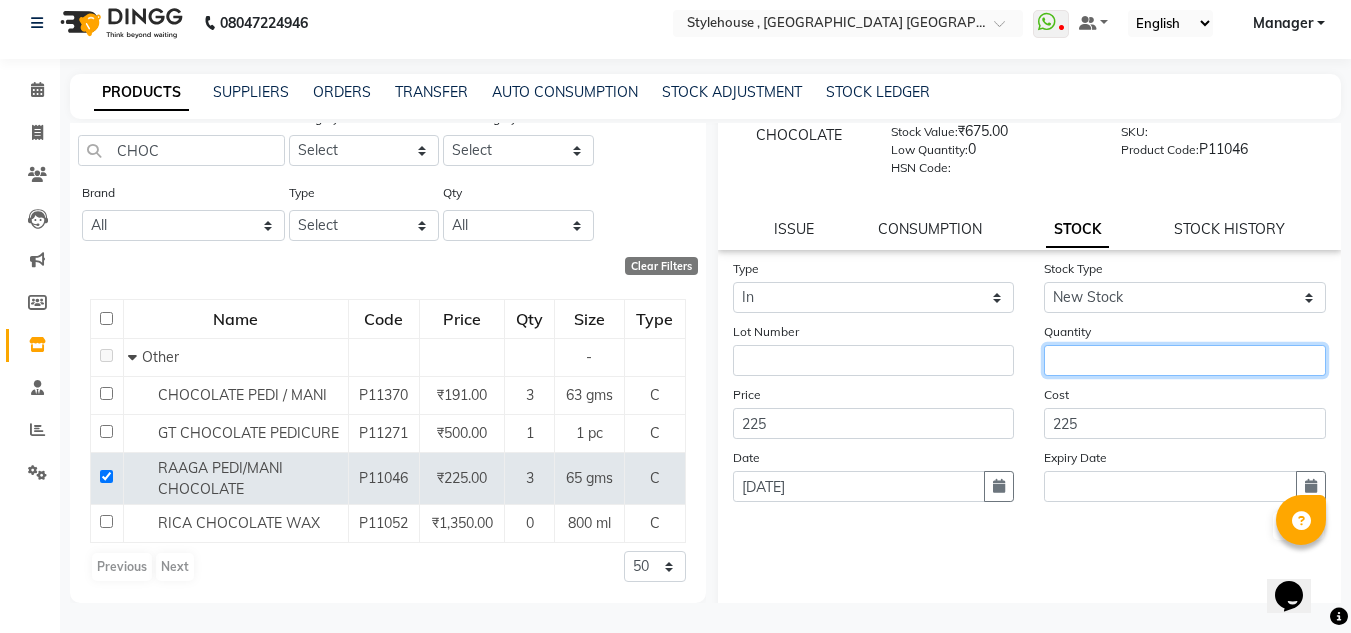 click 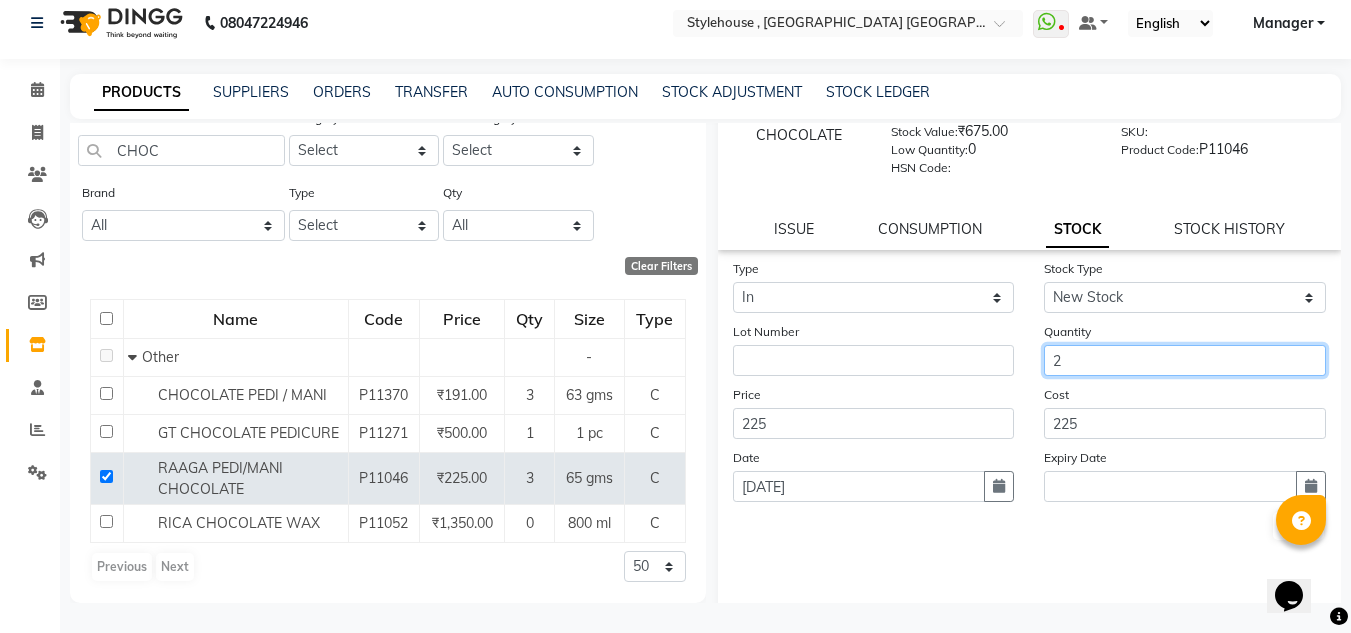 type on "2" 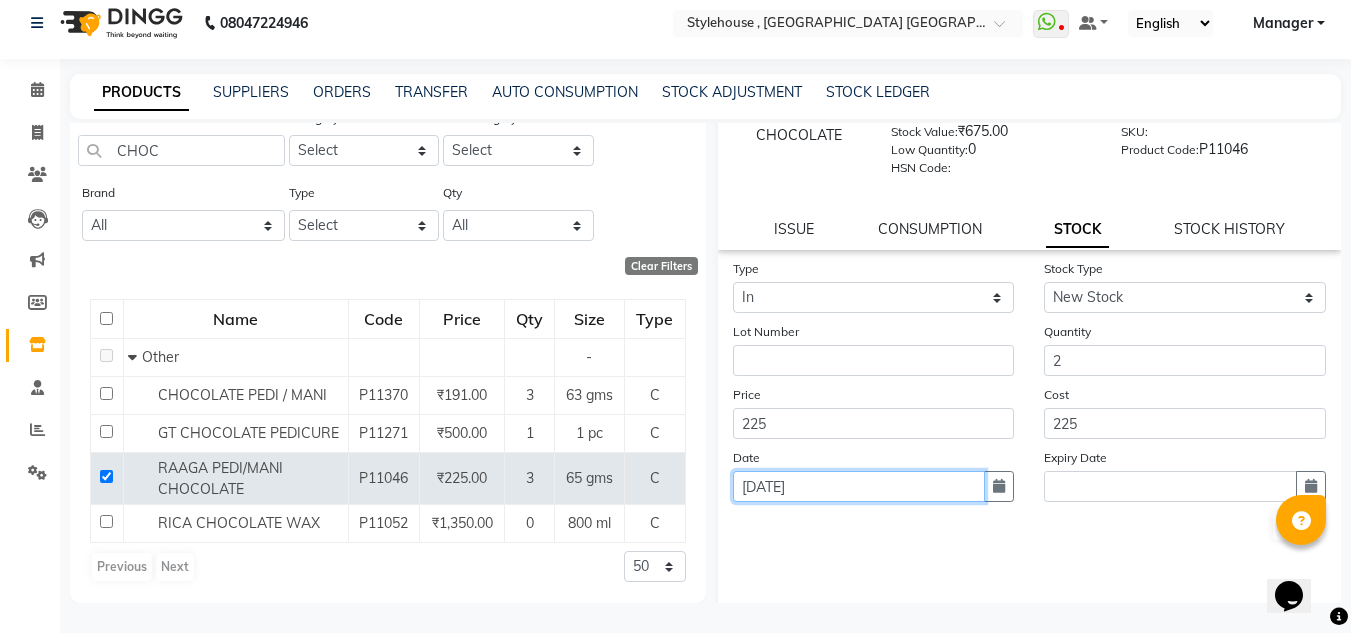 click on "[DATE]" 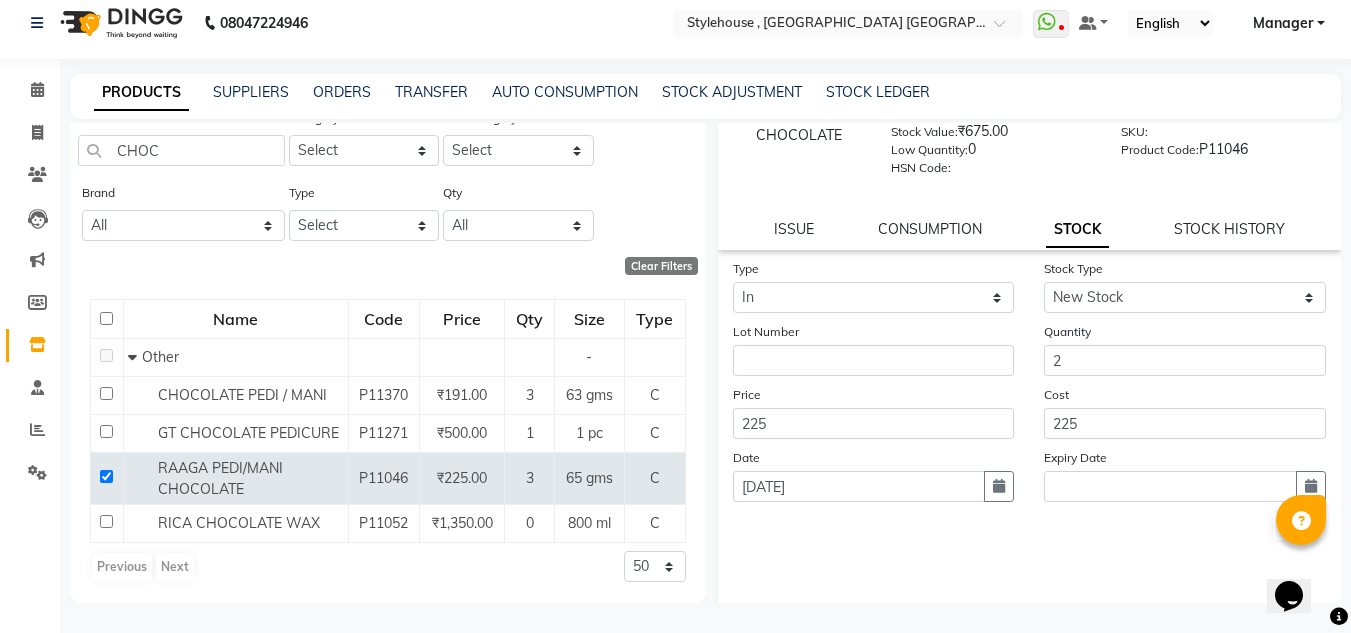 select on "7" 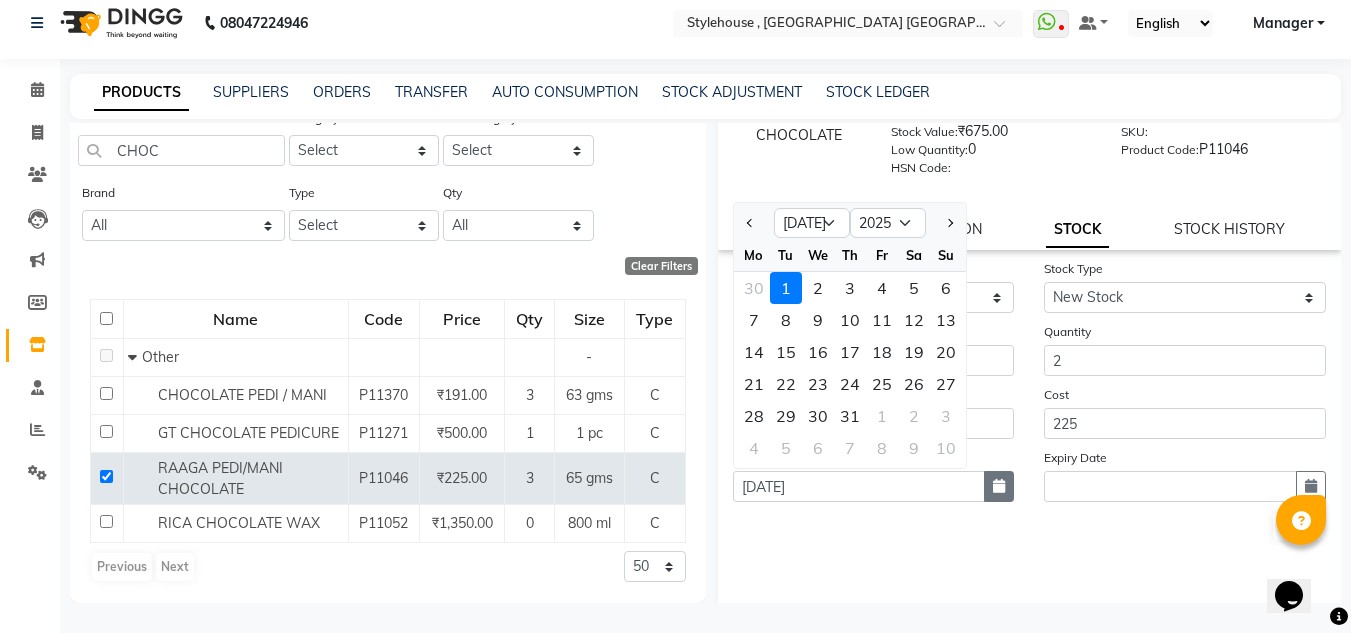 click 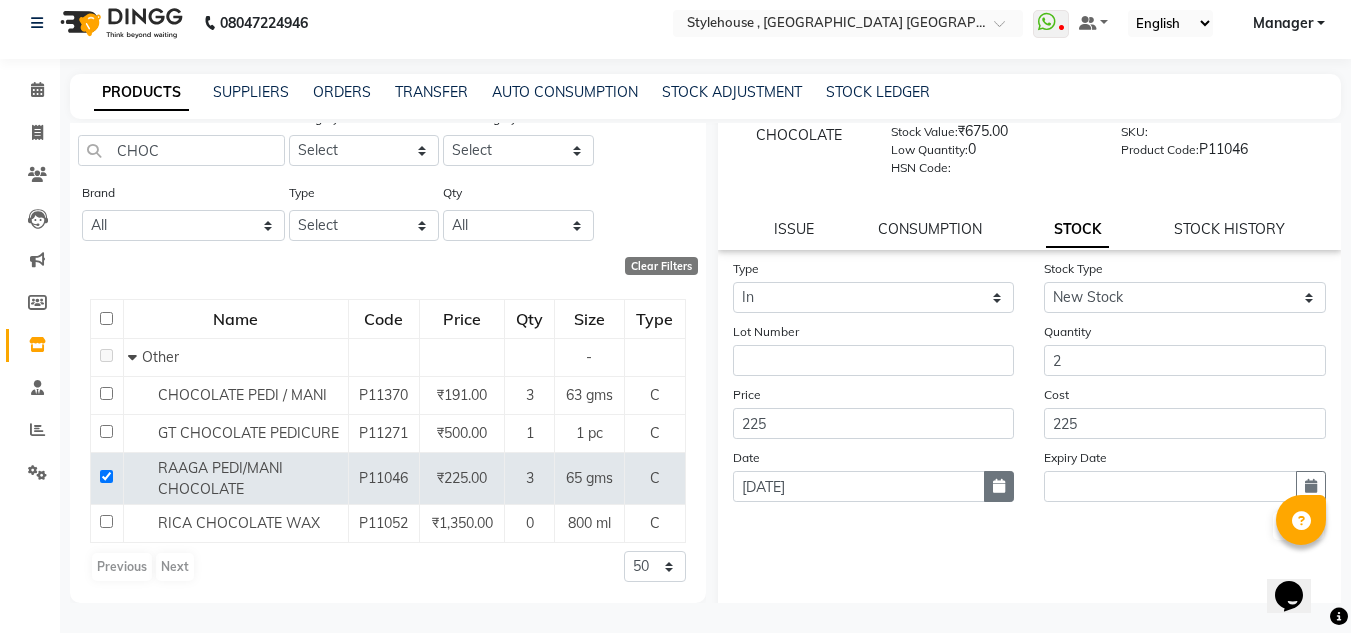 click 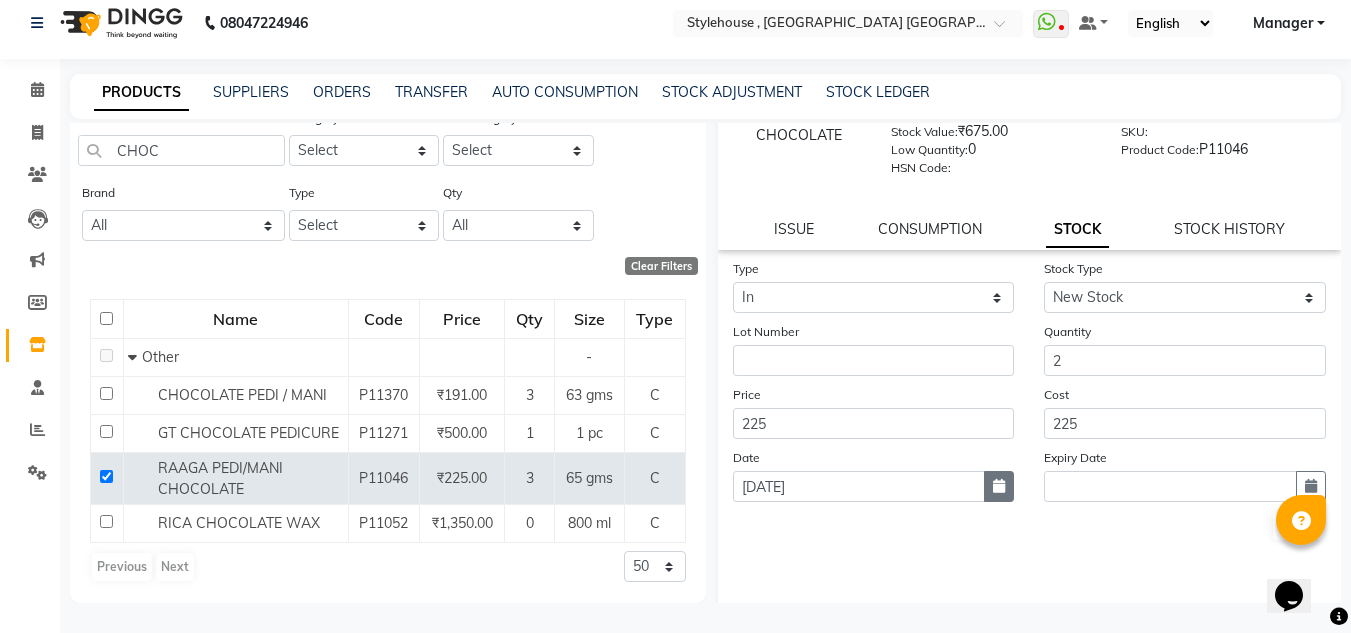 select on "7" 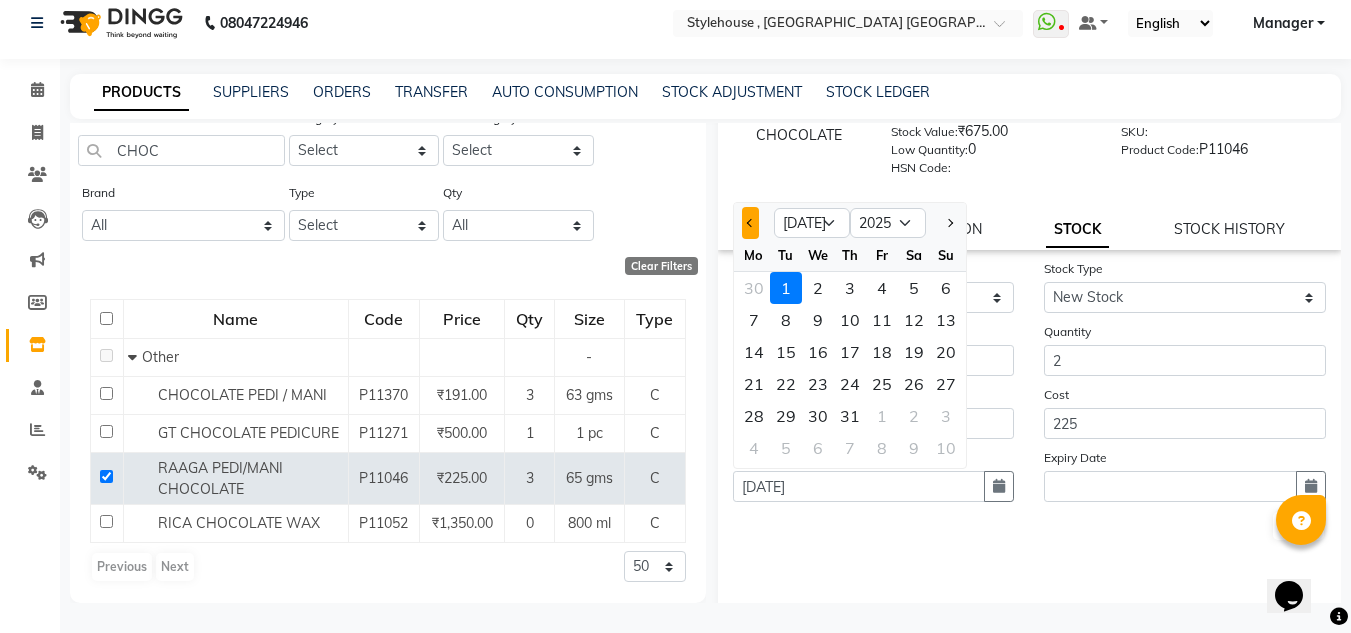 click 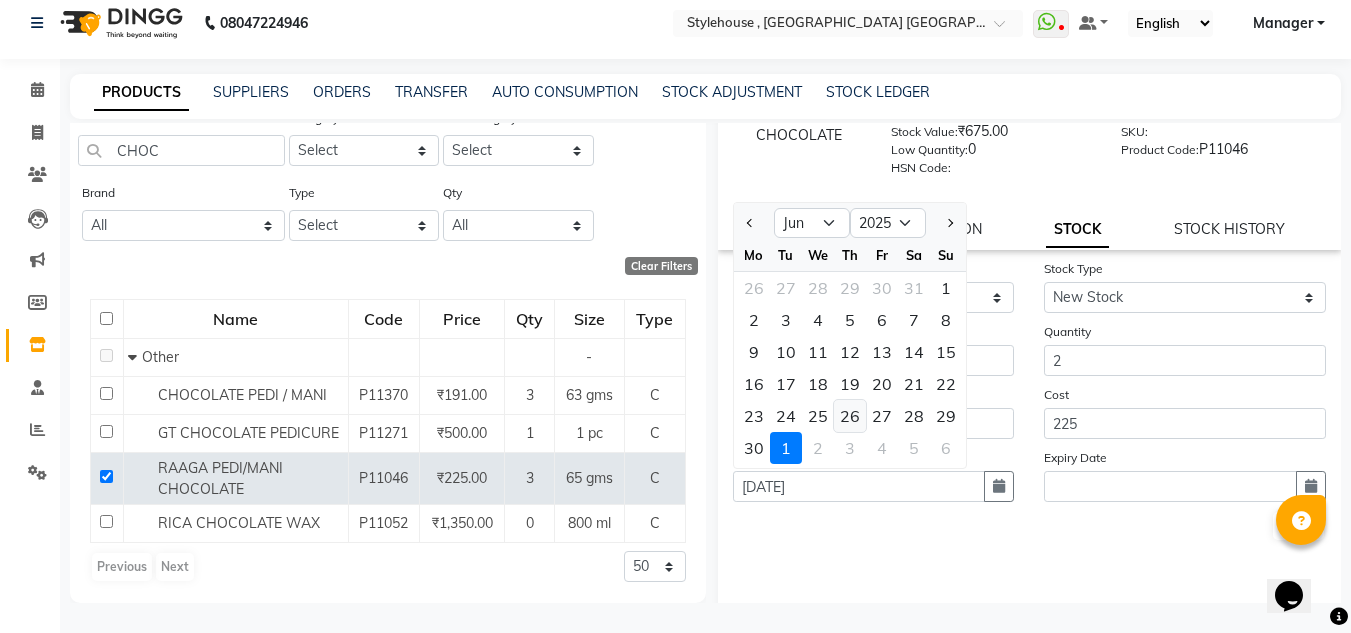 click on "26" 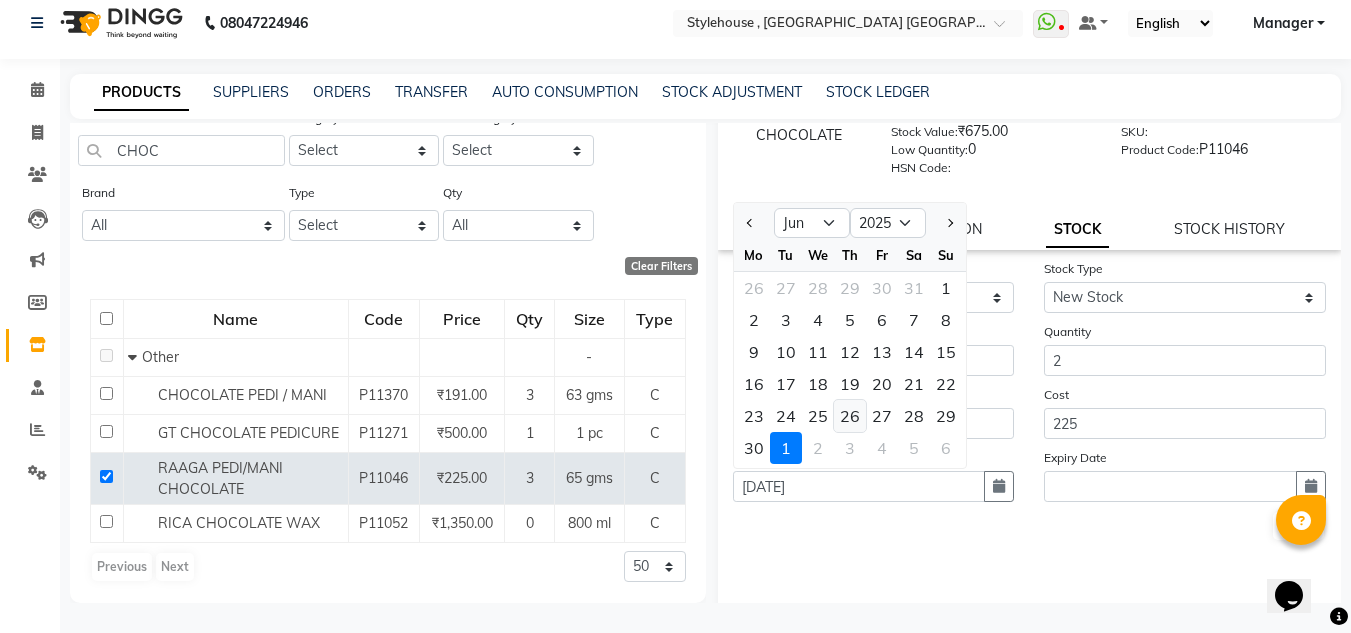 type on "[DATE]" 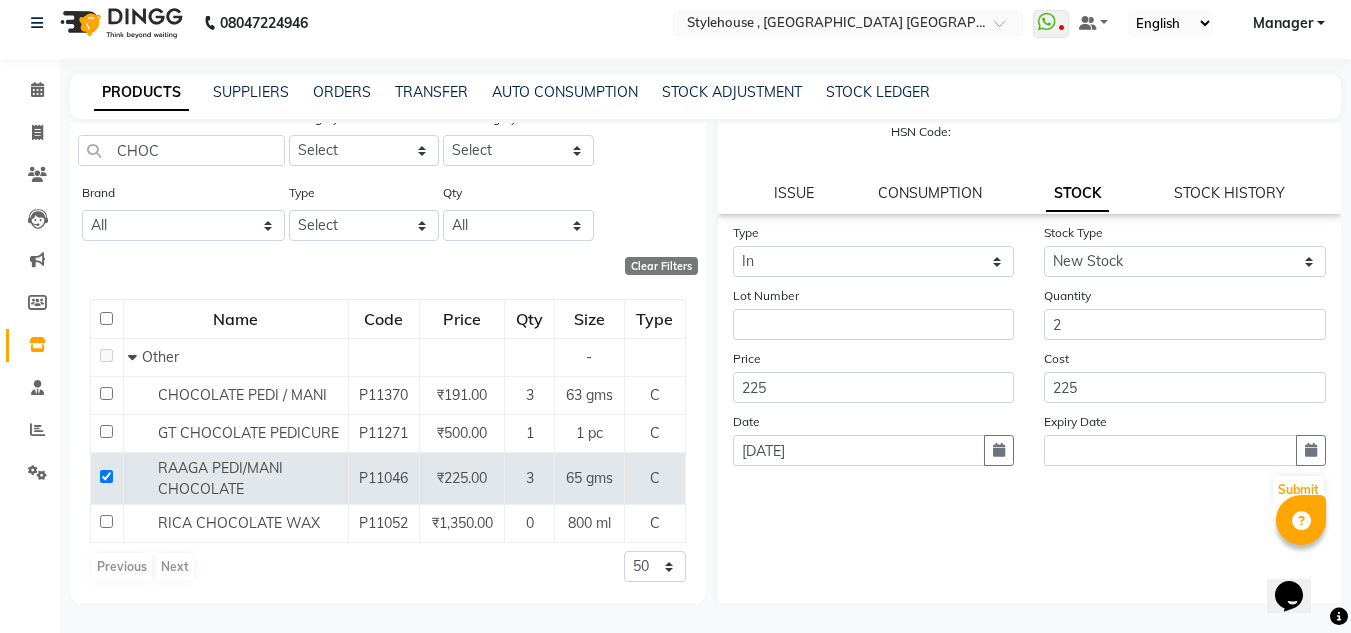 scroll, scrollTop: 155, scrollLeft: 0, axis: vertical 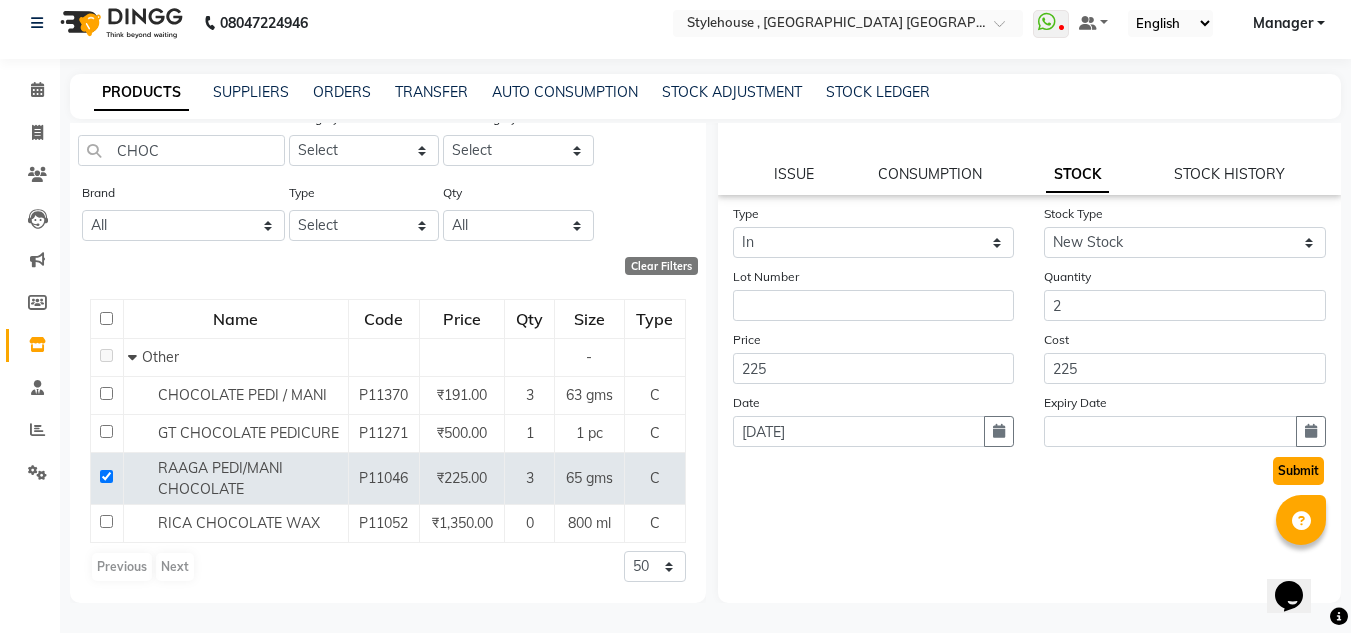 click on "Submit" 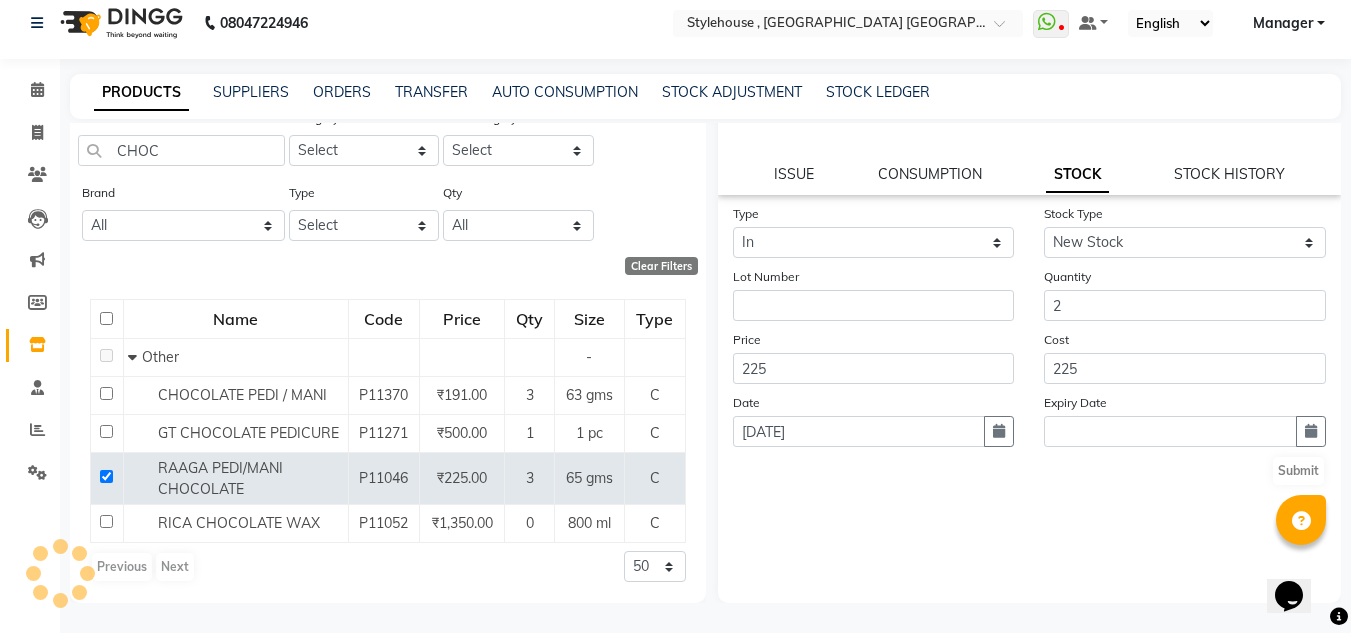 scroll, scrollTop: 0, scrollLeft: 0, axis: both 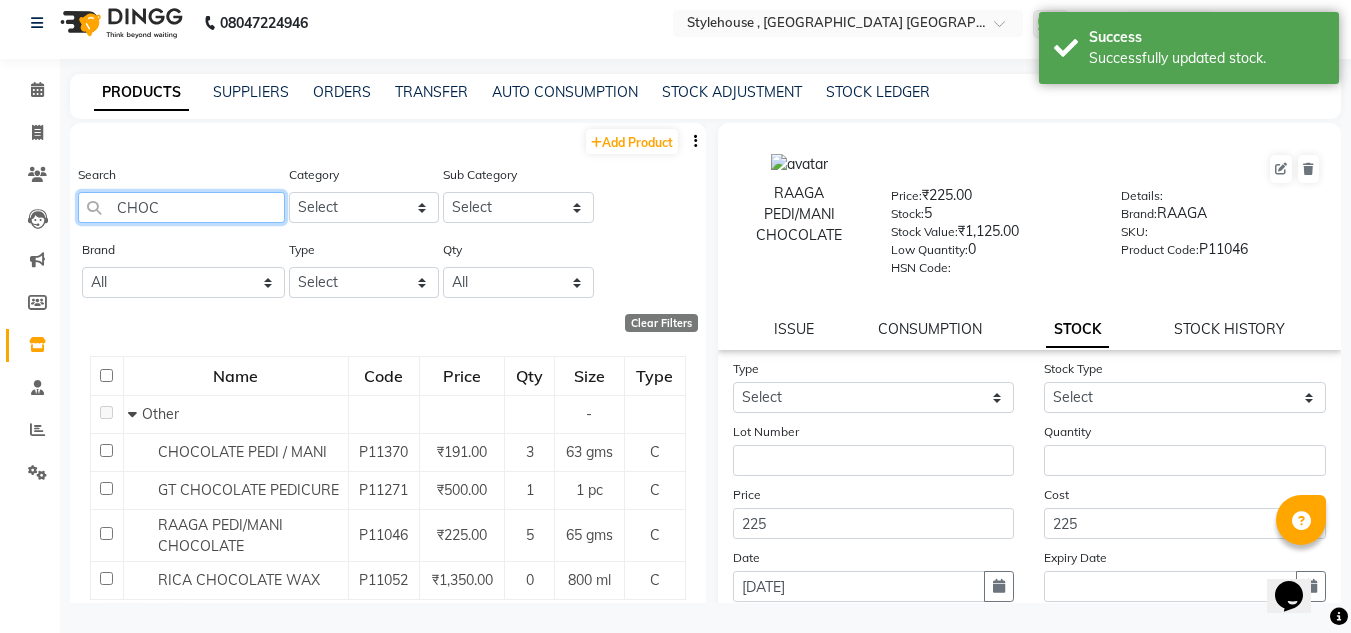 click on "CHOC" 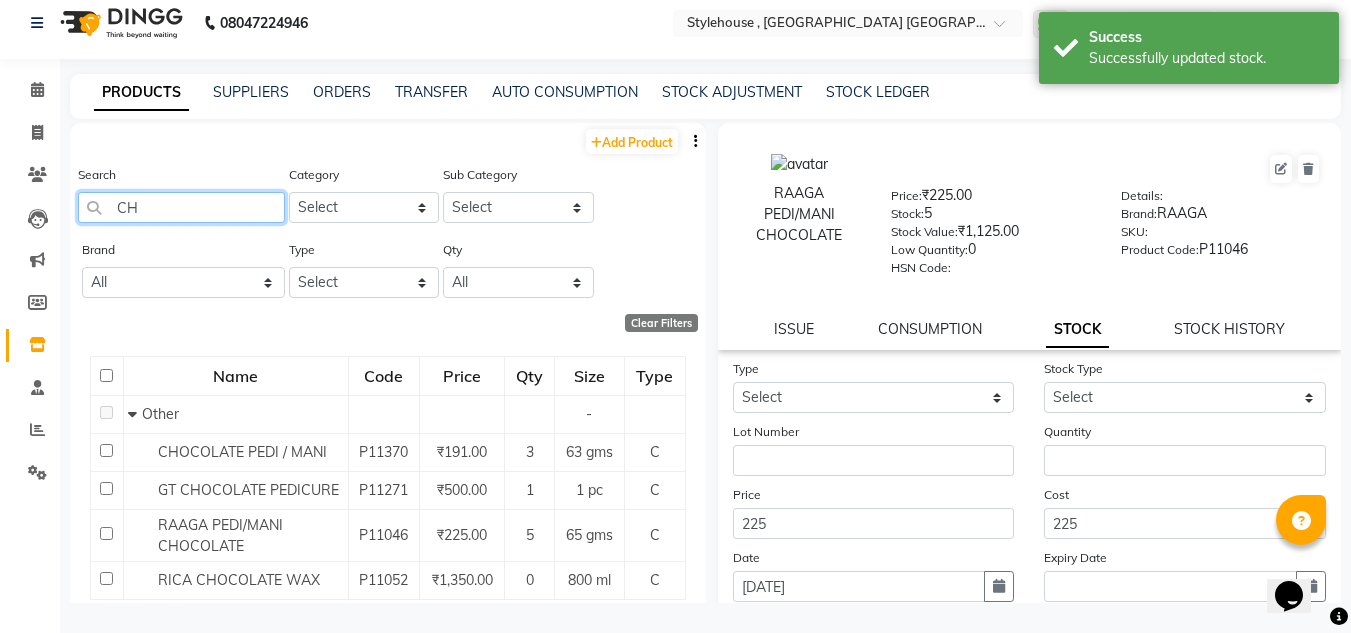 type on "C" 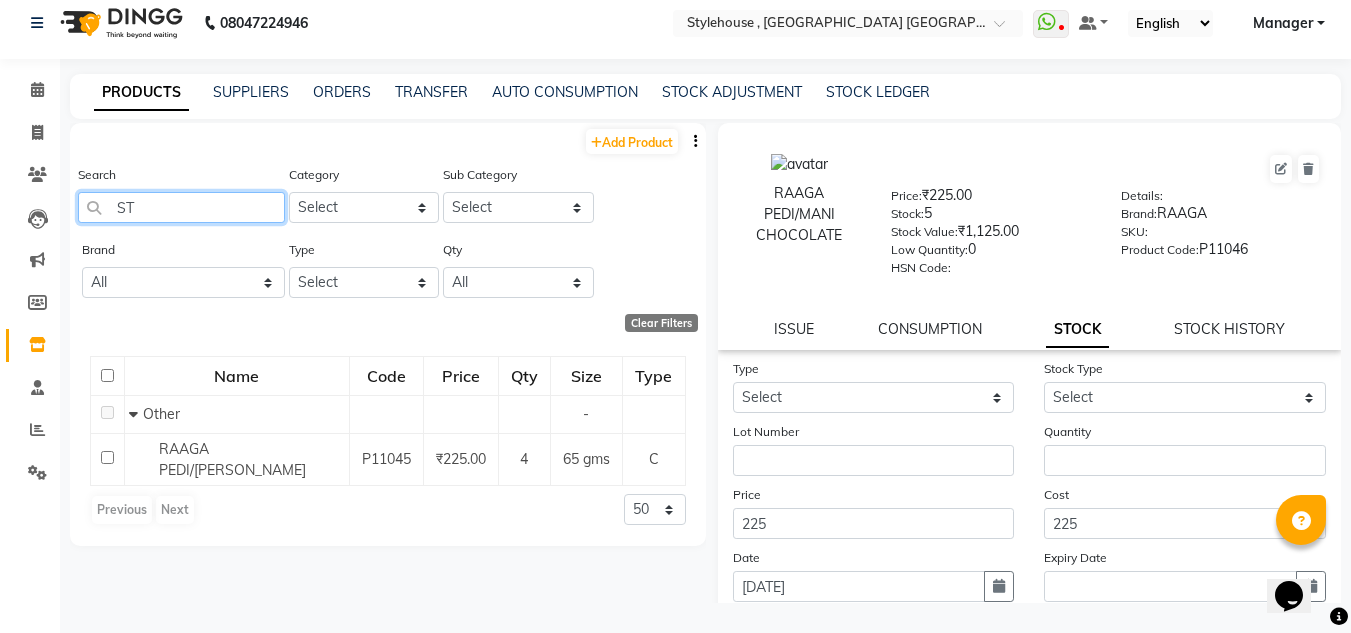 type on "S" 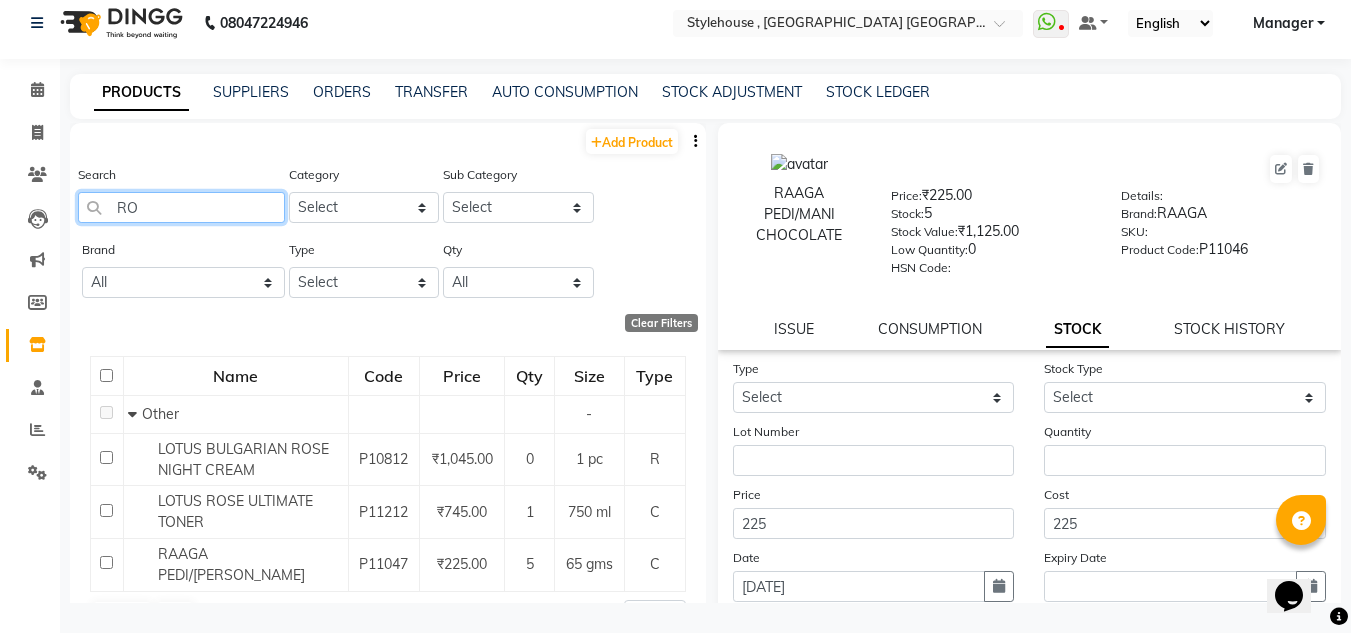 type on "R" 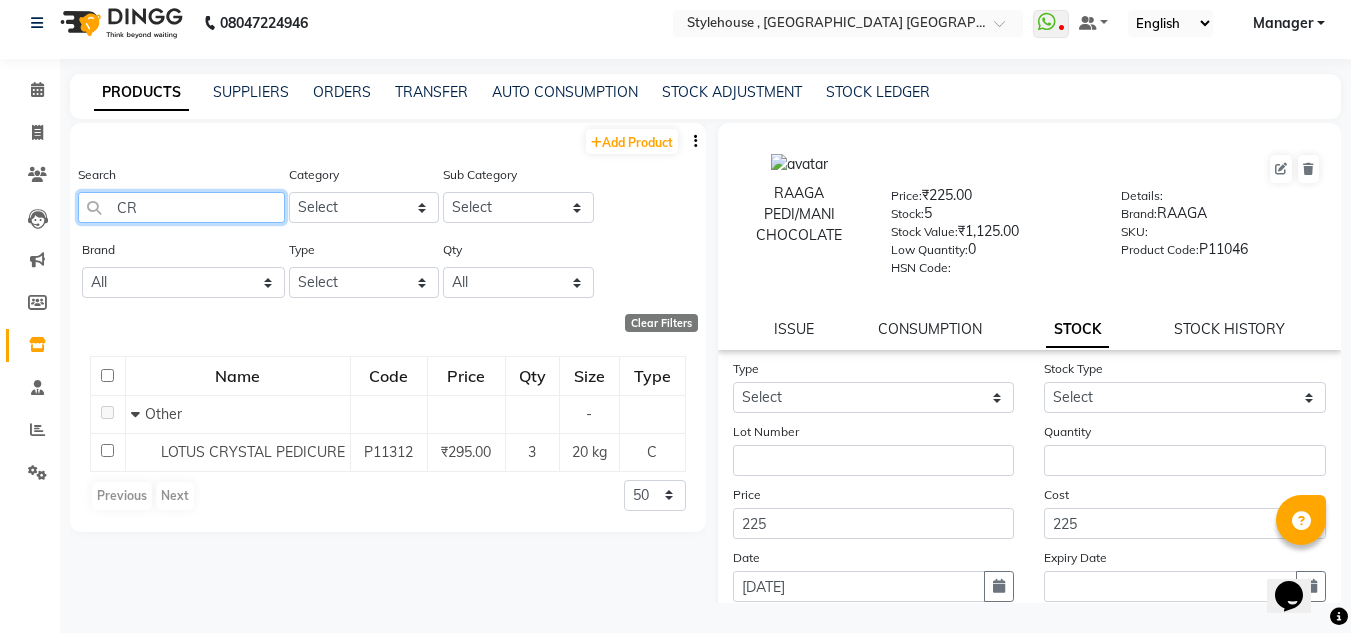 type on "C" 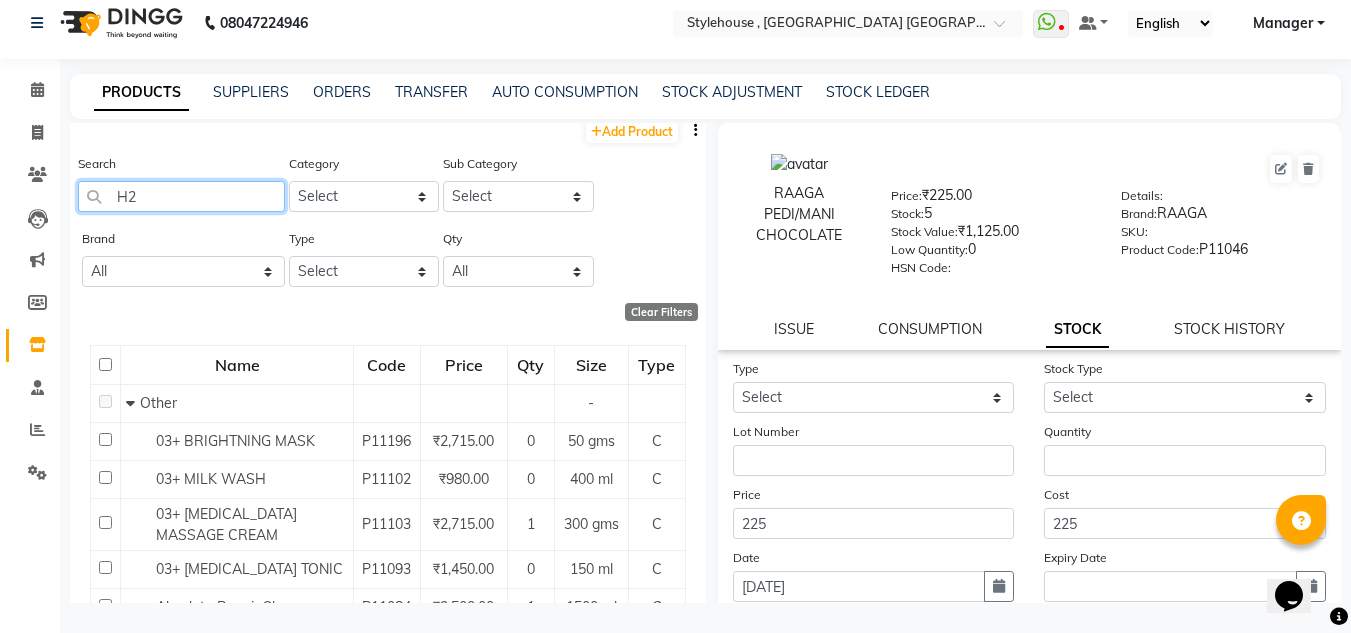 scroll, scrollTop: 0, scrollLeft: 0, axis: both 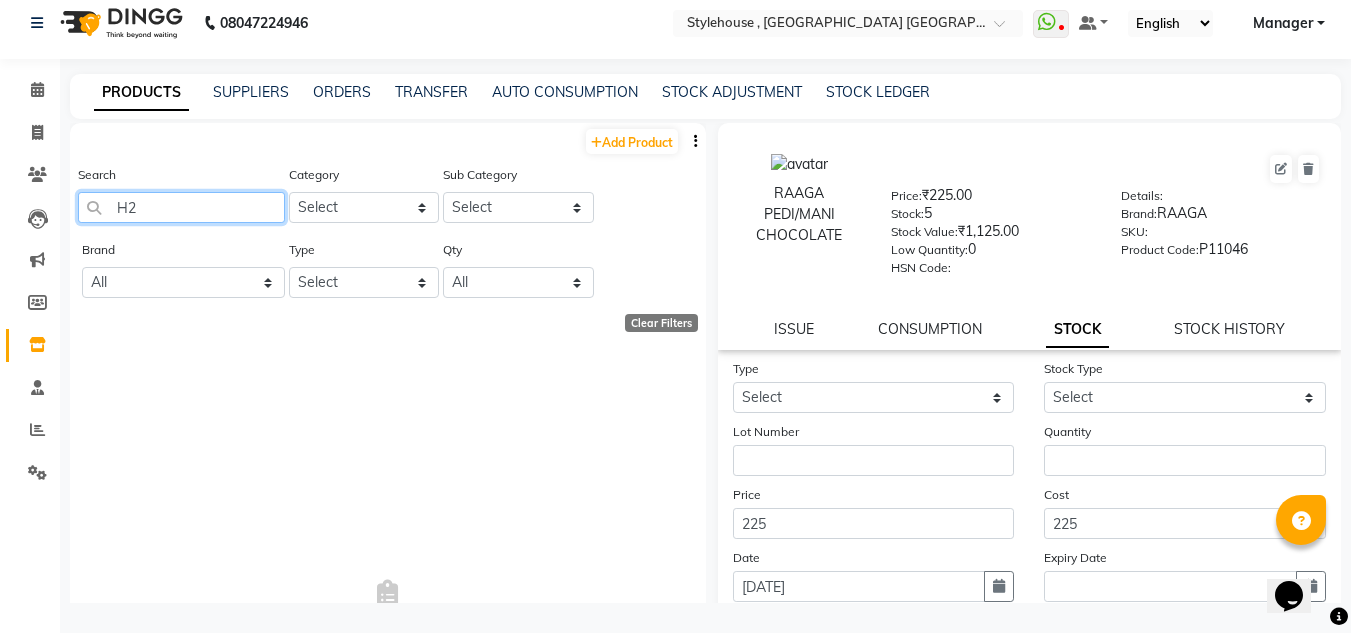 type on "H" 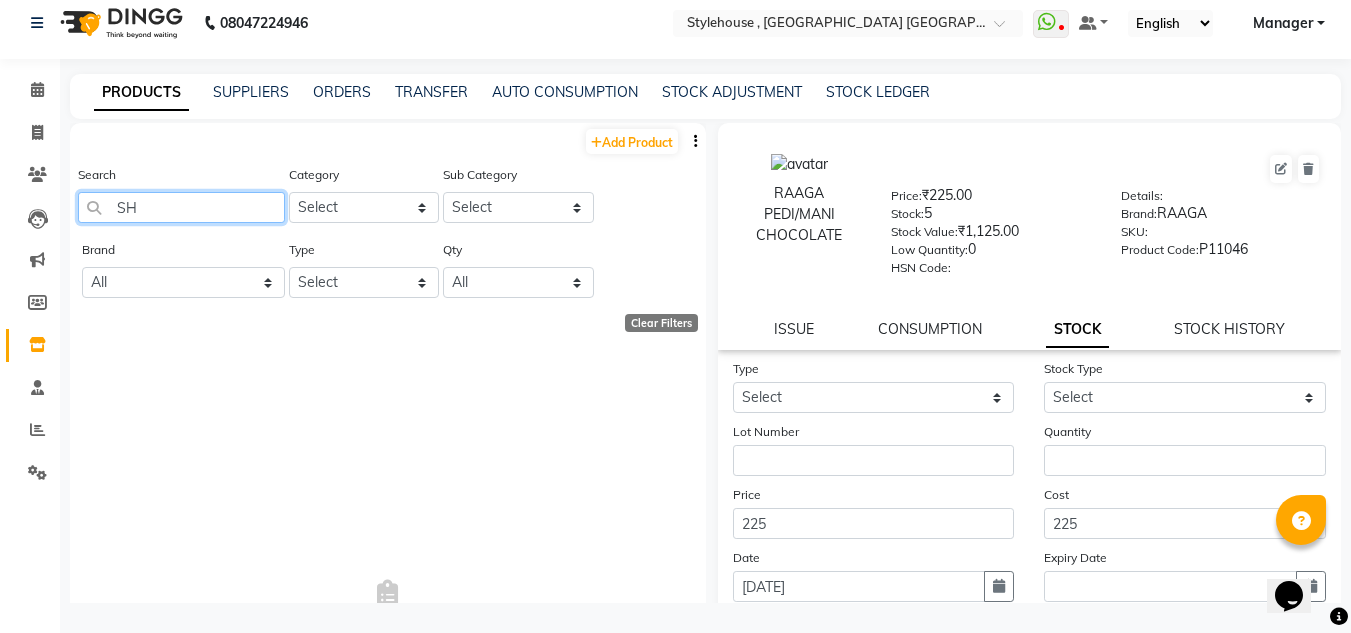 type on "S" 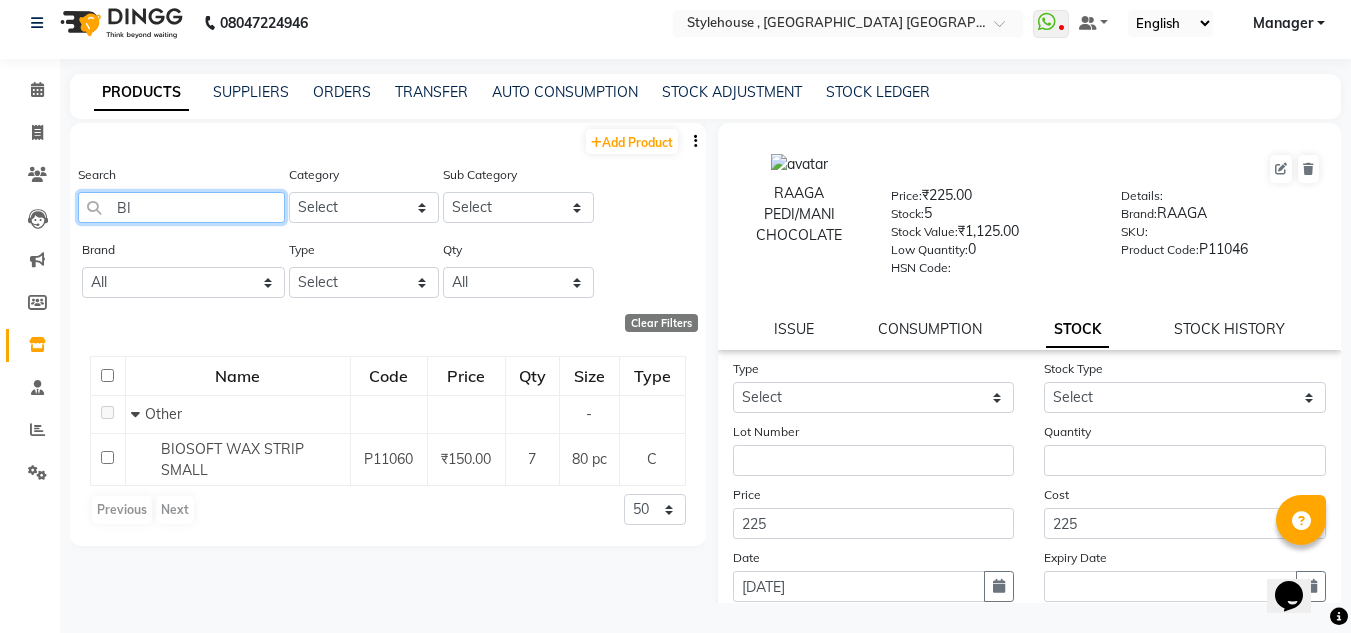 type on "B" 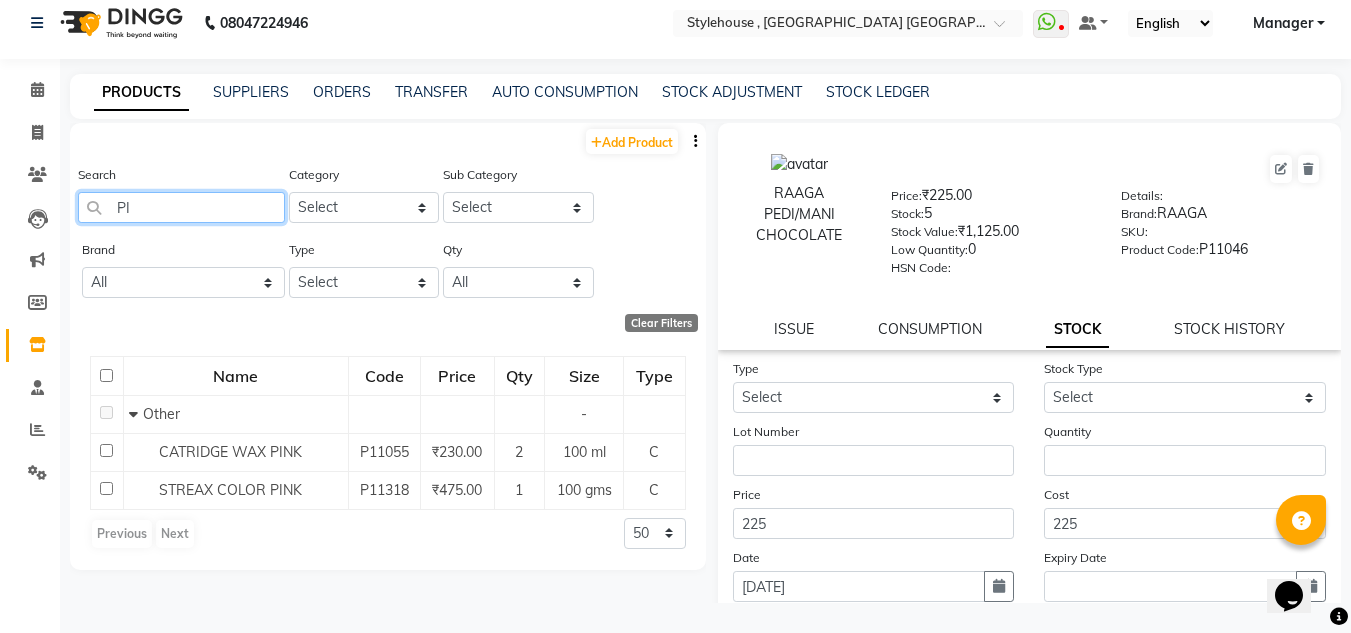 type on "P" 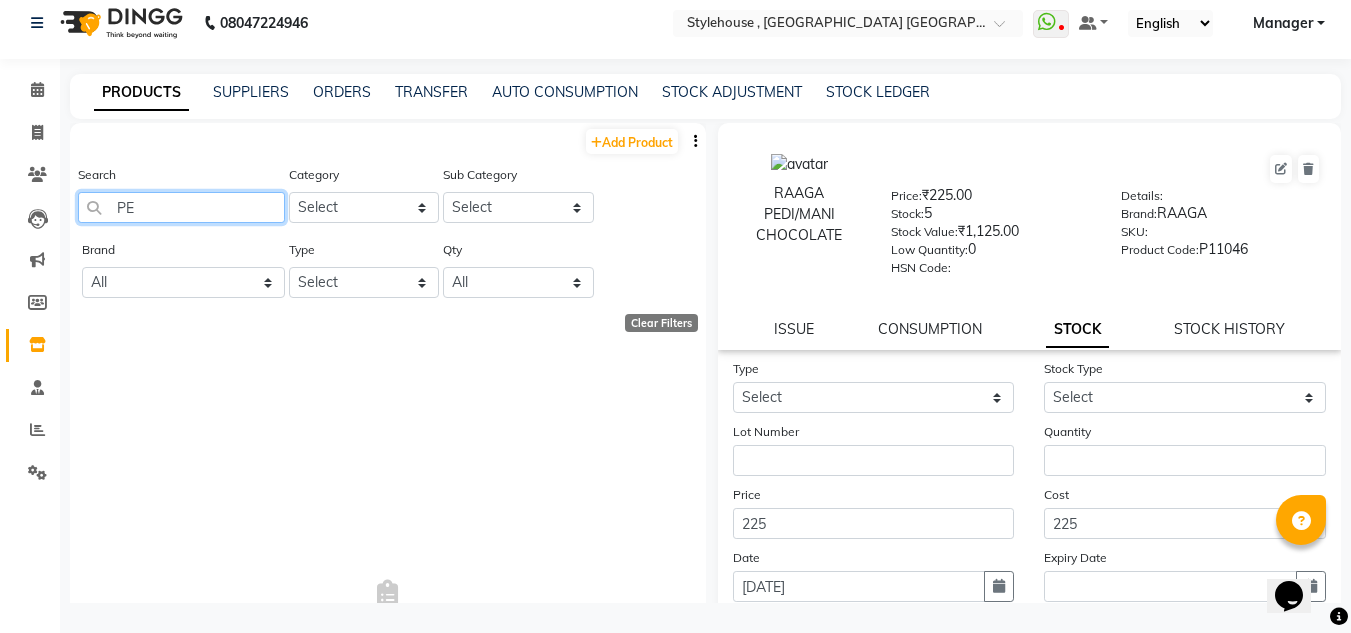 type on "P" 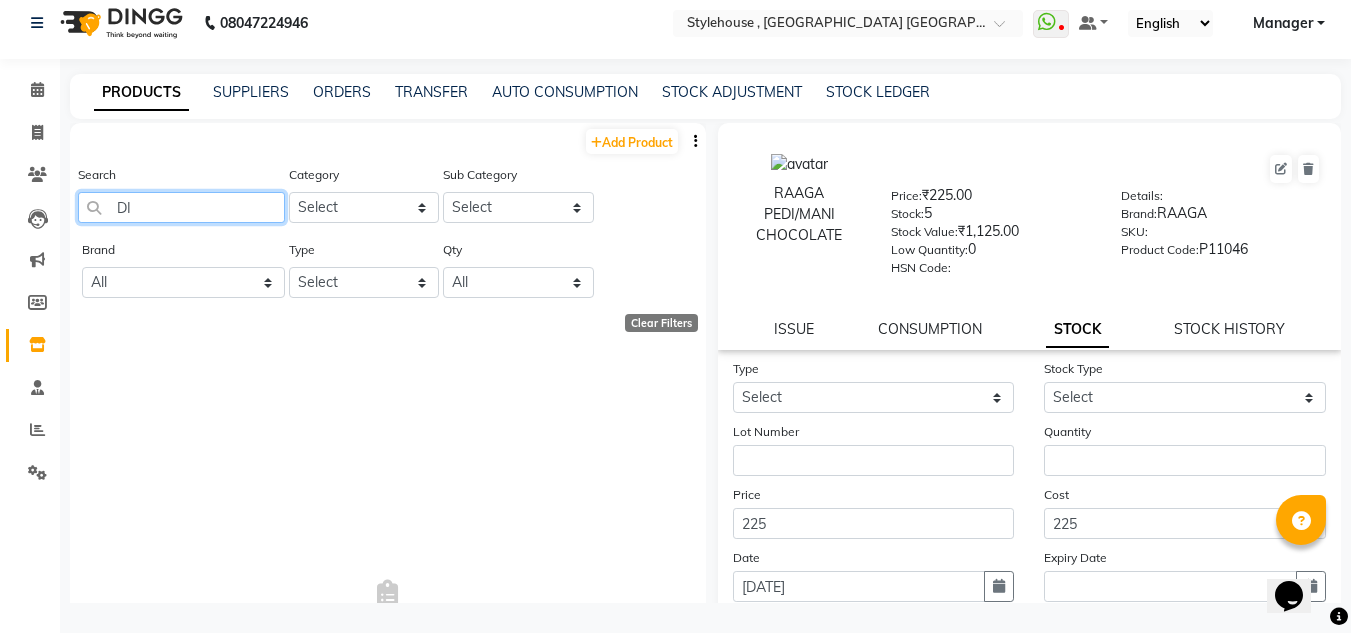 type on "D" 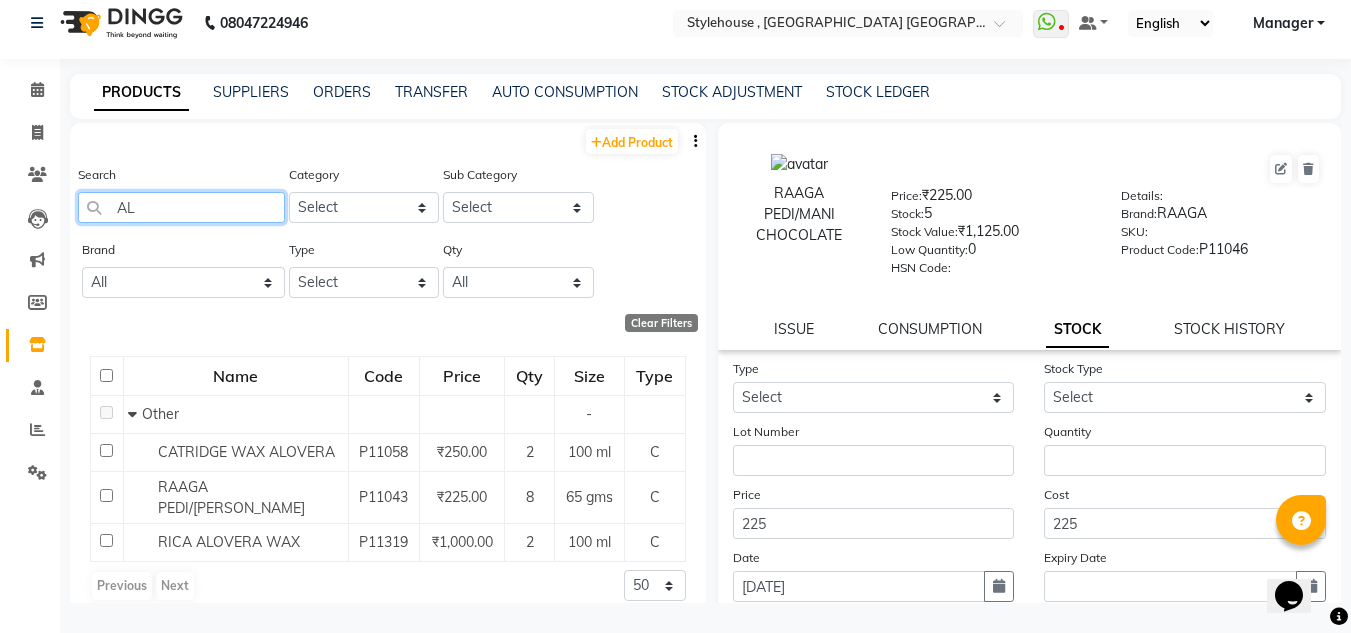 type on "A" 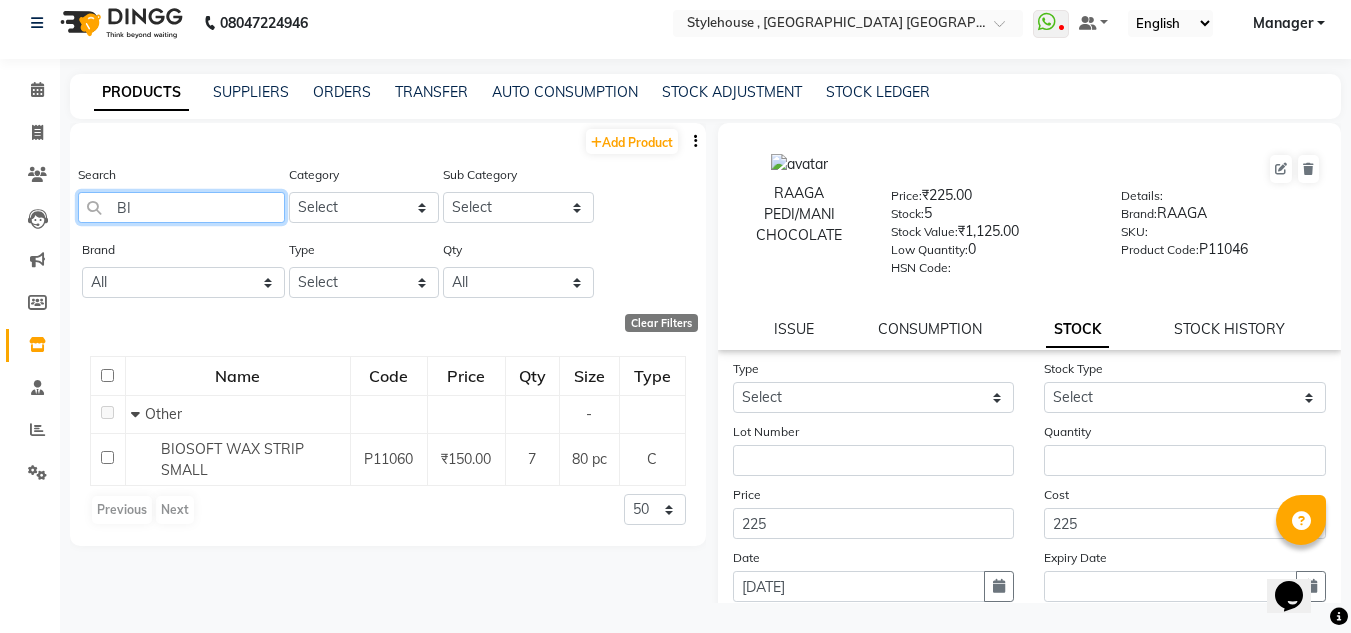 type on "B" 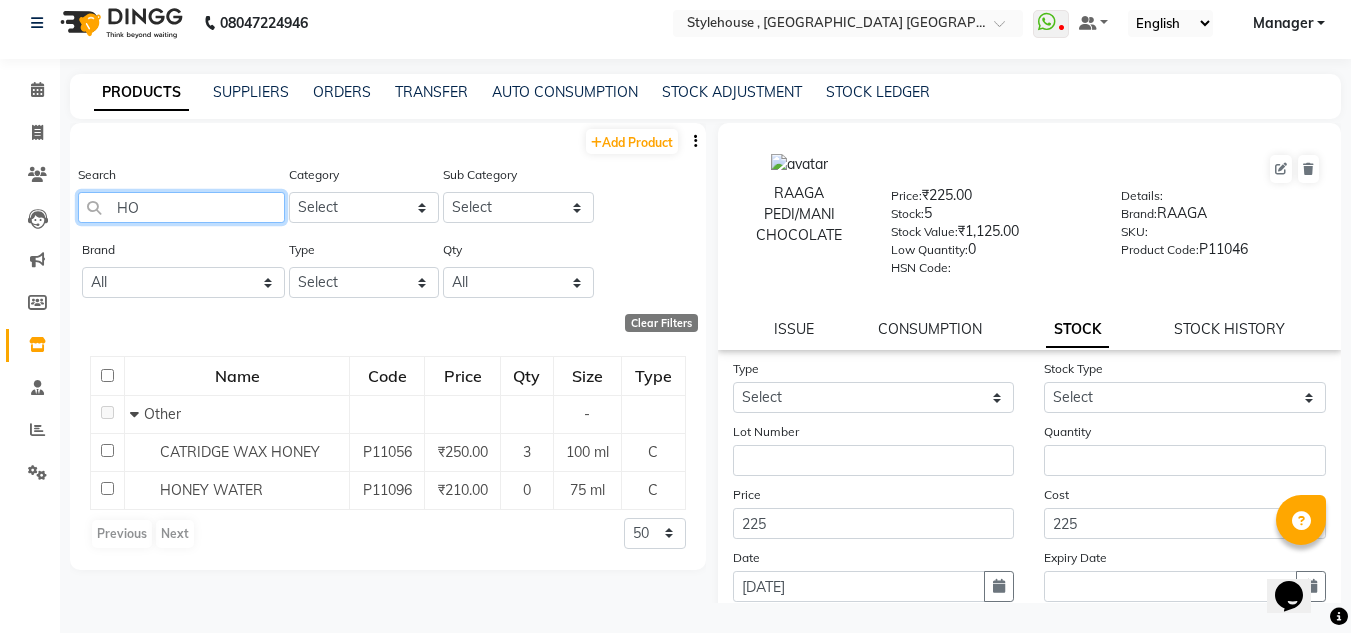 type on "H" 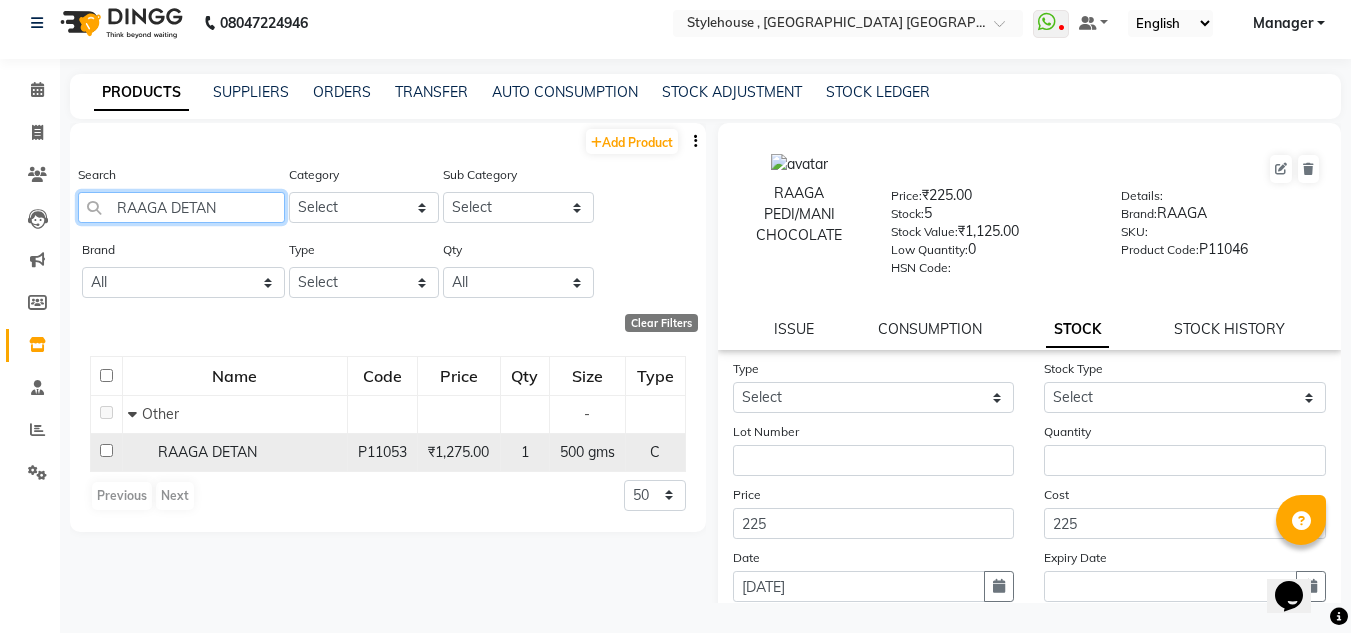 type on "RAAGA DETAN" 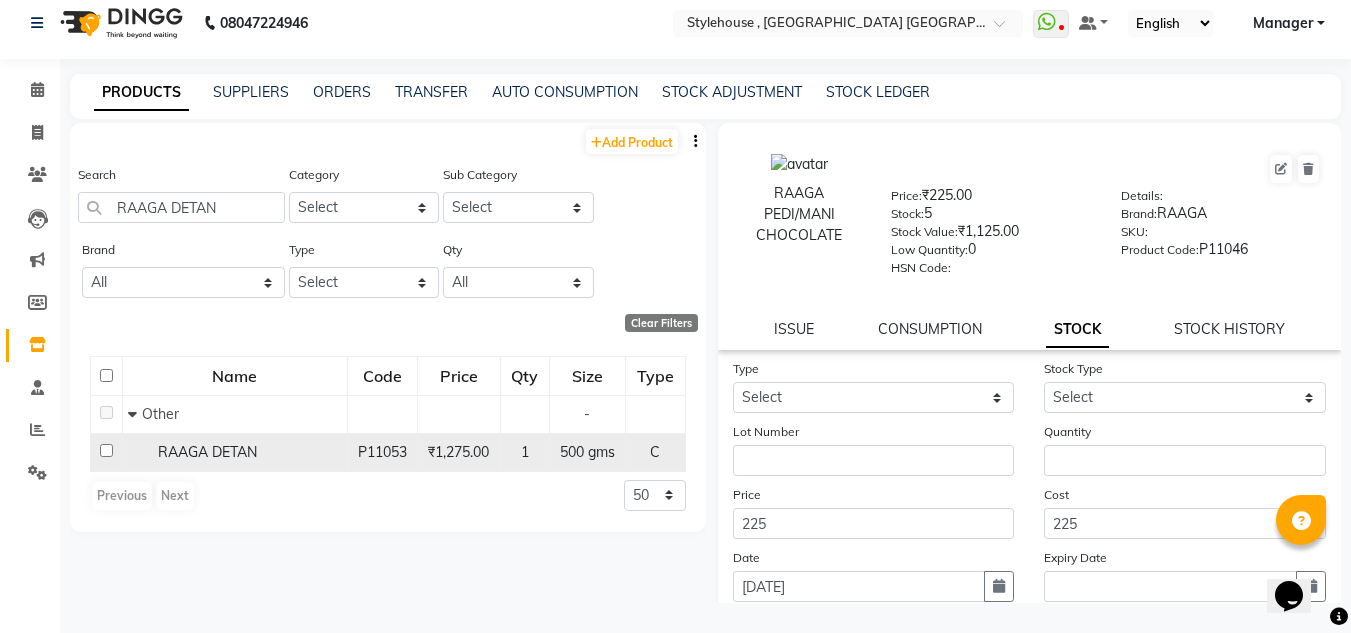 click 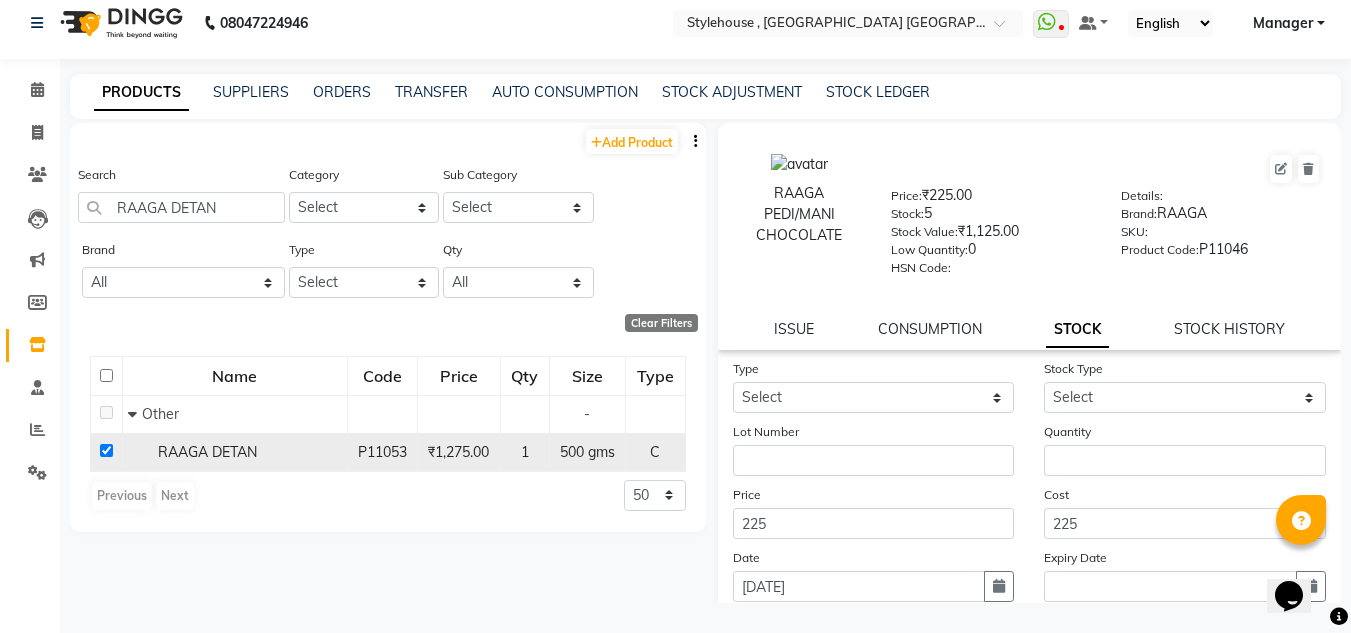 checkbox on "true" 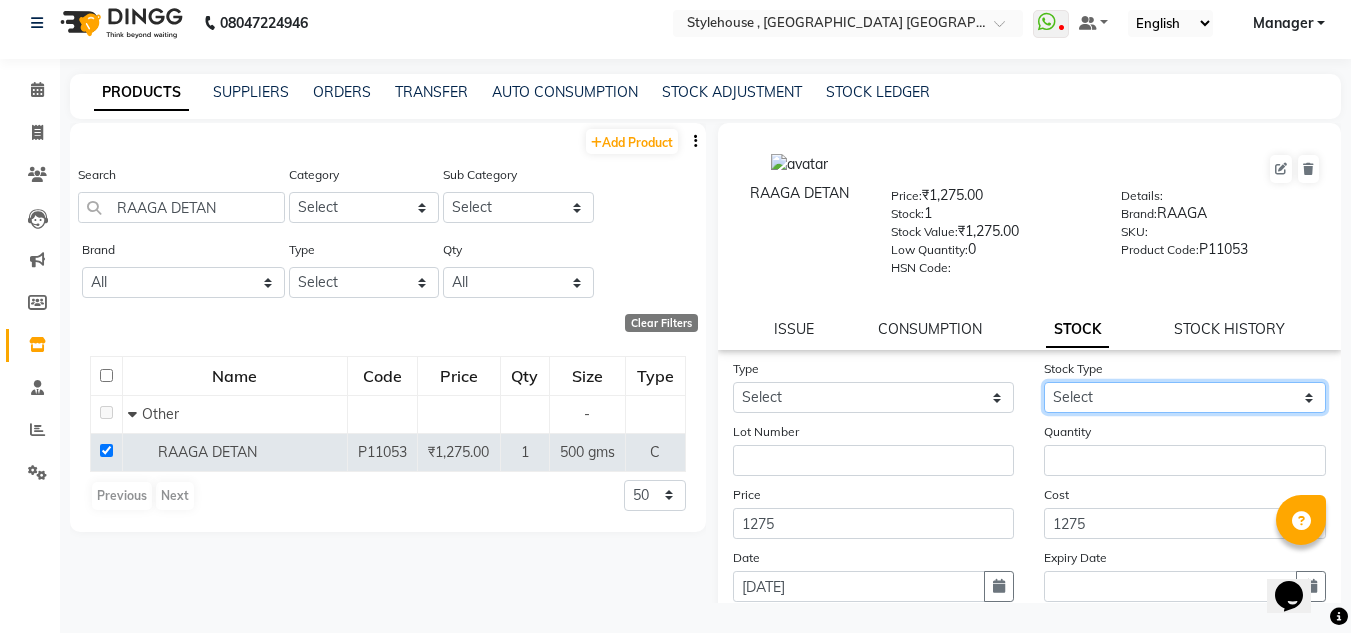 click on "Select New Stock Adjustment Return Other" 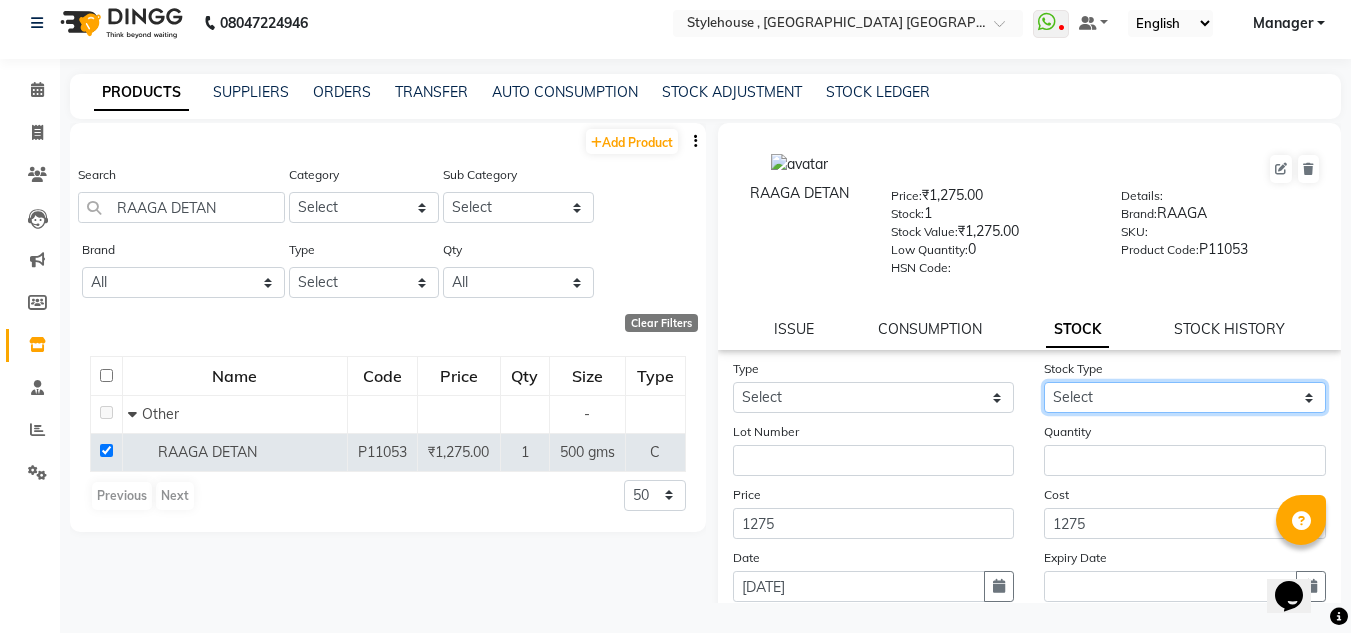select on "new stock" 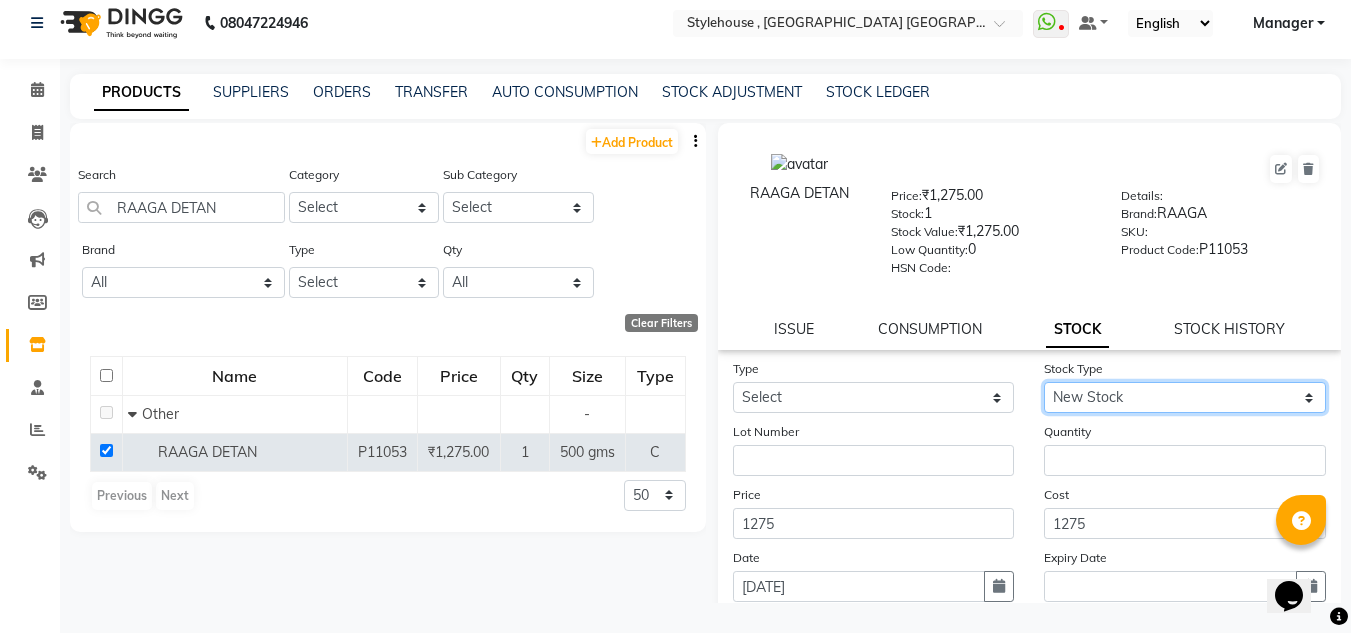 click on "Select New Stock Adjustment Return Other" 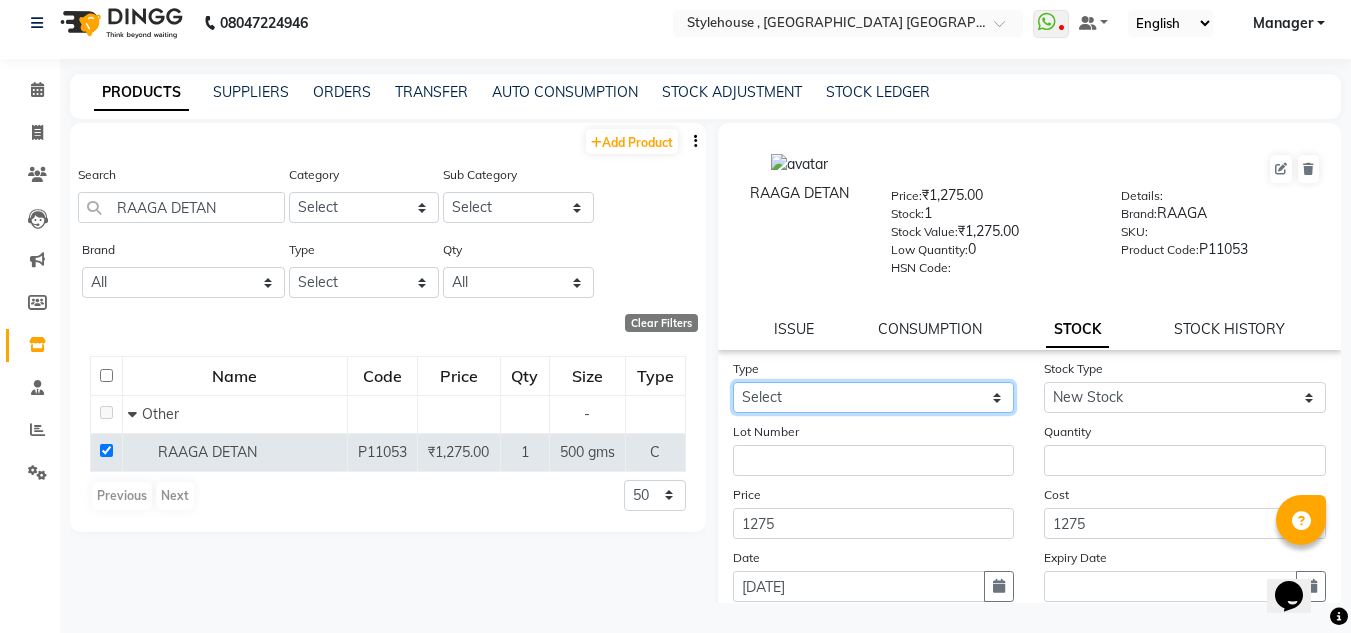 click on "Select In Out" 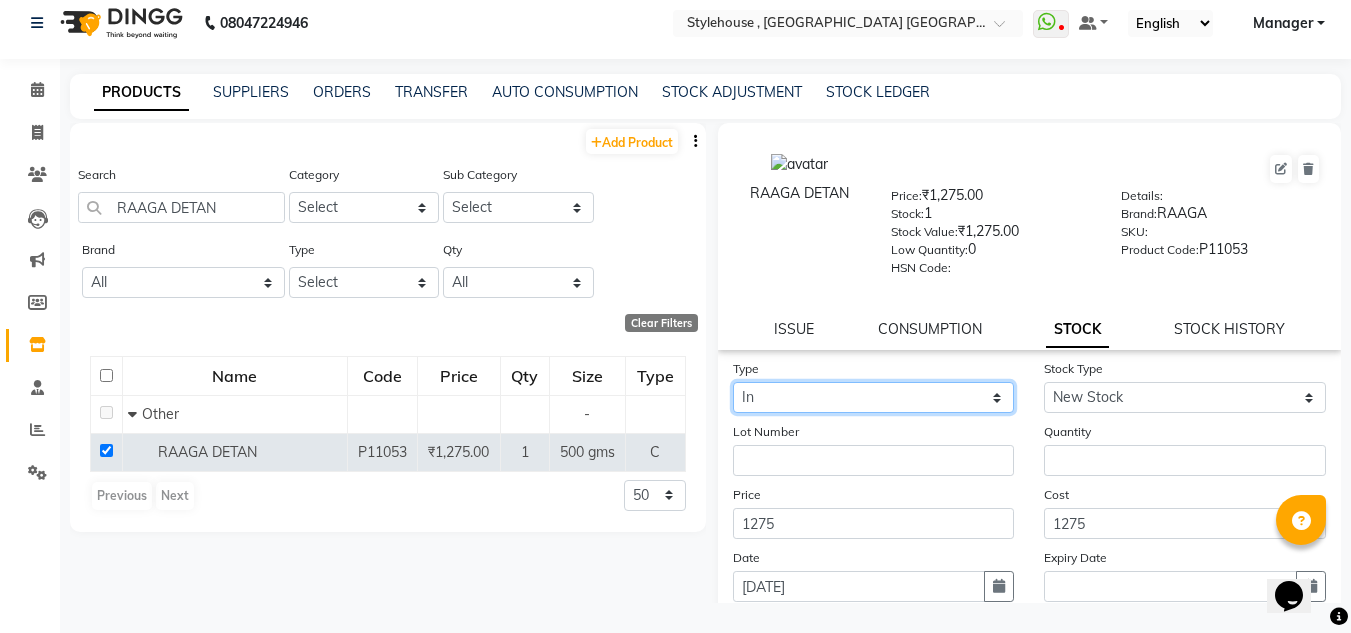 click on "Select In Out" 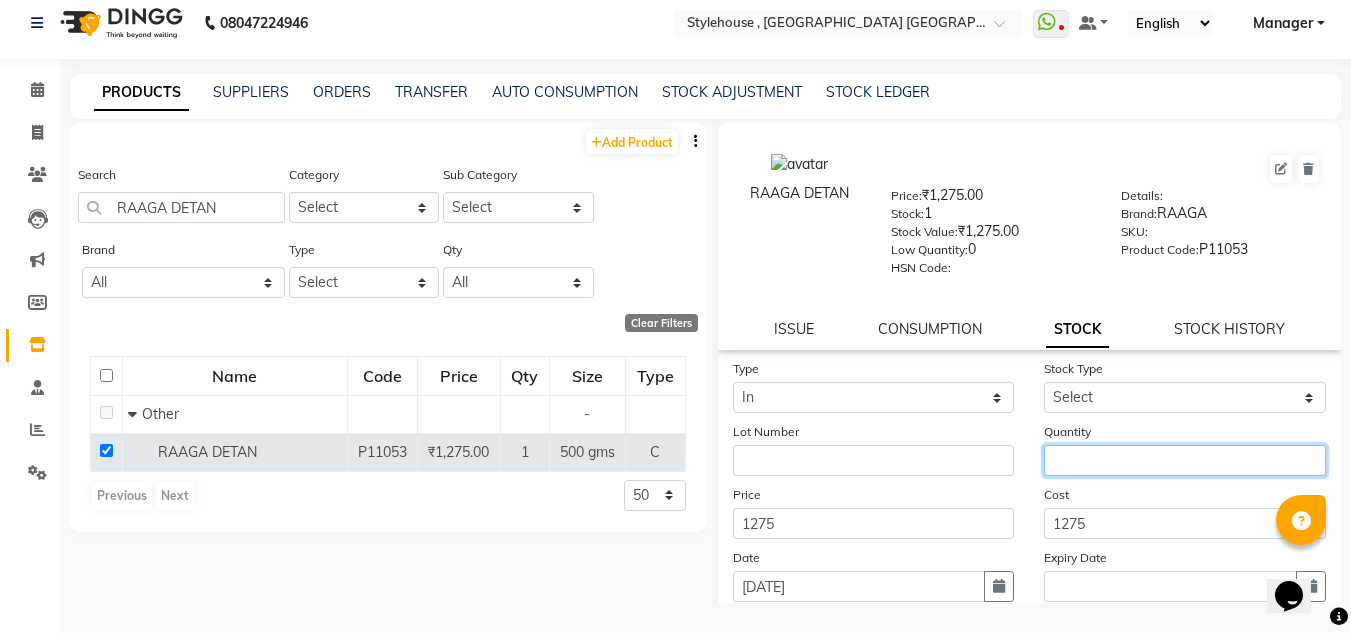 click 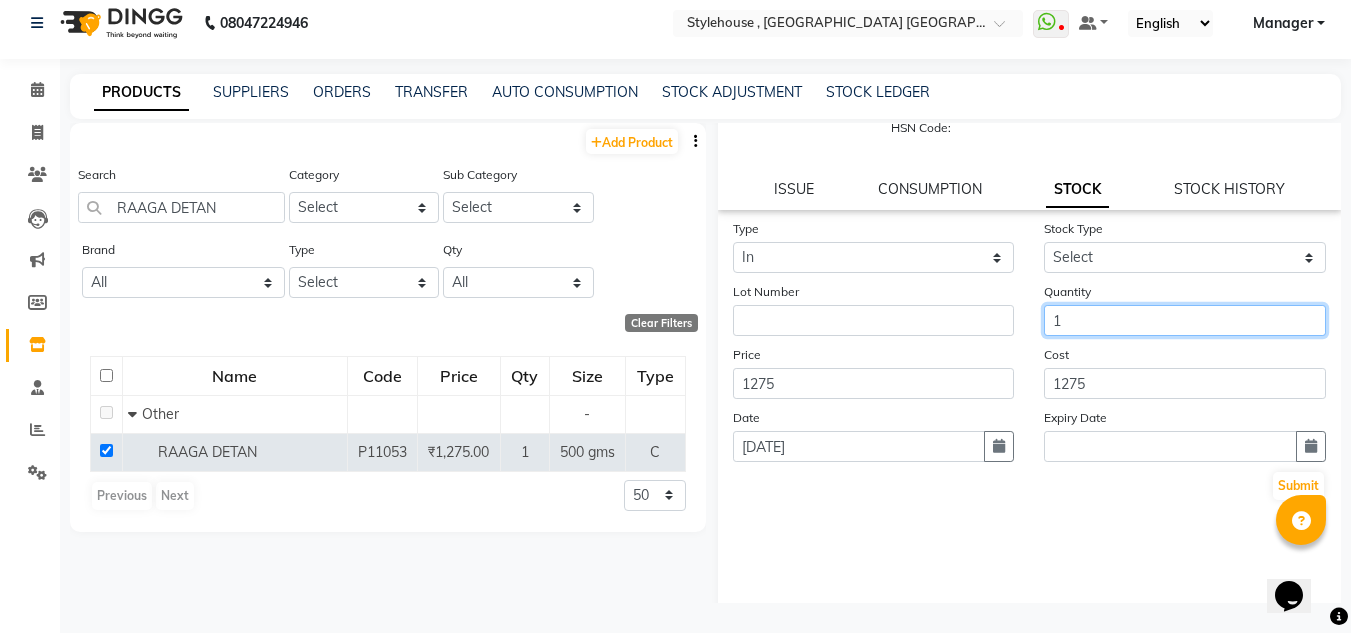 scroll, scrollTop: 155, scrollLeft: 0, axis: vertical 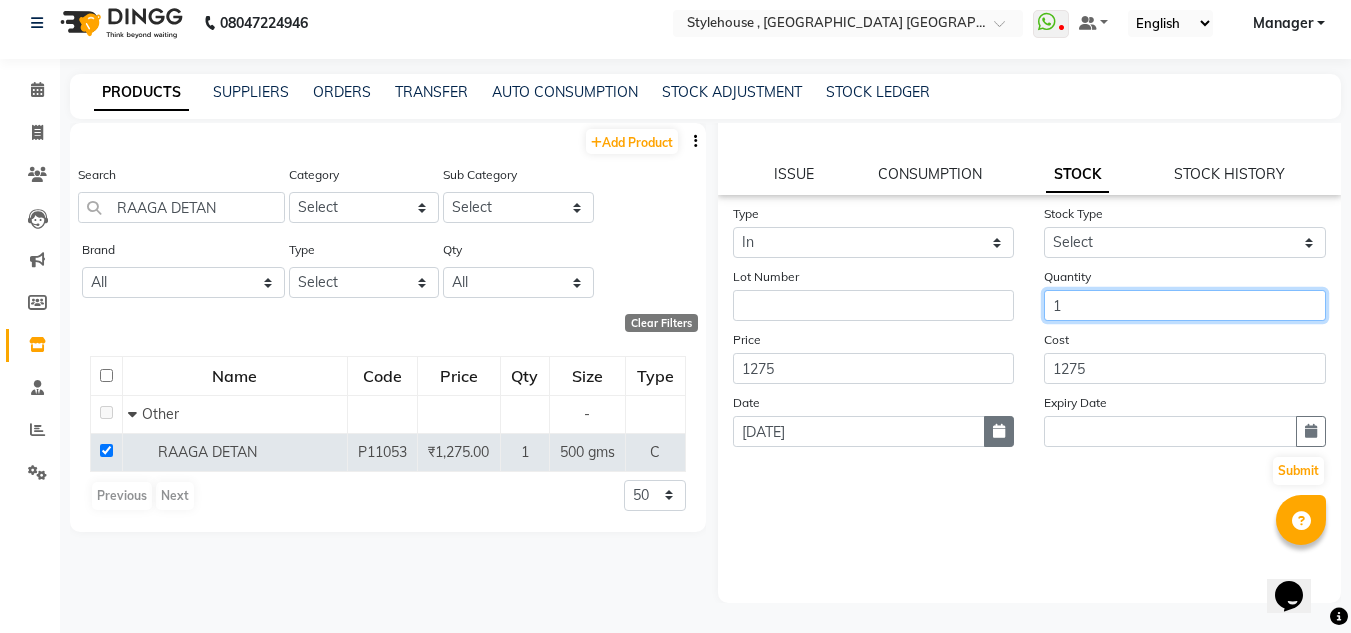 type on "1" 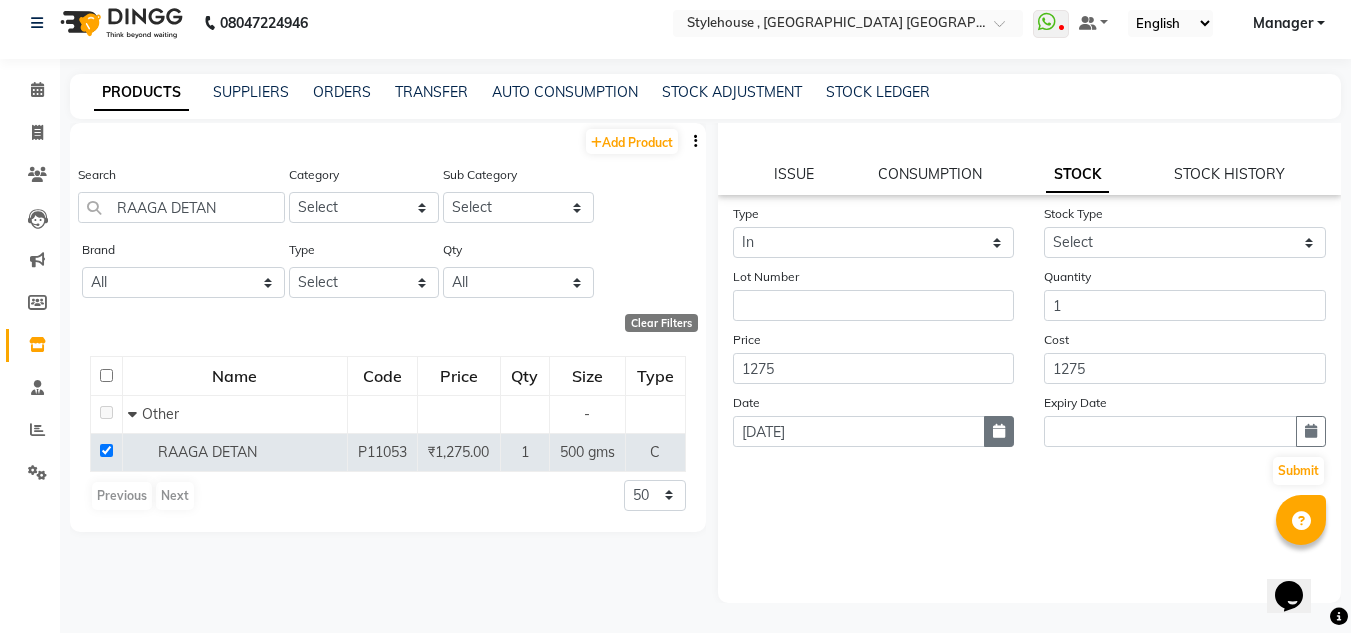 click 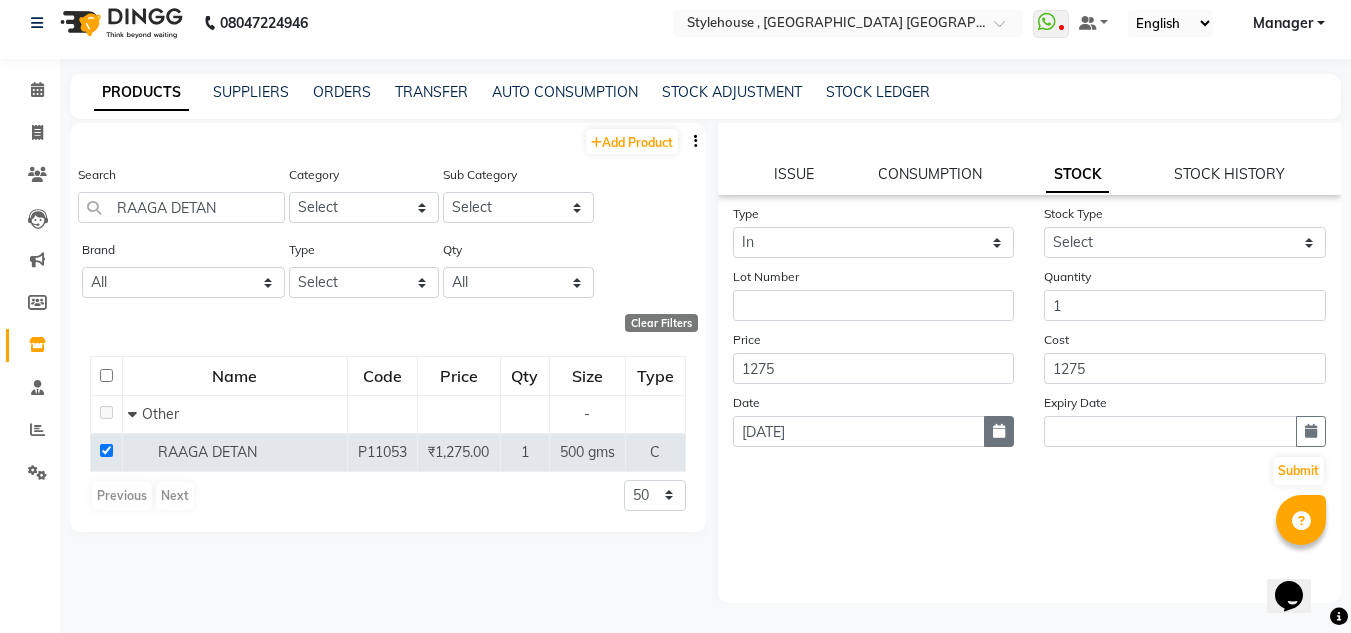 select on "7" 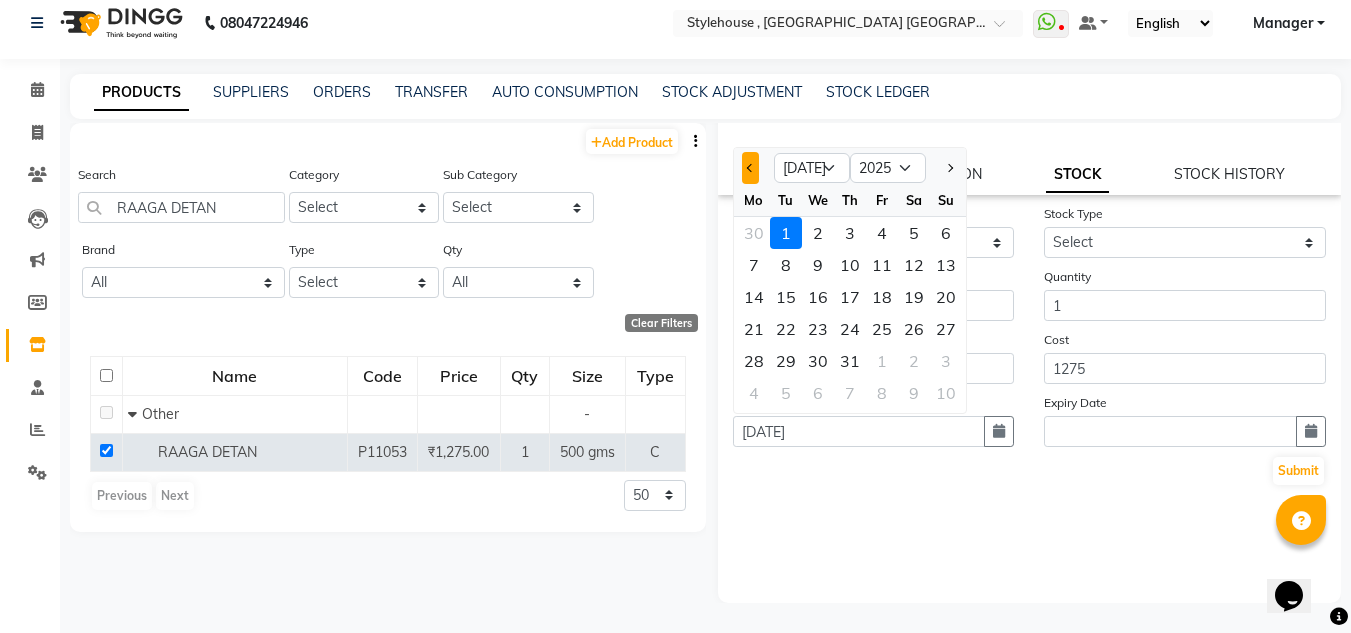 click 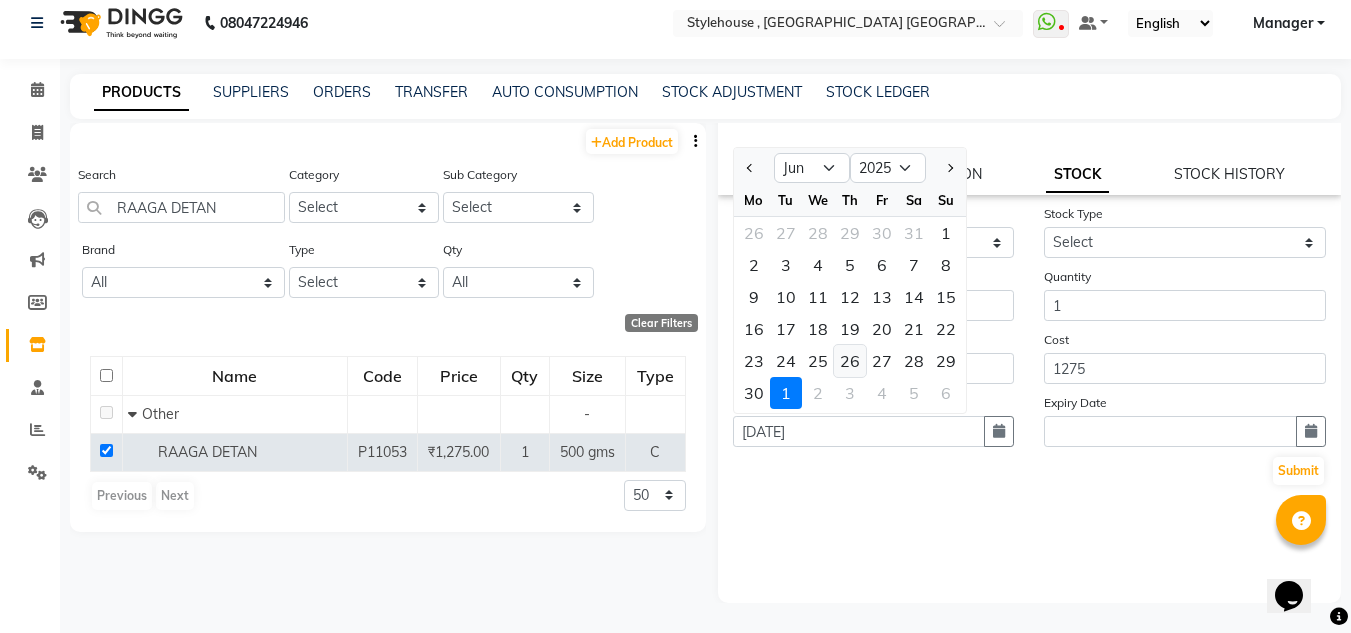 click on "26" 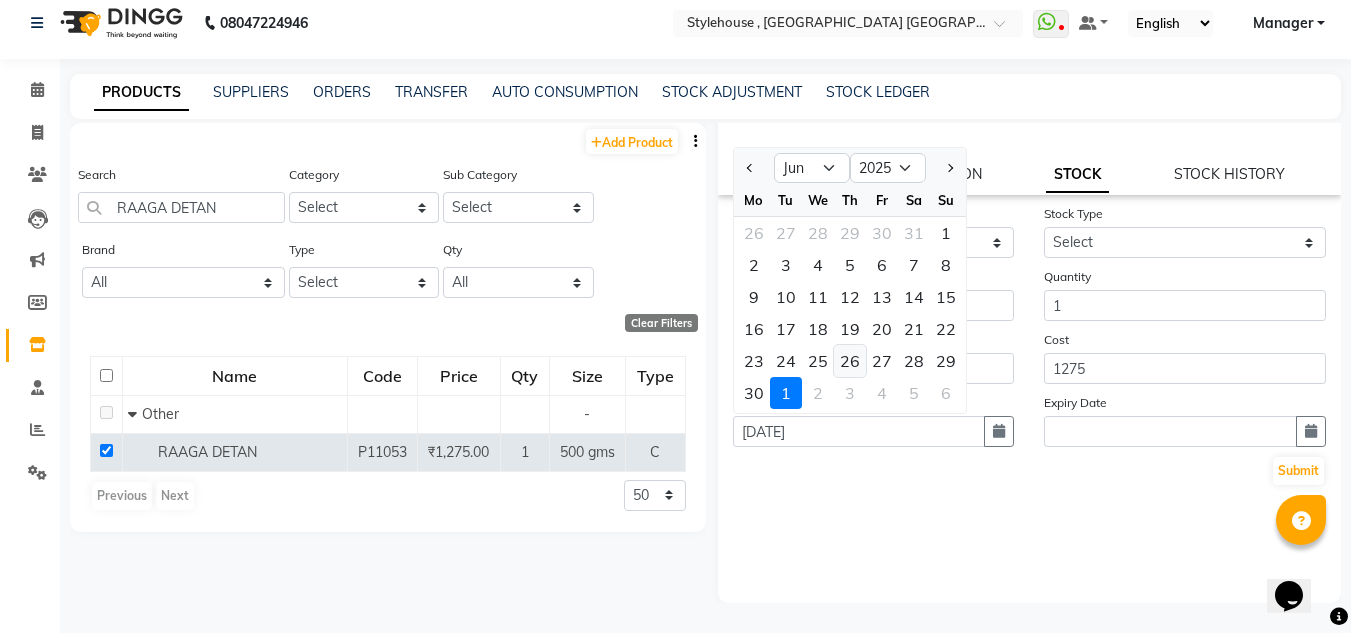 type on "[DATE]" 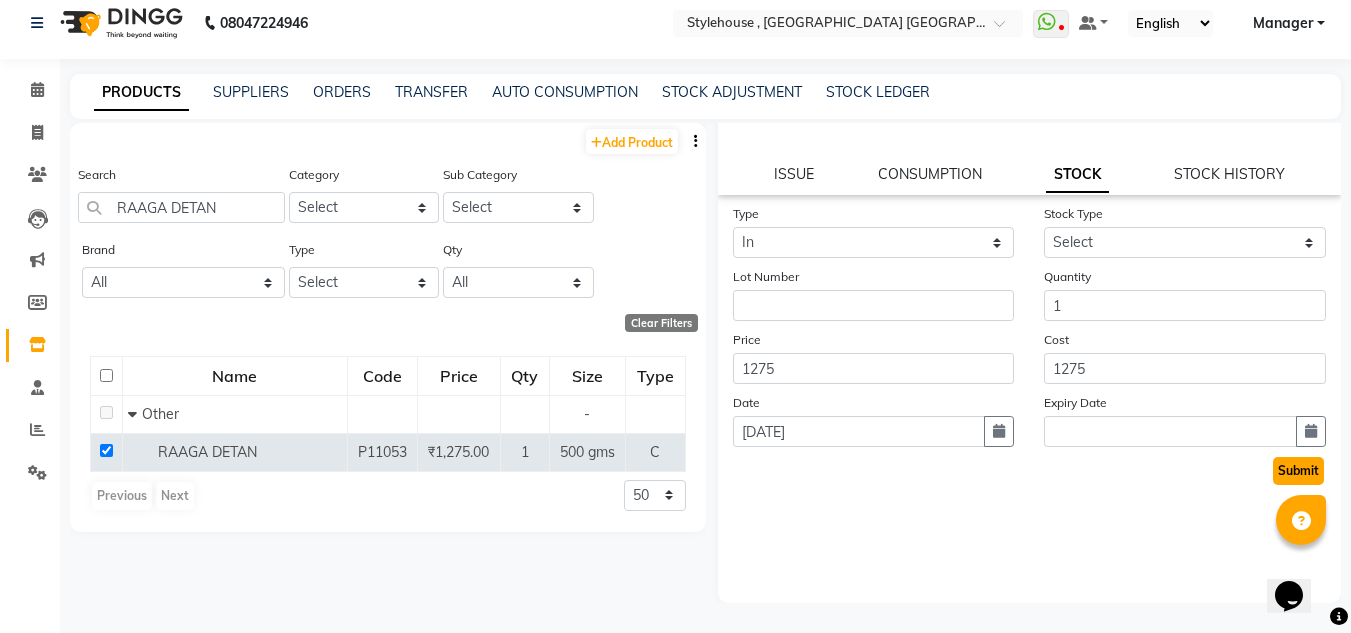click on "Submit" 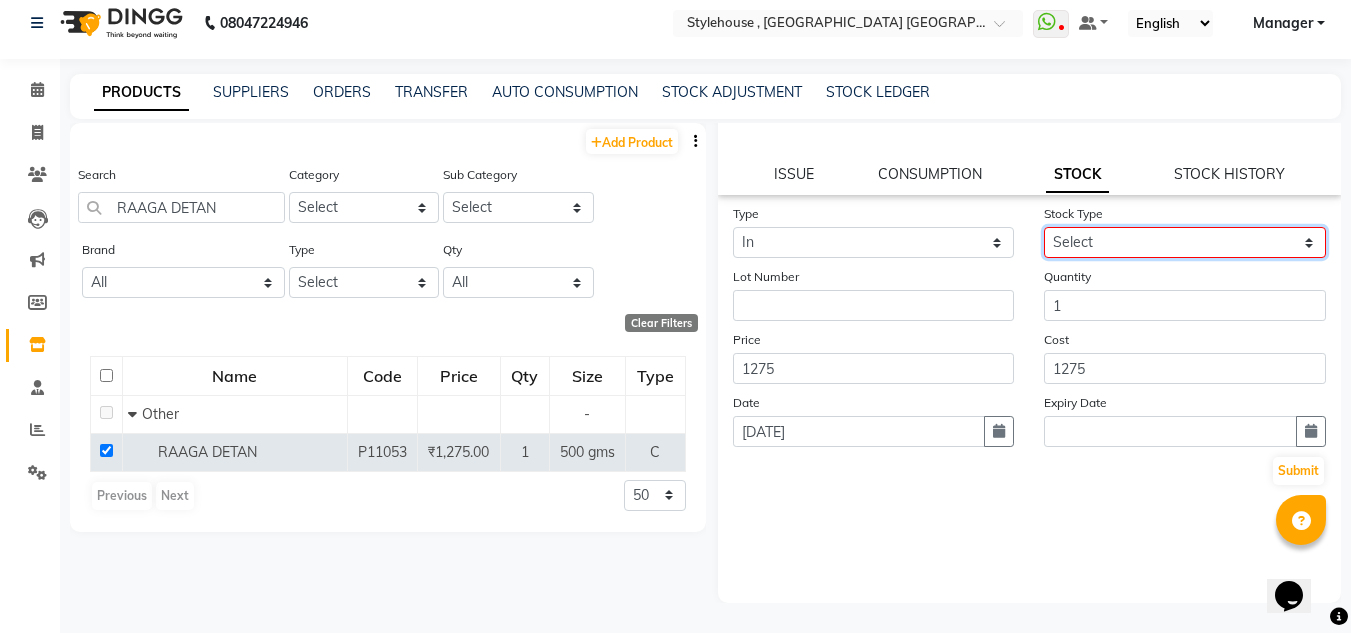 click on "Select New Stock Adjustment Return Other" 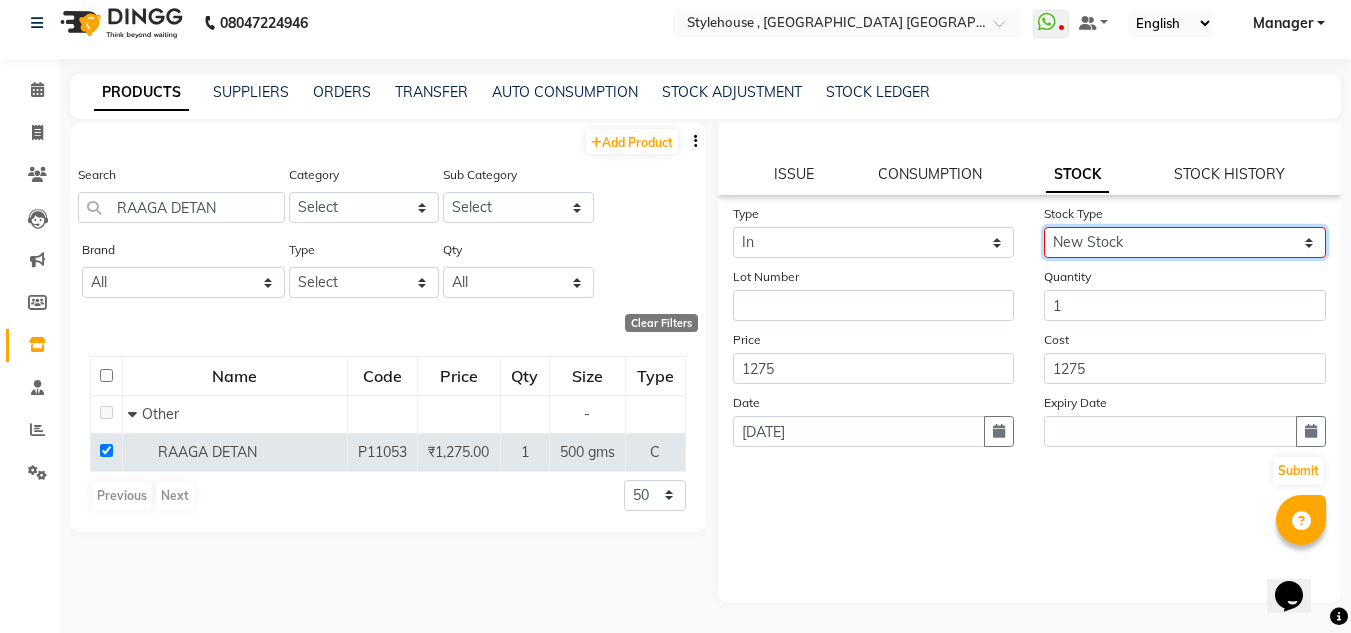 click on "Select New Stock Adjustment Return Other" 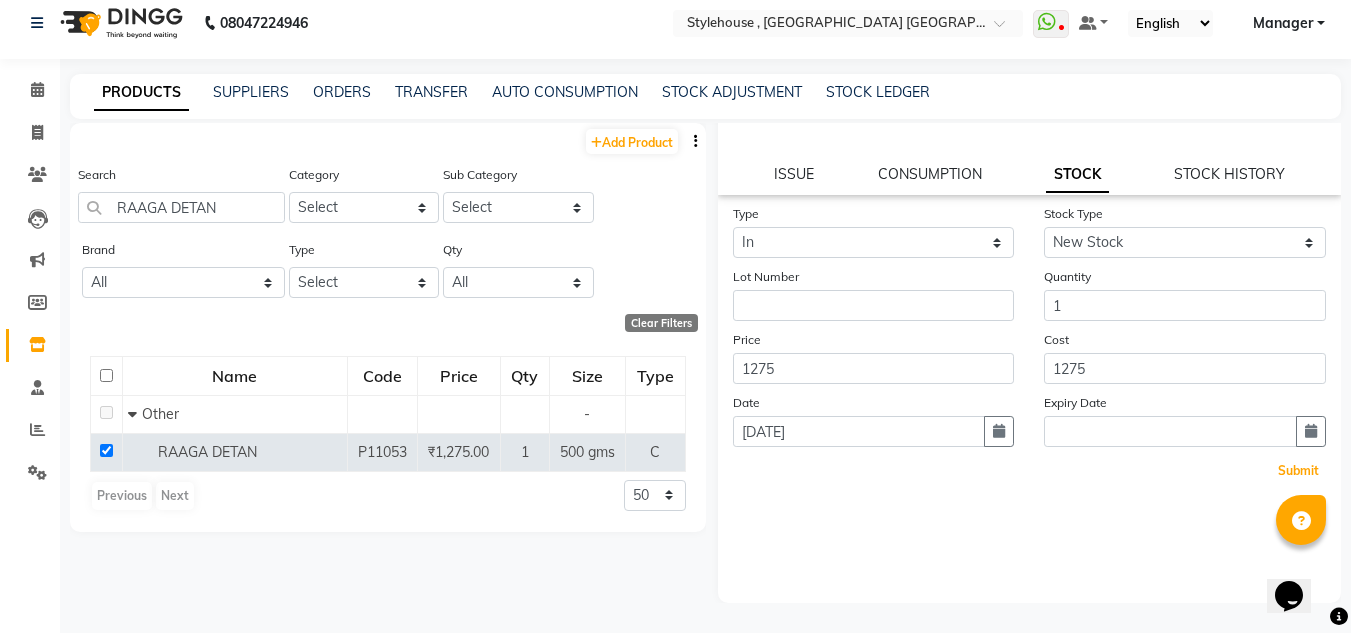 click on "Submit" 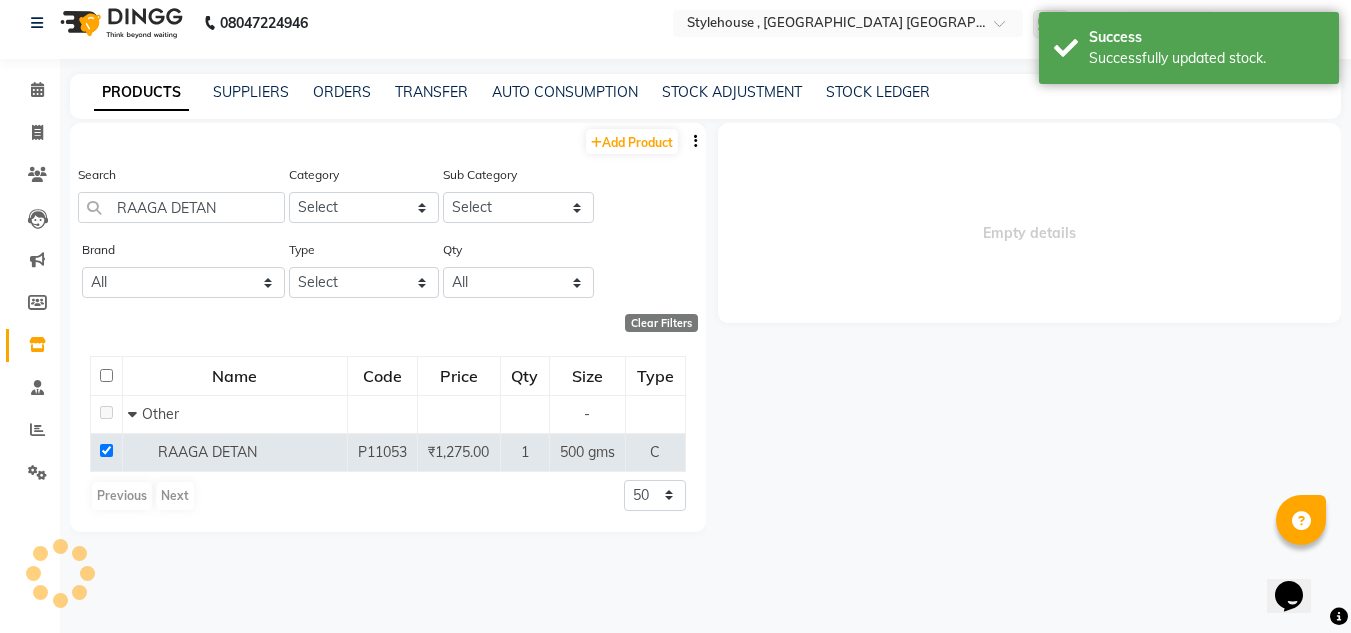 scroll, scrollTop: 0, scrollLeft: 0, axis: both 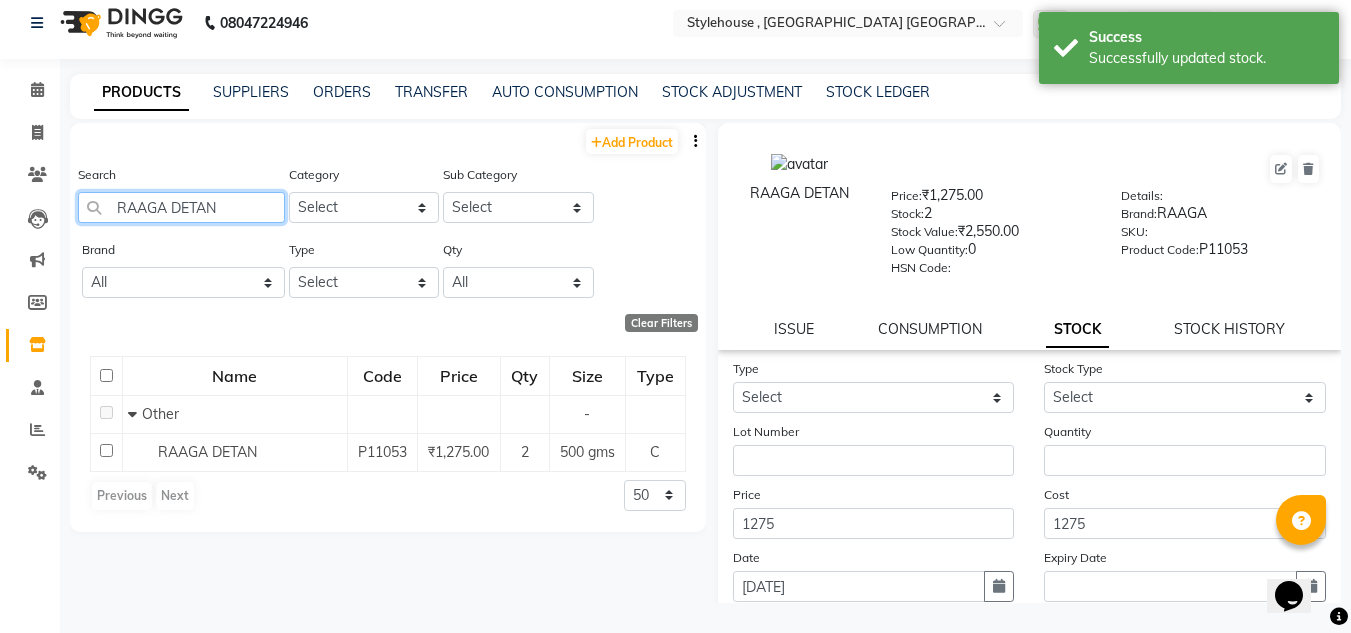 click on "RAAGA DETAN" 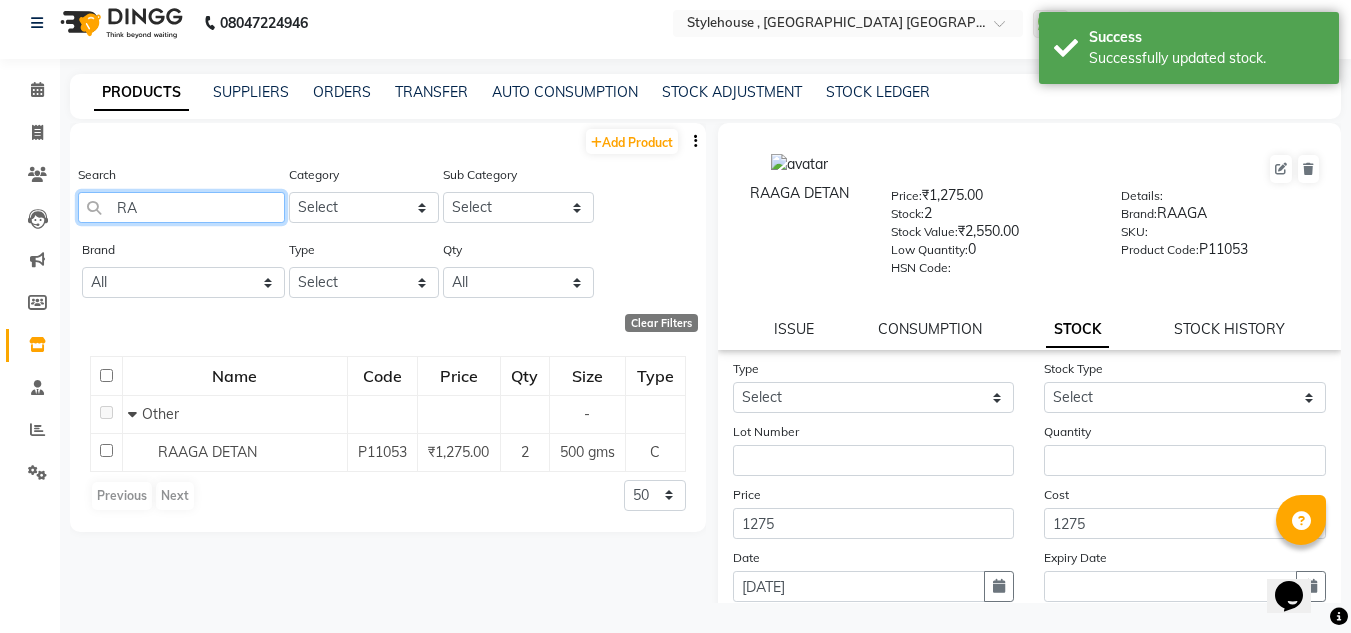 type on "R" 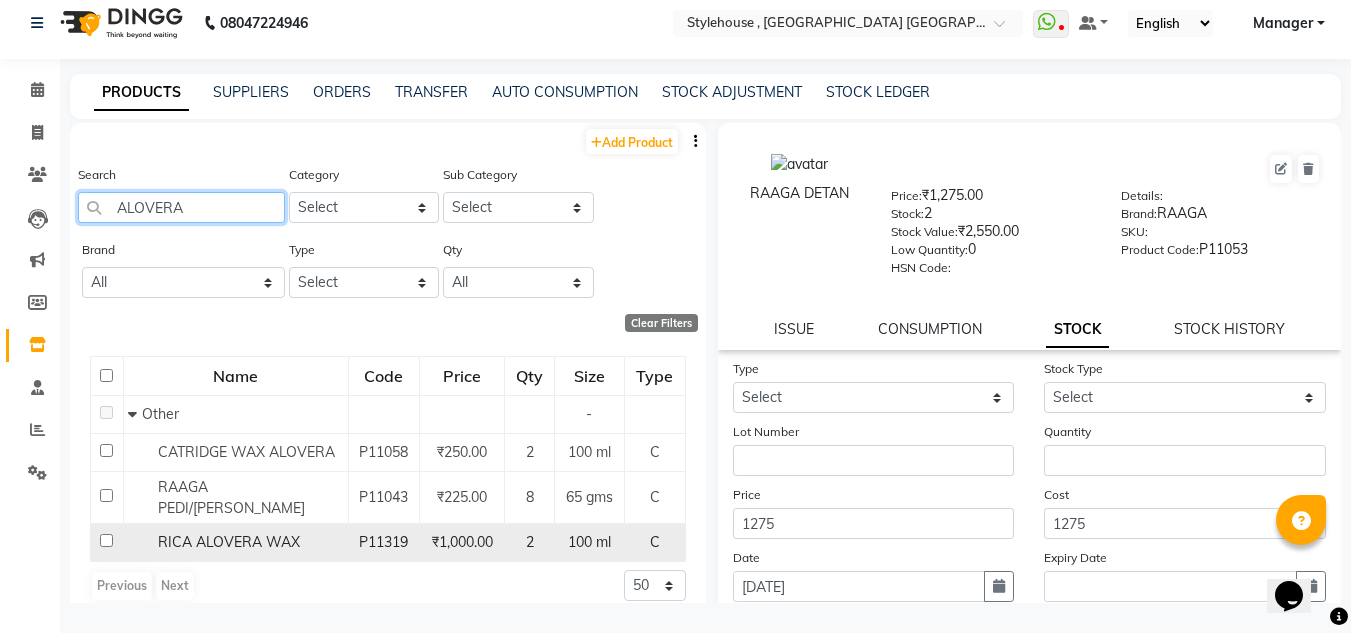 type on "ALOVERA" 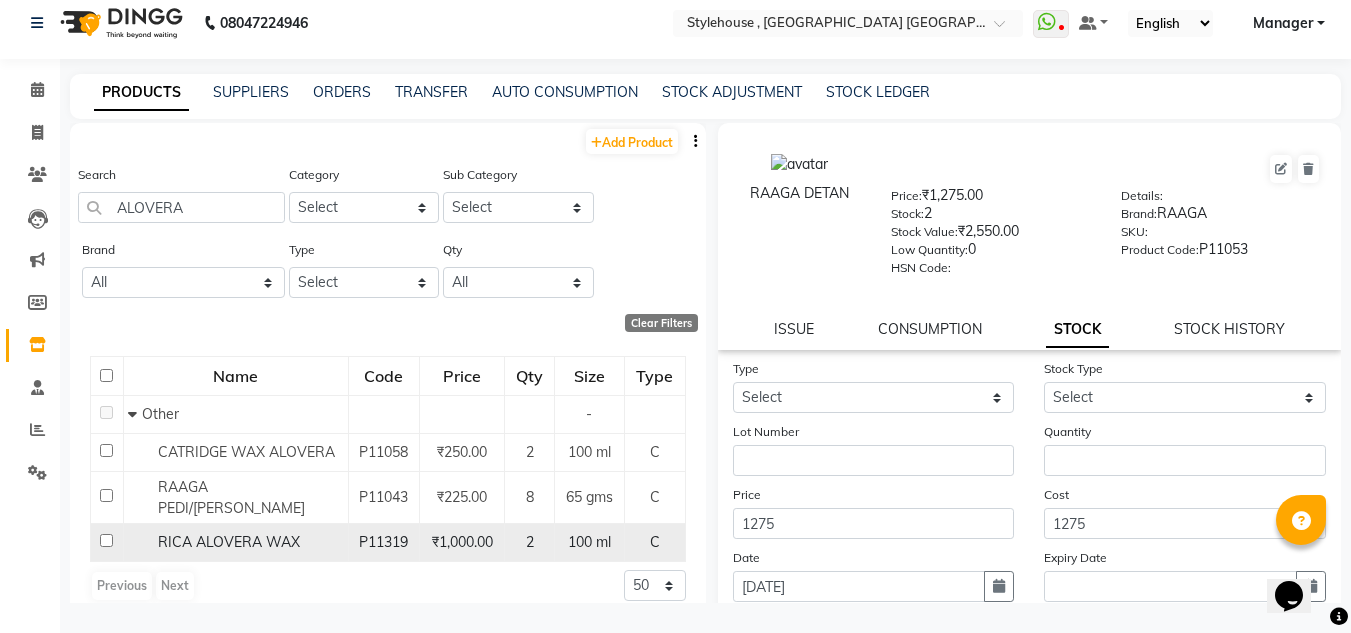 click 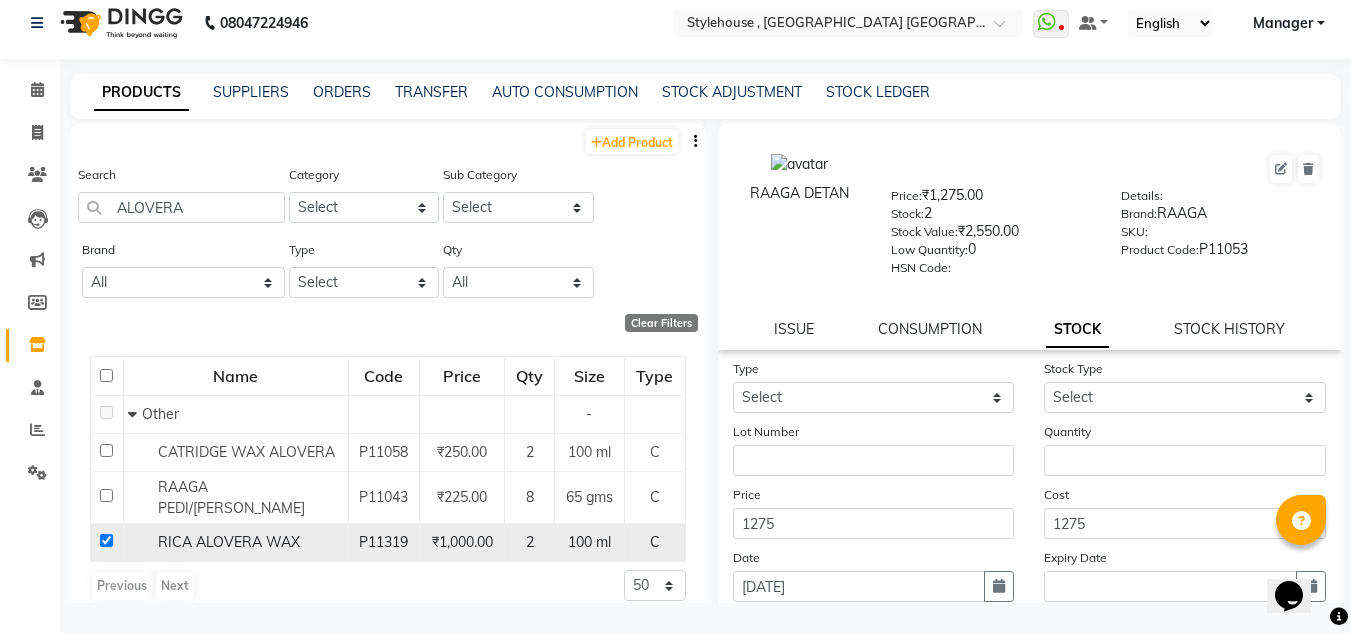 checkbox on "true" 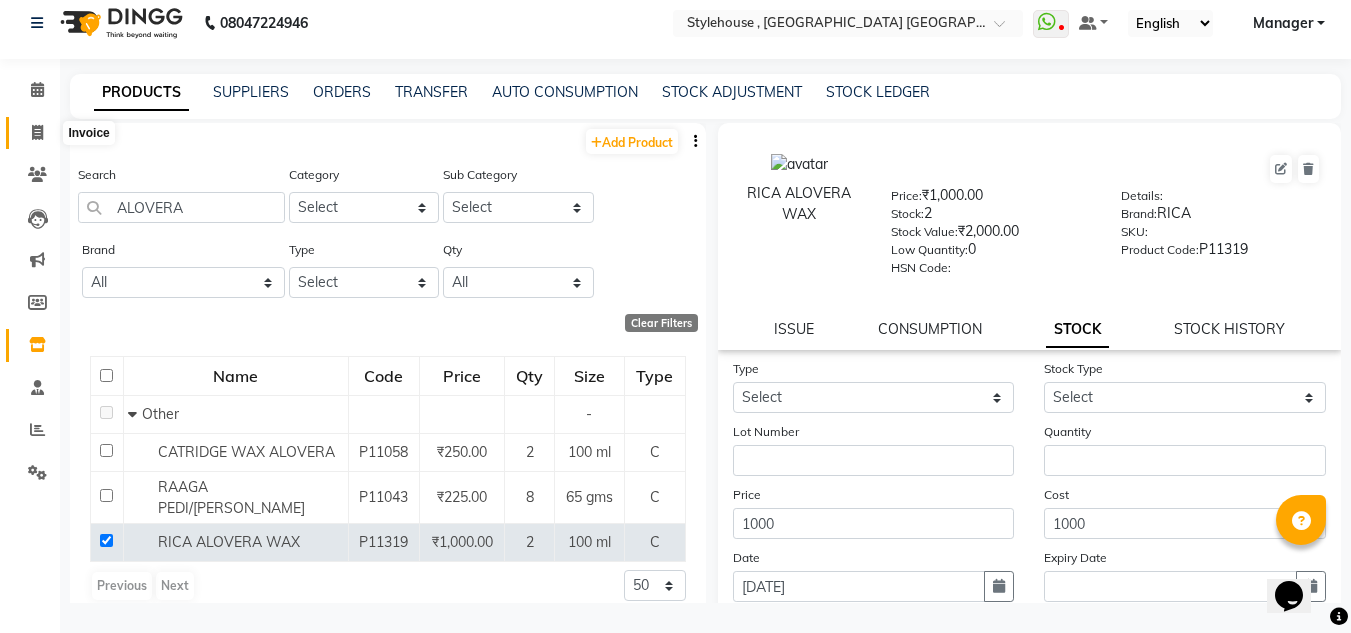 click 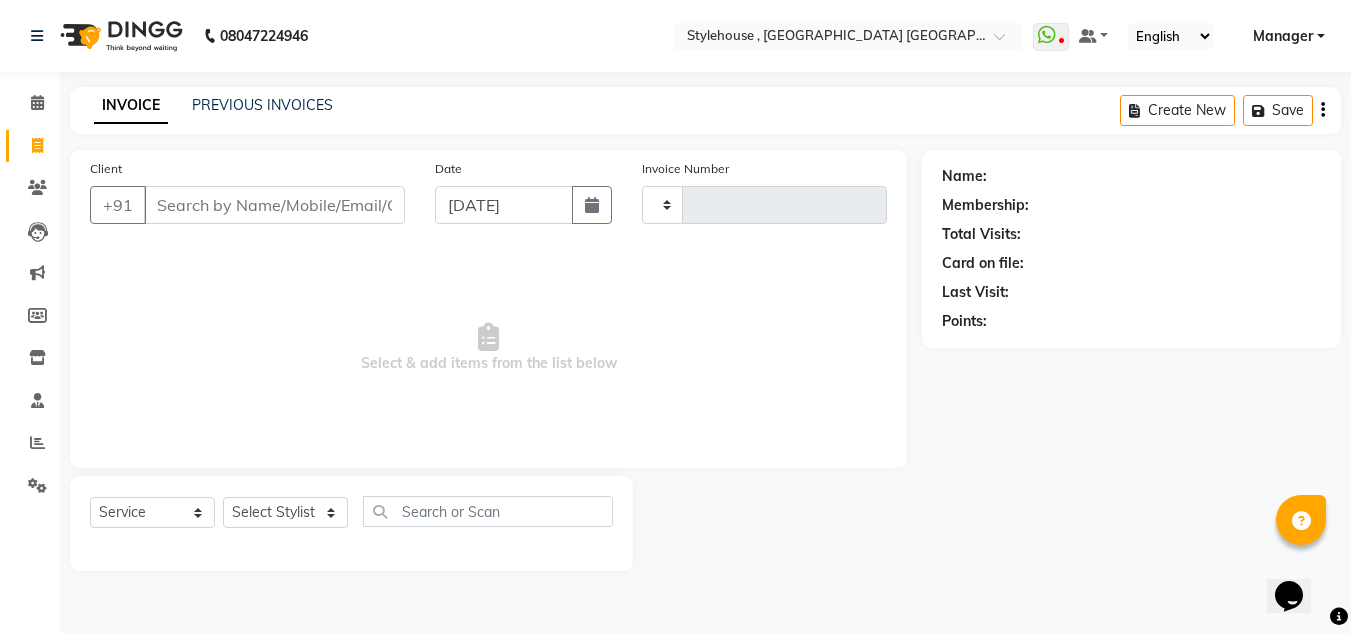 scroll, scrollTop: 0, scrollLeft: 0, axis: both 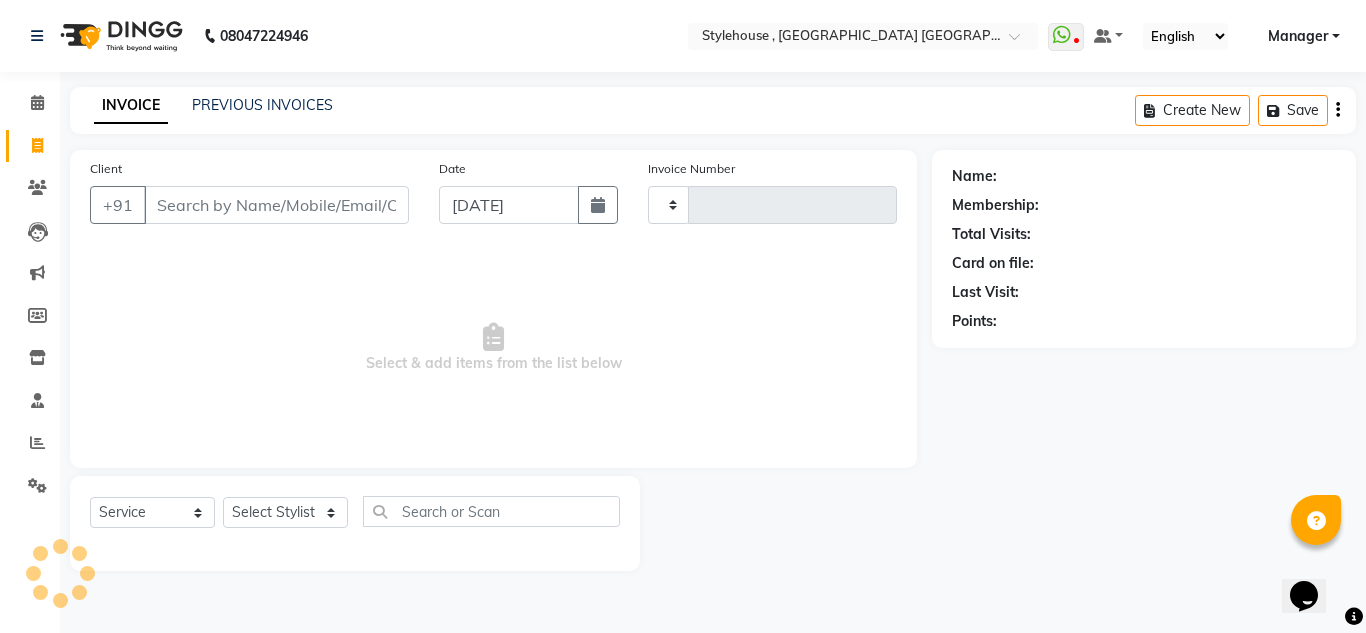 type on "1082" 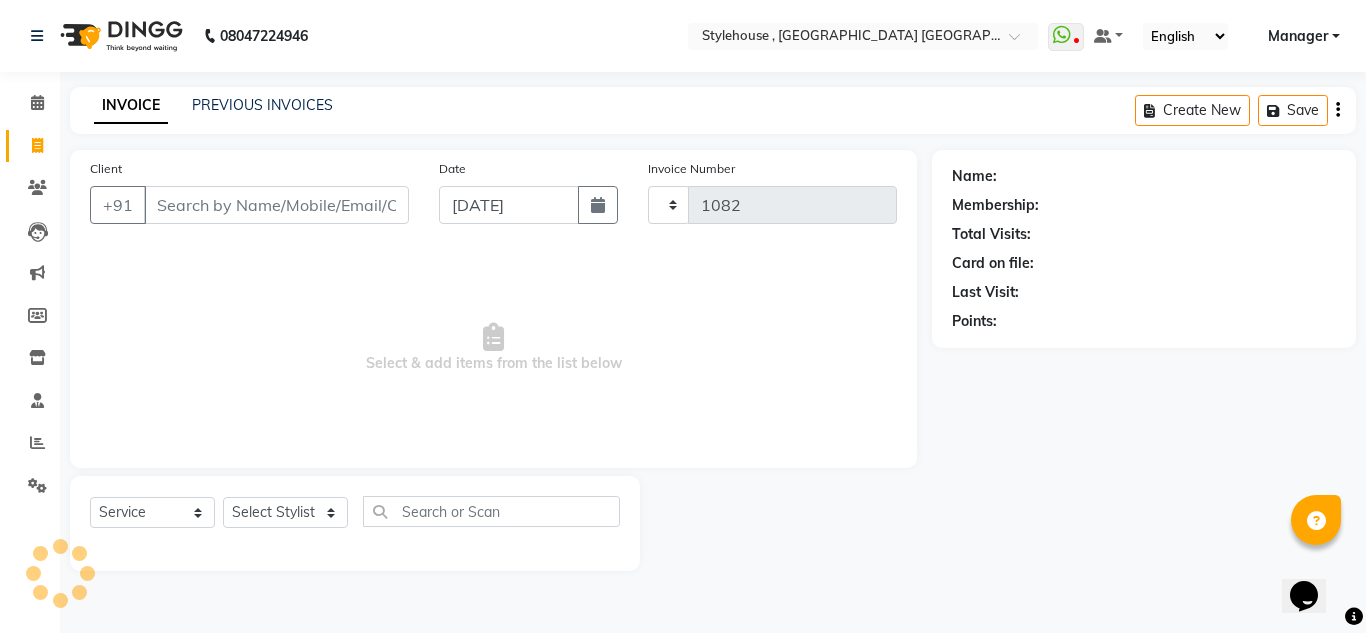 select on "7793" 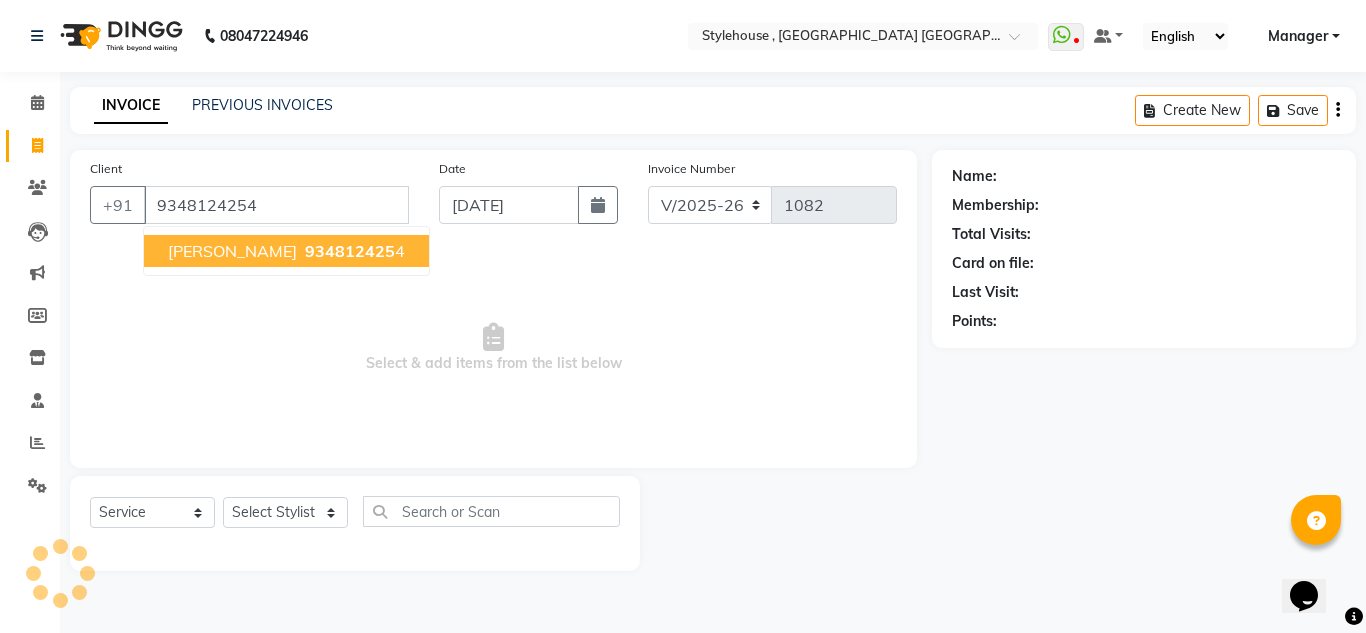 type on "9348124254" 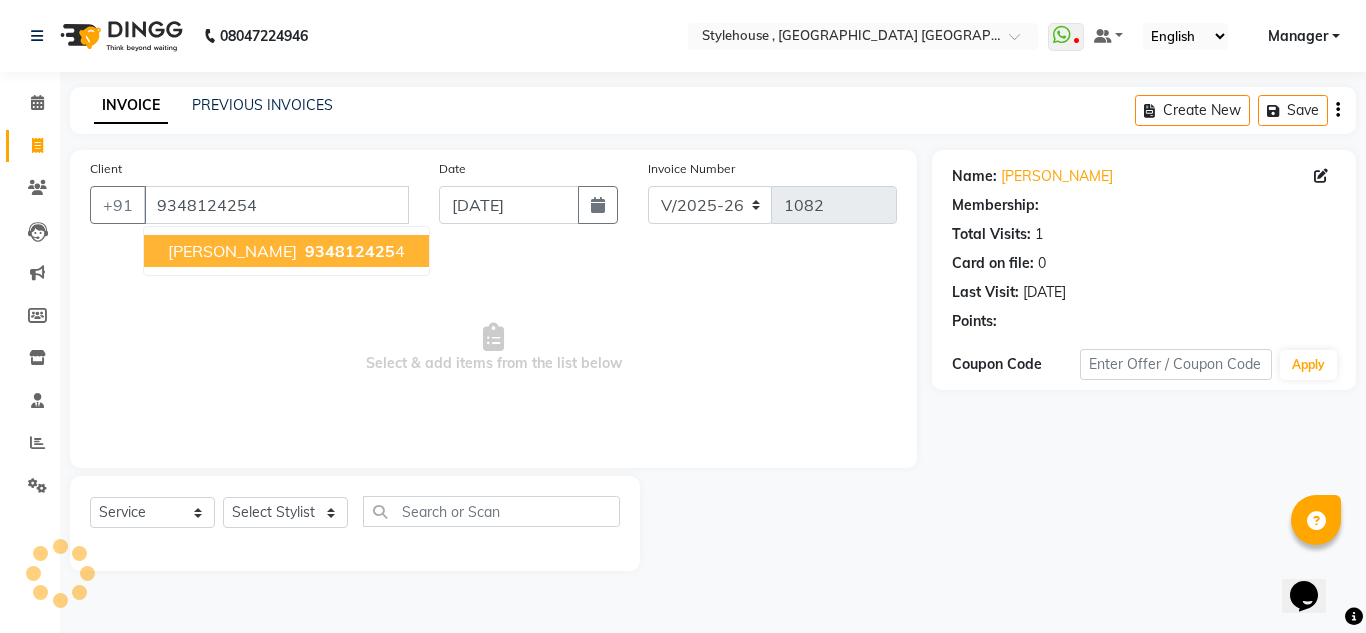 select on "1: Object" 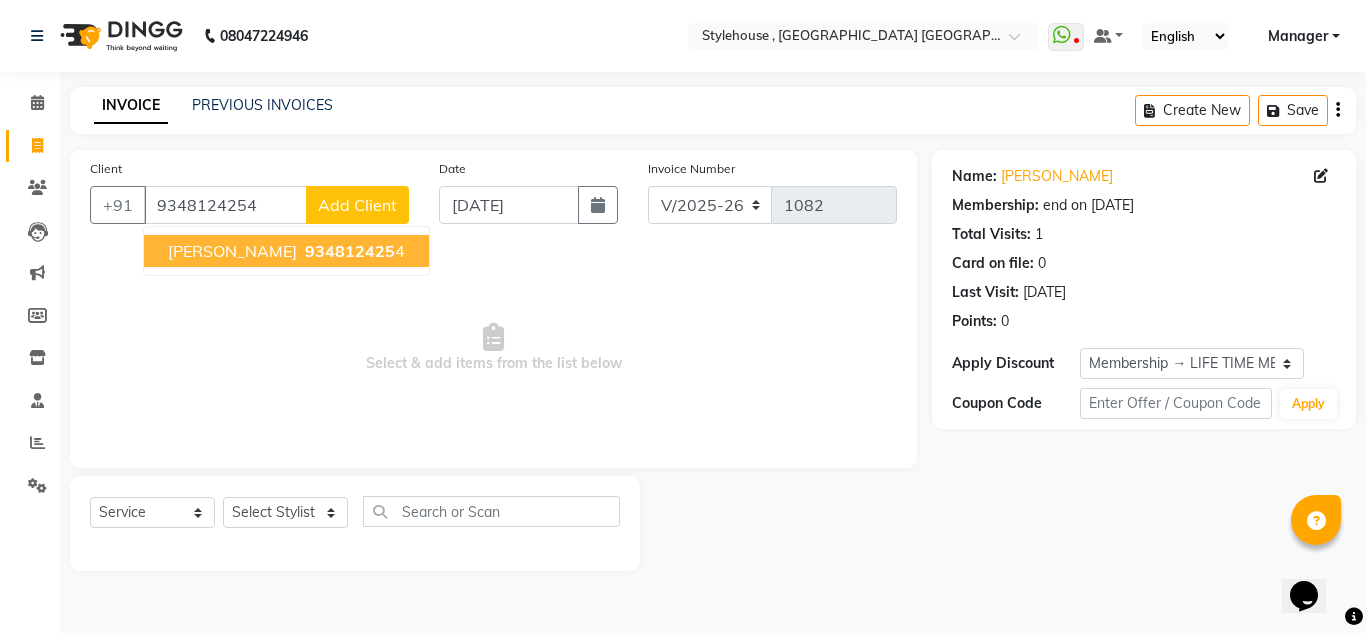 click on "[PERSON_NAME]   934812425 4" at bounding box center (286, 251) 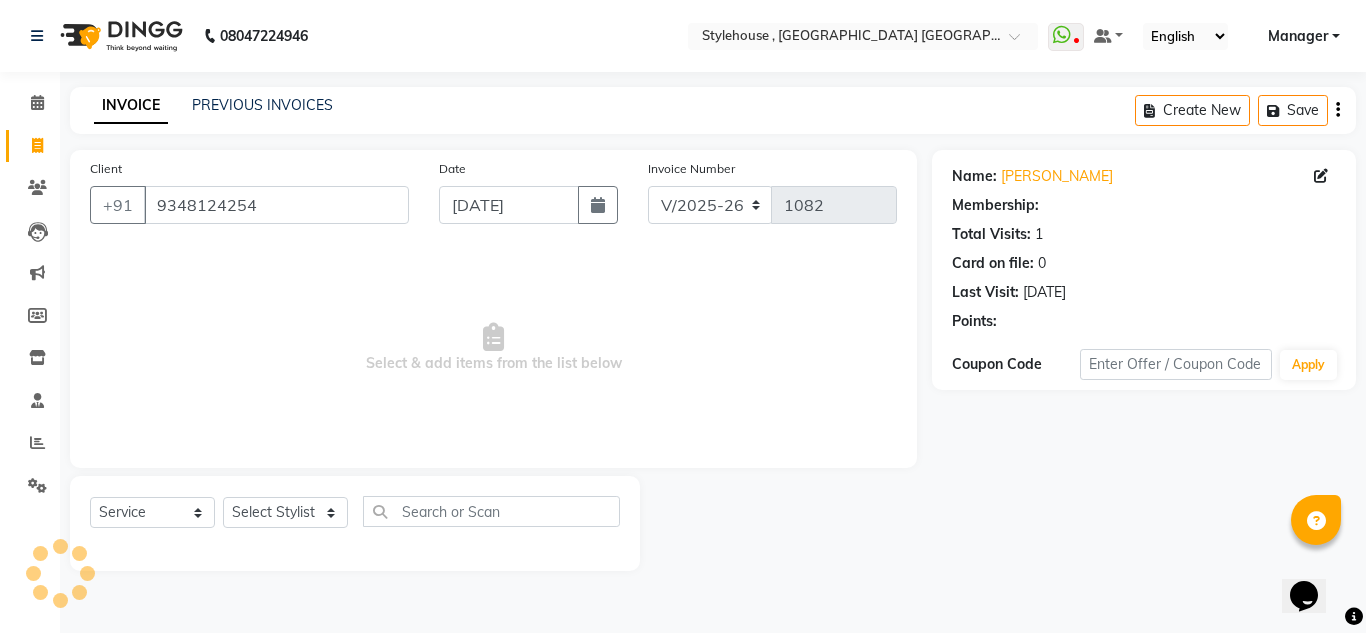 select on "1: Object" 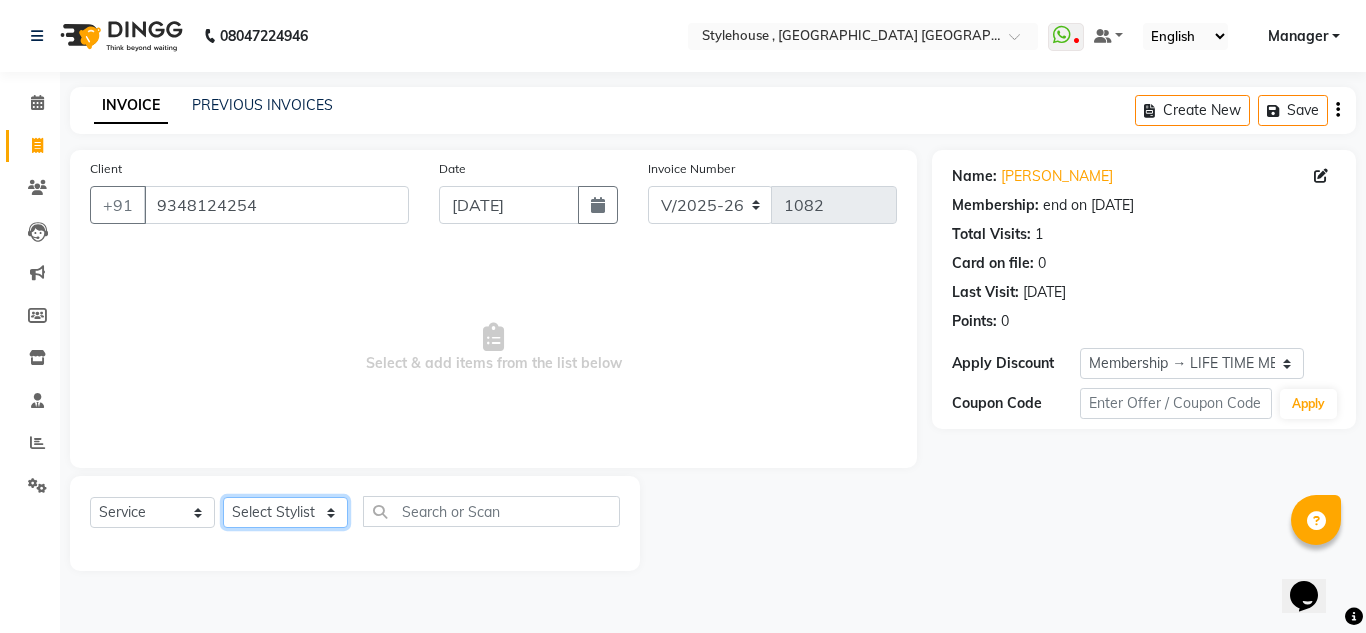 click on "Select Stylist [PERSON_NAME] [PERSON_NAME] [PERSON_NAME] [PERSON_NAME] PRIYA Manager [PERSON_NAME] [PERSON_NAME] [PERSON_NAME] PRIYANKA [PERSON_NAME] [PERSON_NAME] [PERSON_NAME] SAMEER [PERSON_NAME] [PERSON_NAME]" 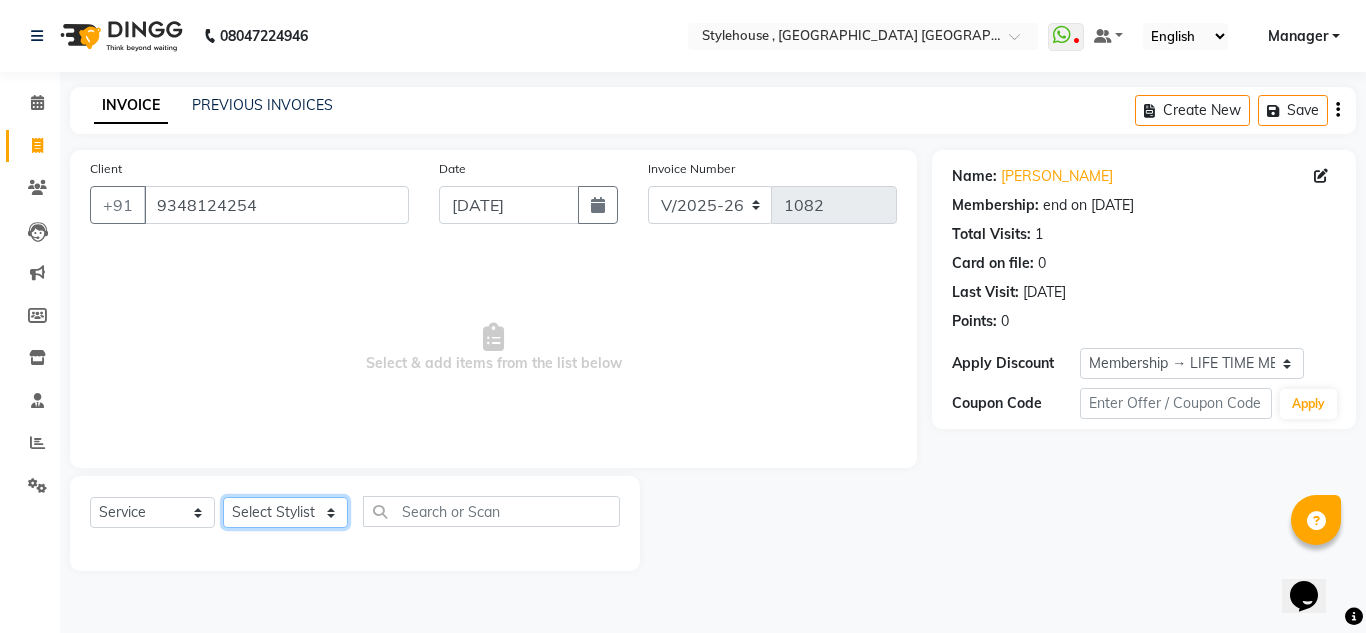 select on "69900" 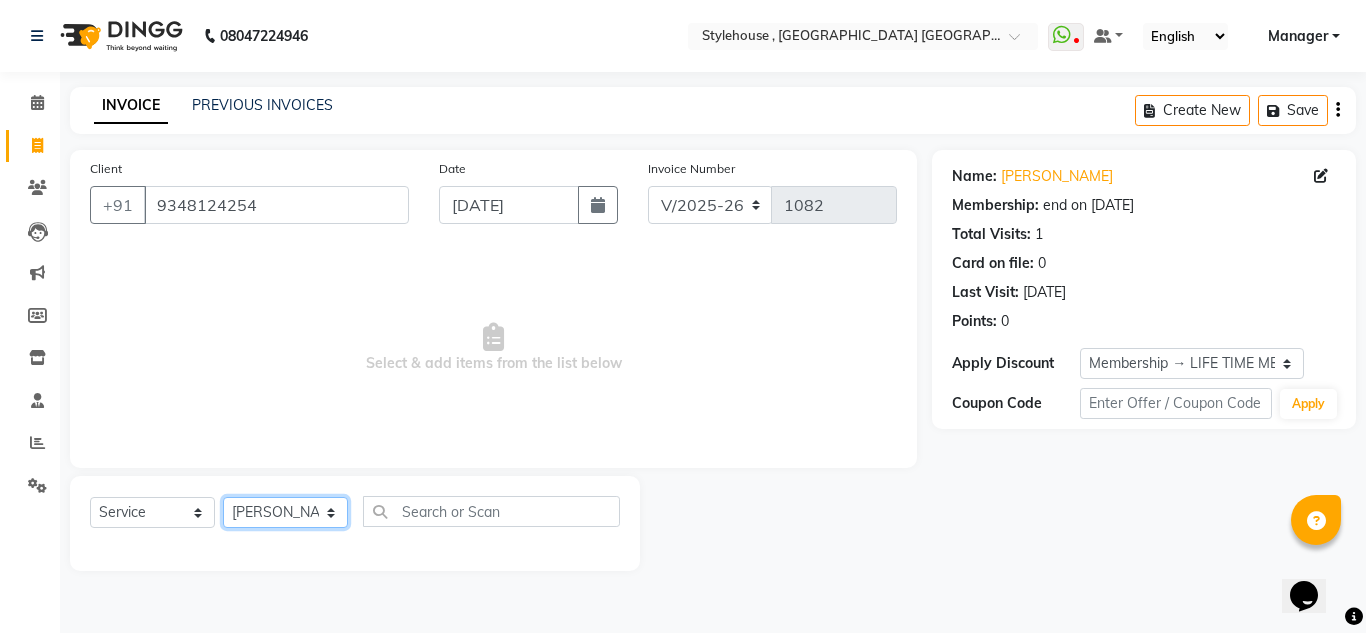 click on "Select Stylist [PERSON_NAME] [PERSON_NAME] [PERSON_NAME] [PERSON_NAME] PRIYA Manager [PERSON_NAME] [PERSON_NAME] [PERSON_NAME] PRIYANKA [PERSON_NAME] [PERSON_NAME] [PERSON_NAME] SAMEER [PERSON_NAME] [PERSON_NAME]" 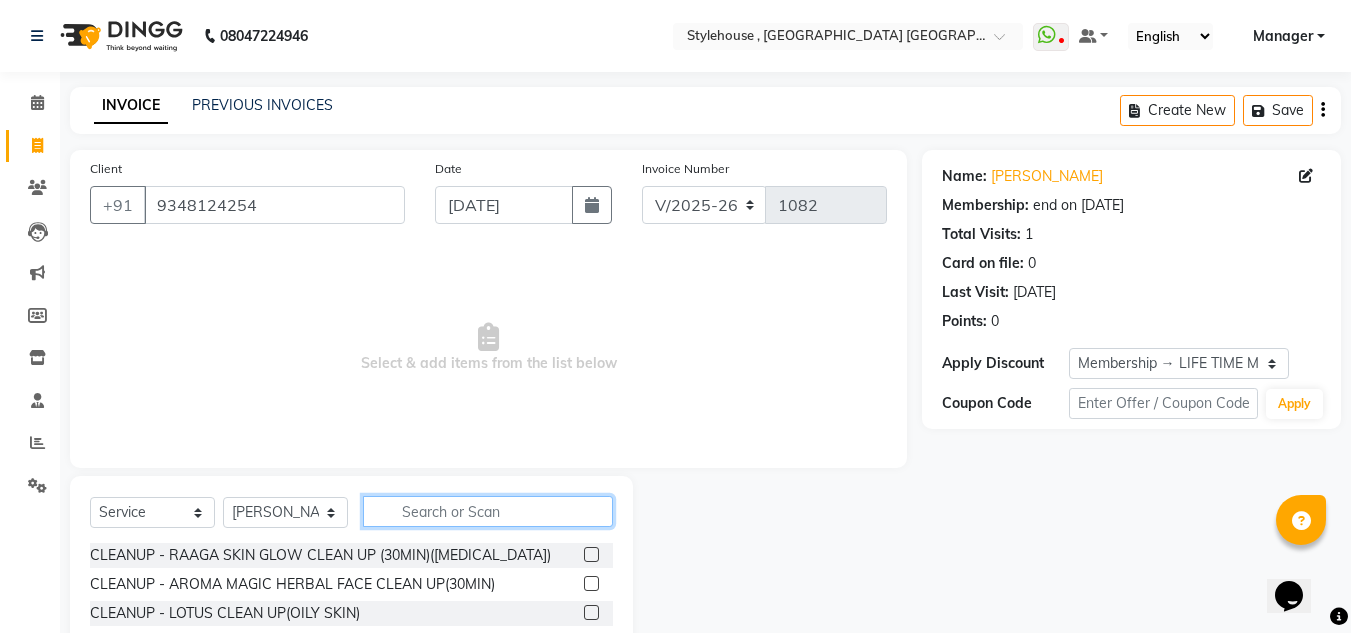 click 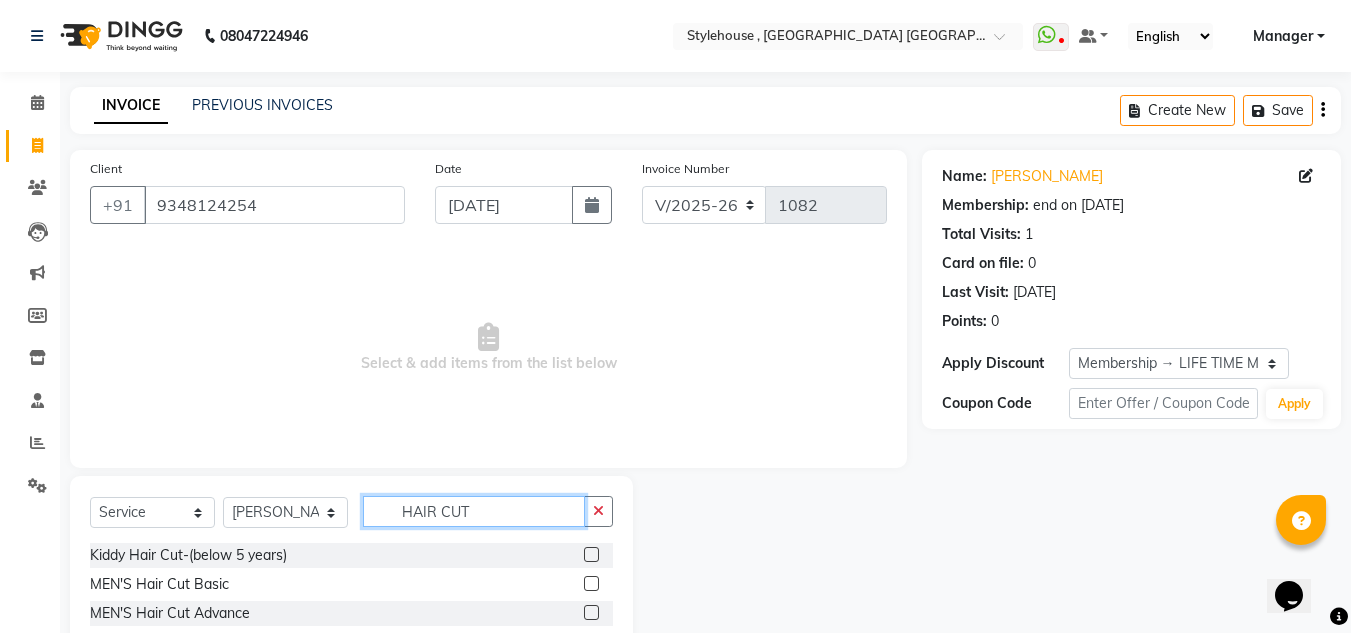 type on "HAIR CUT" 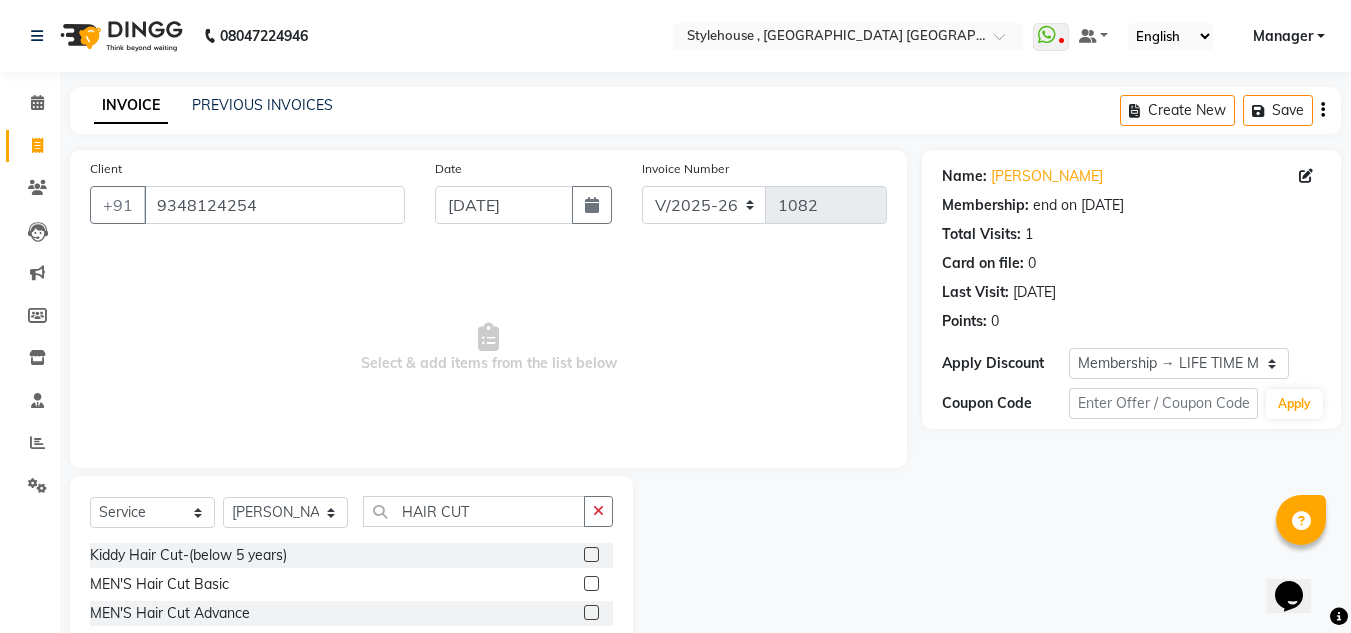 click 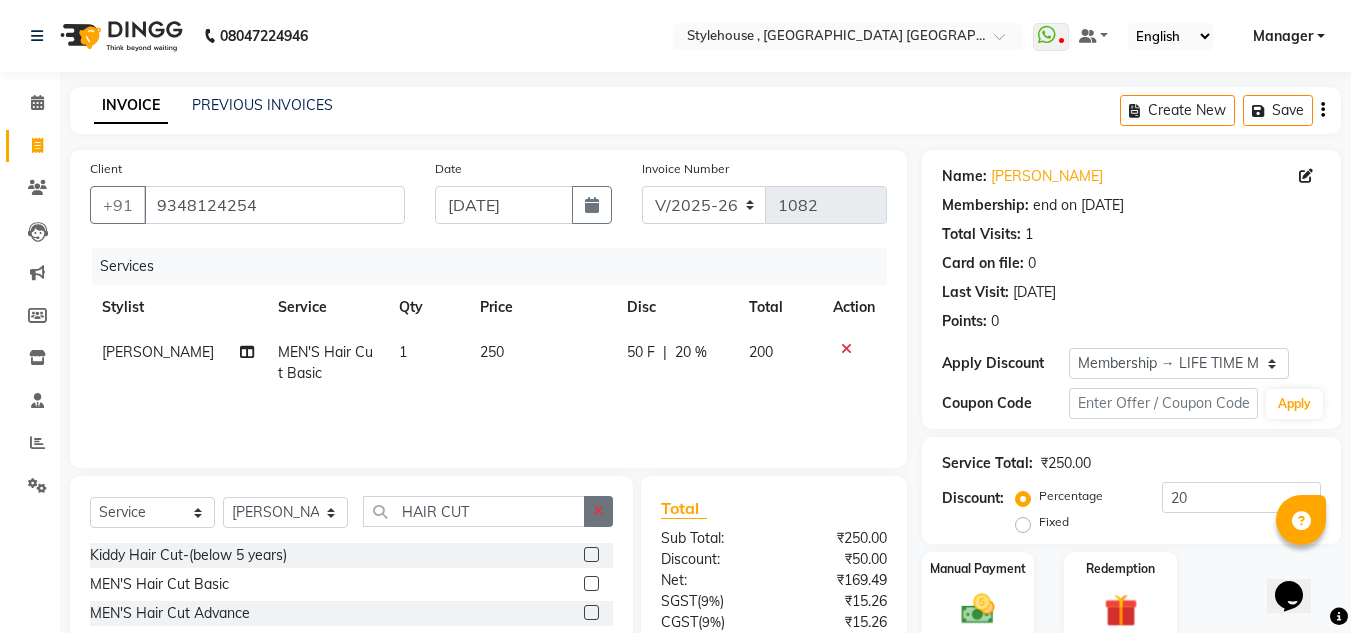 checkbox on "false" 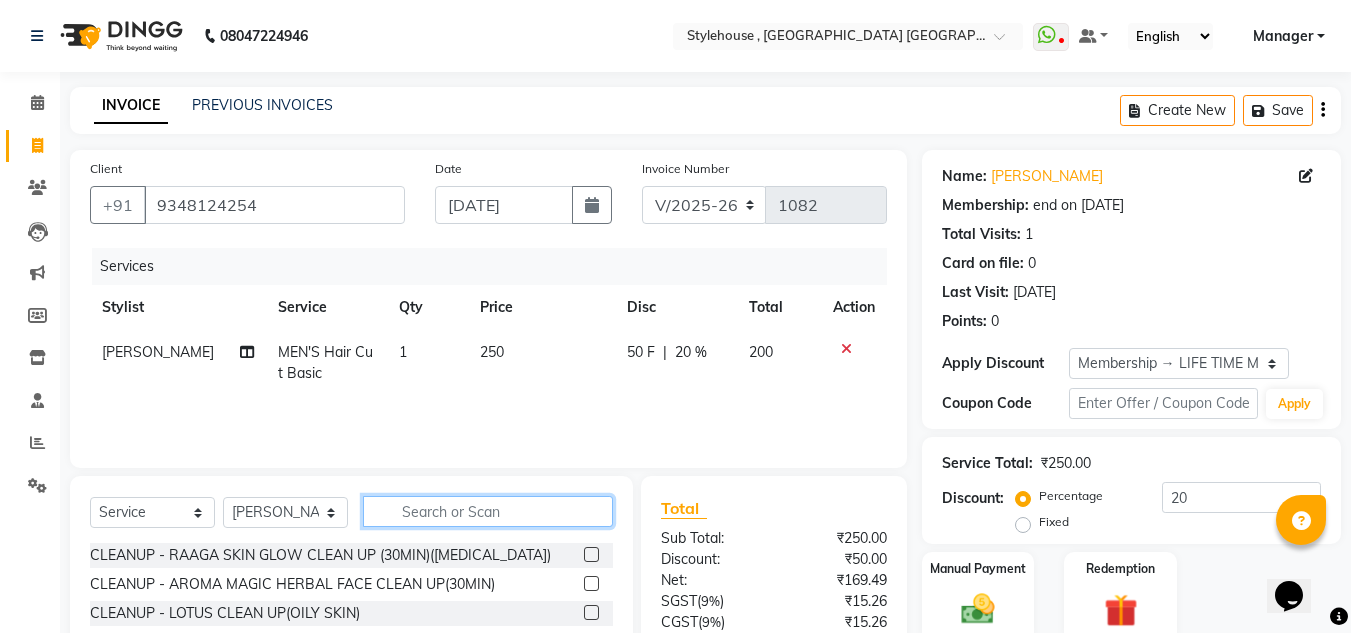 click 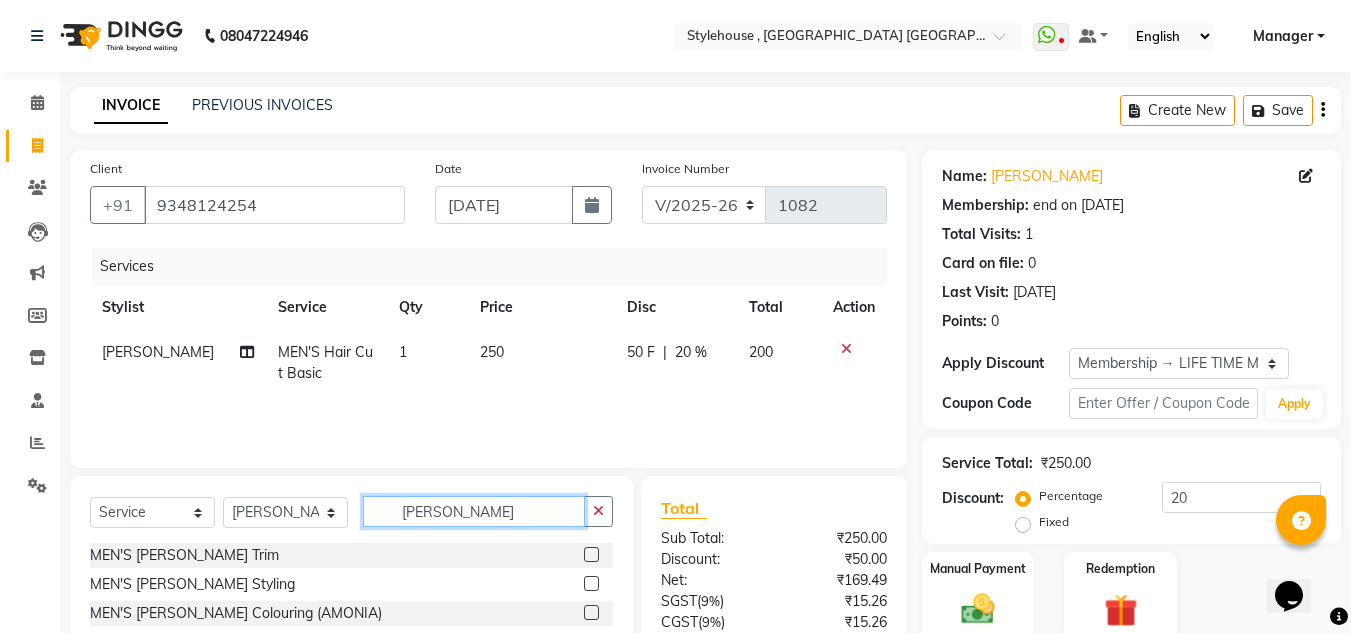 type on "[PERSON_NAME]" 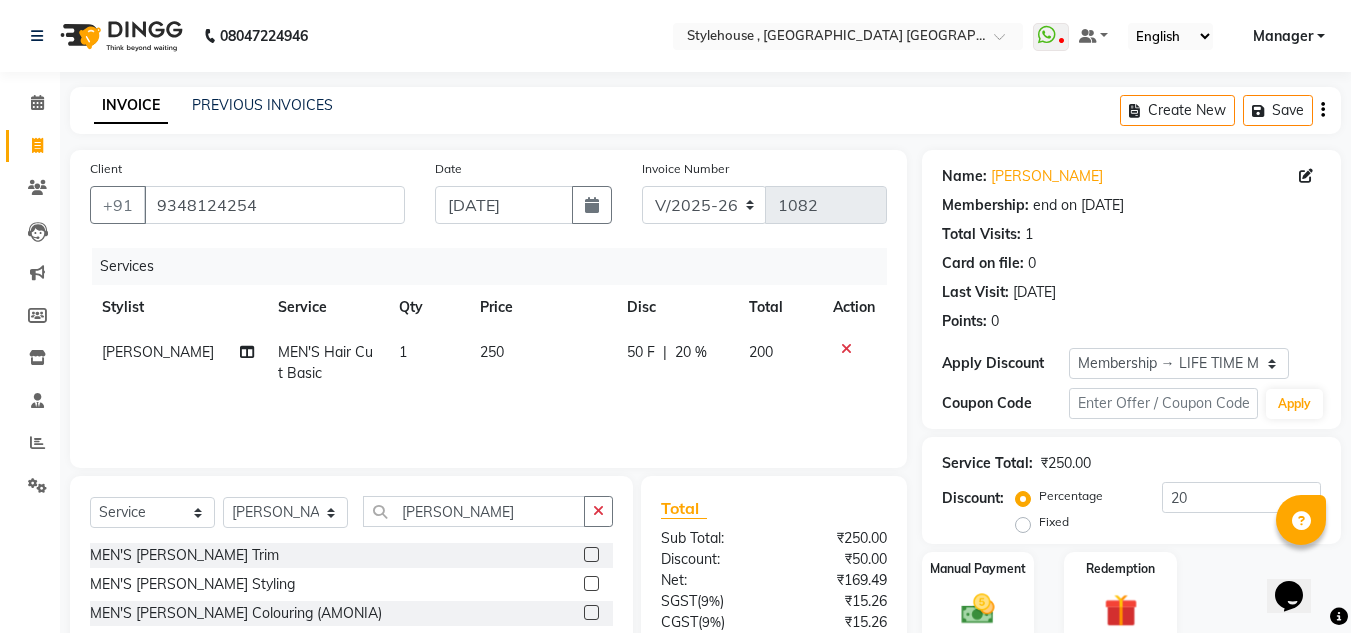 click 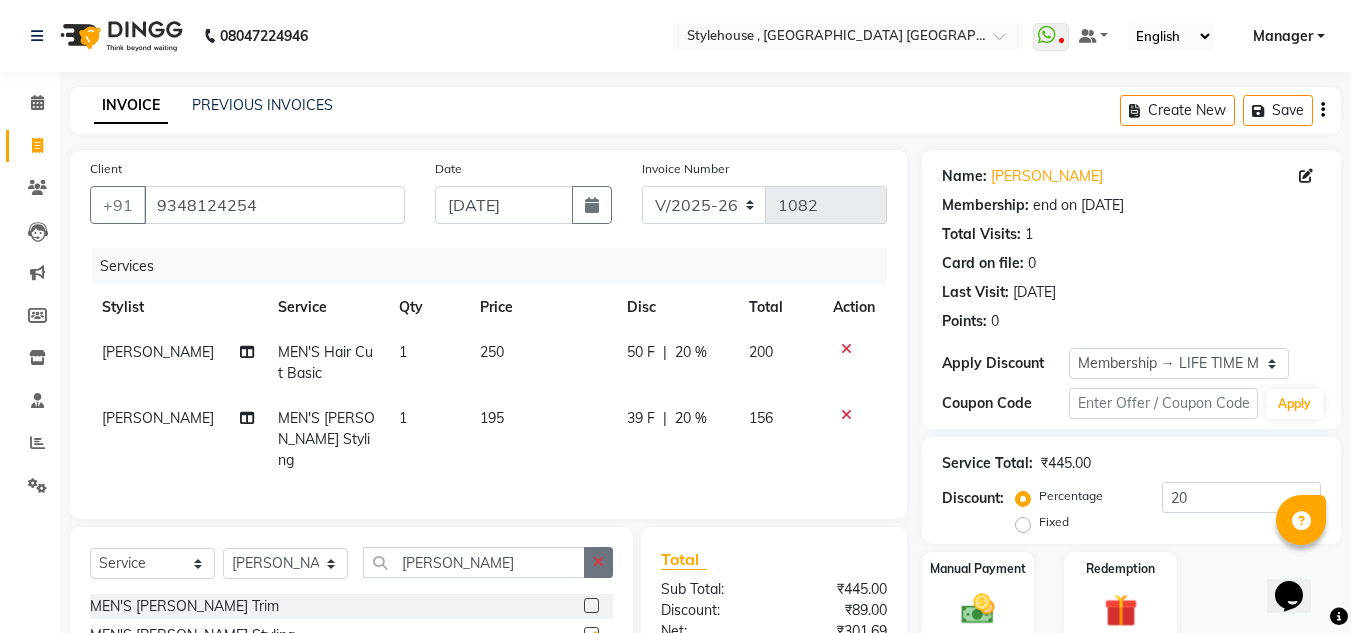 checkbox on "false" 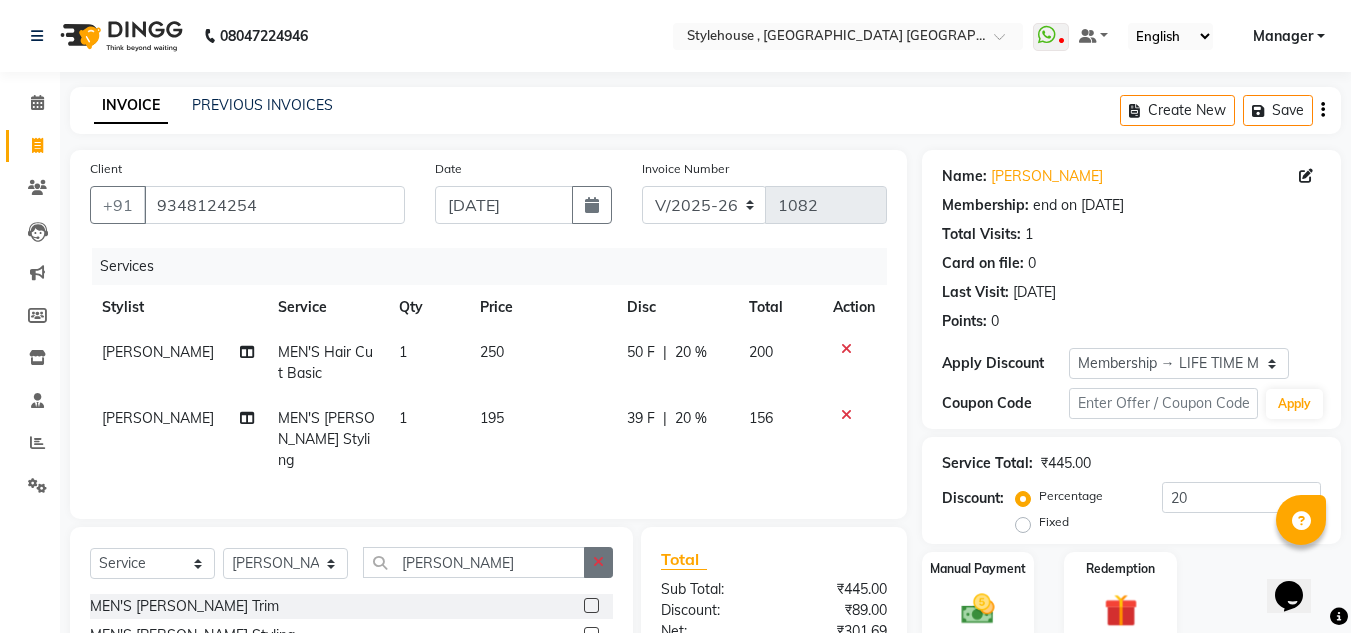 click 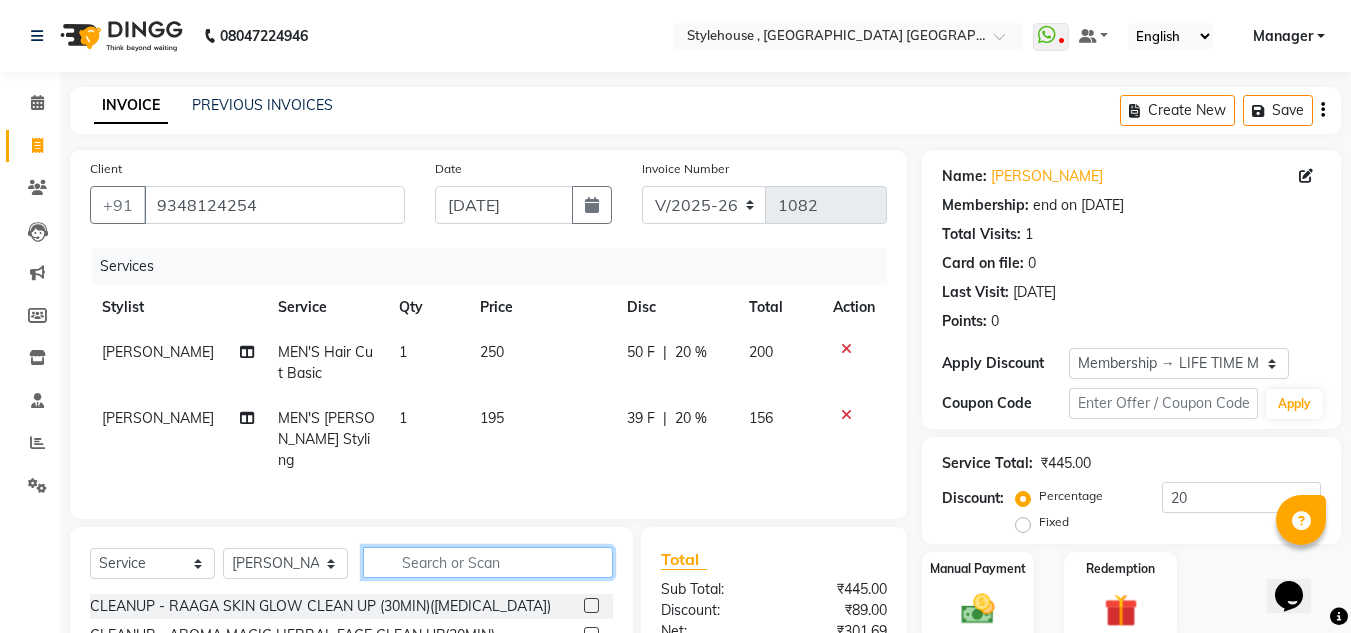click 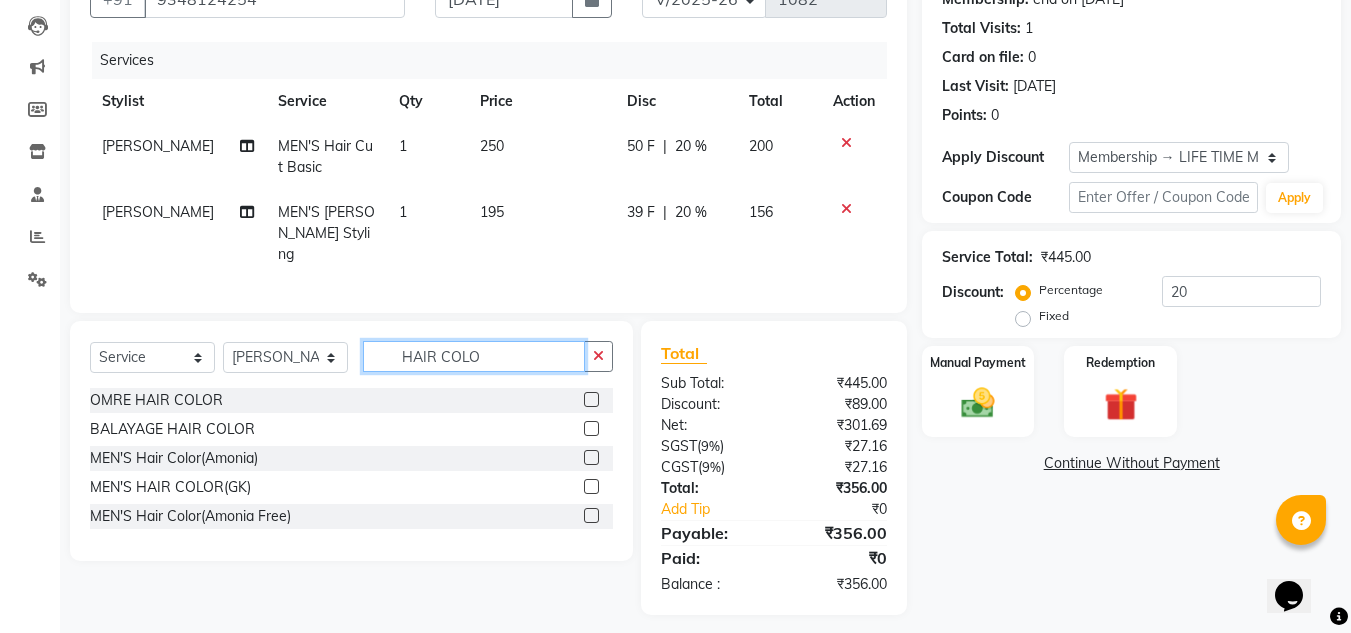 scroll, scrollTop: 212, scrollLeft: 0, axis: vertical 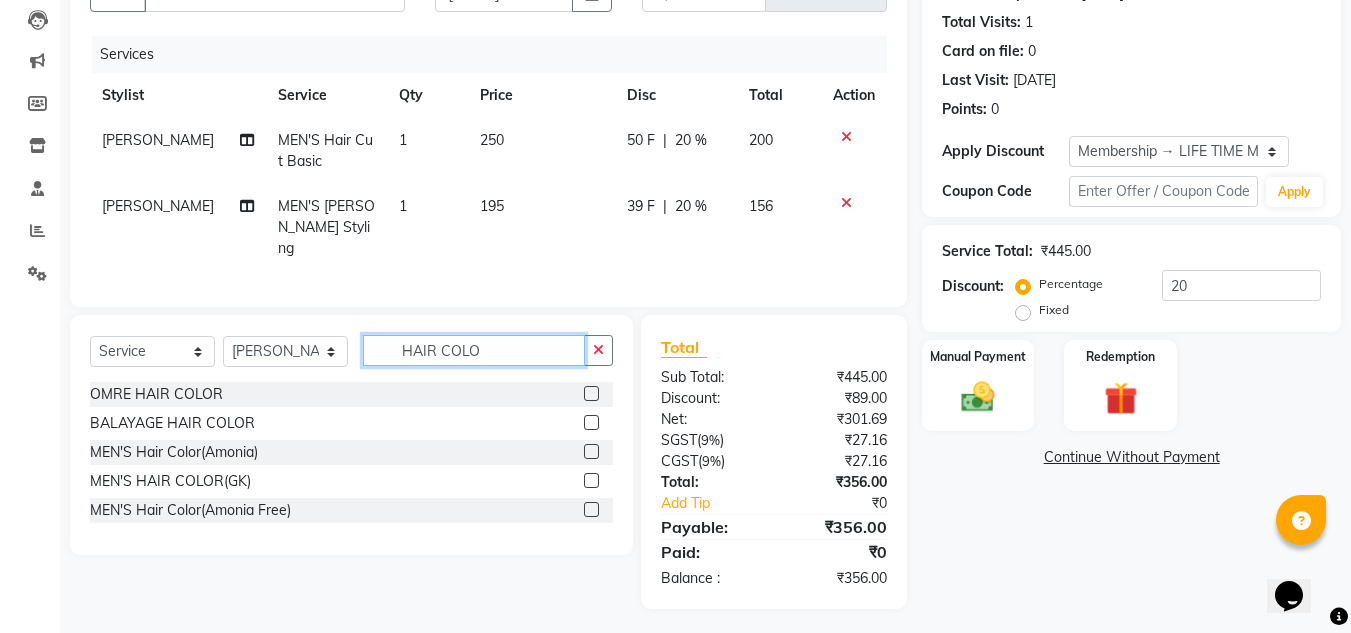 type on "HAIR COLO" 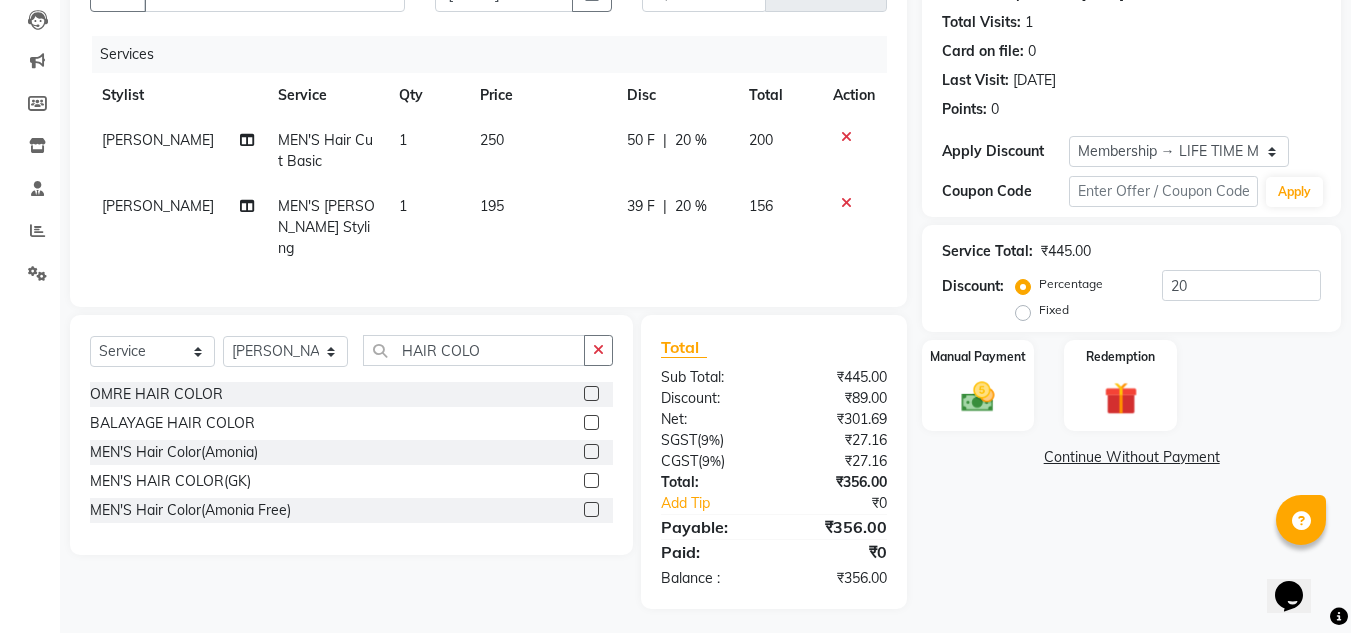 click 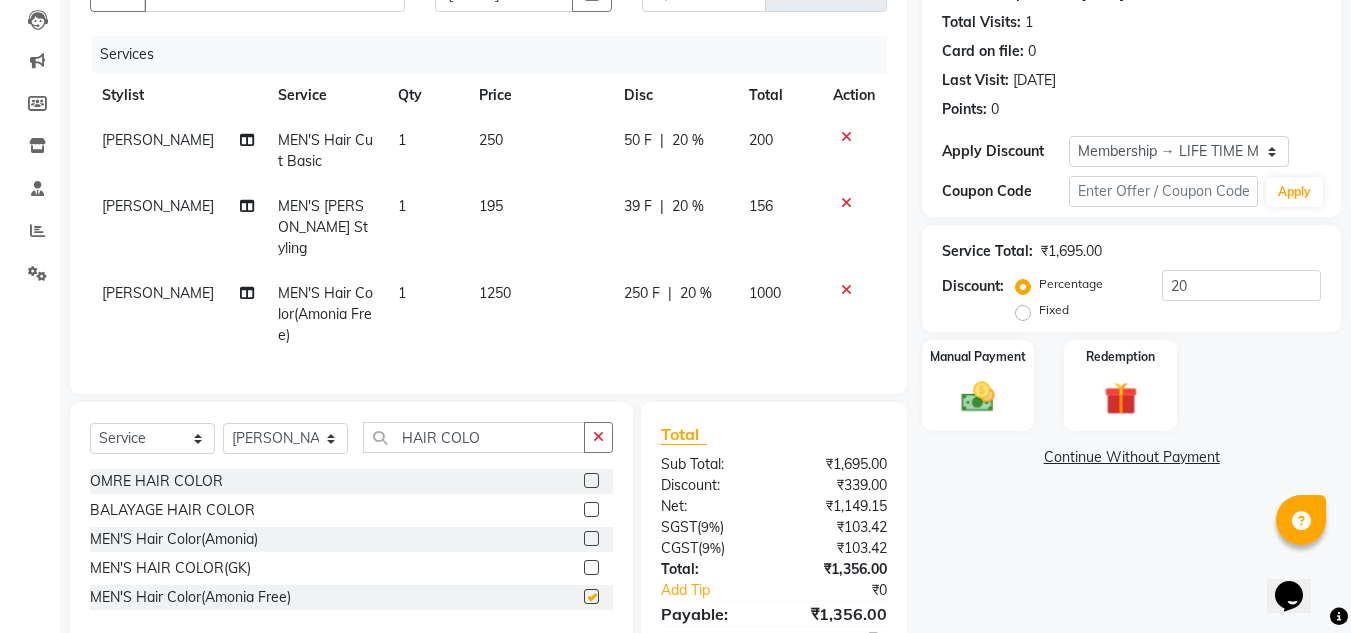 checkbox on "false" 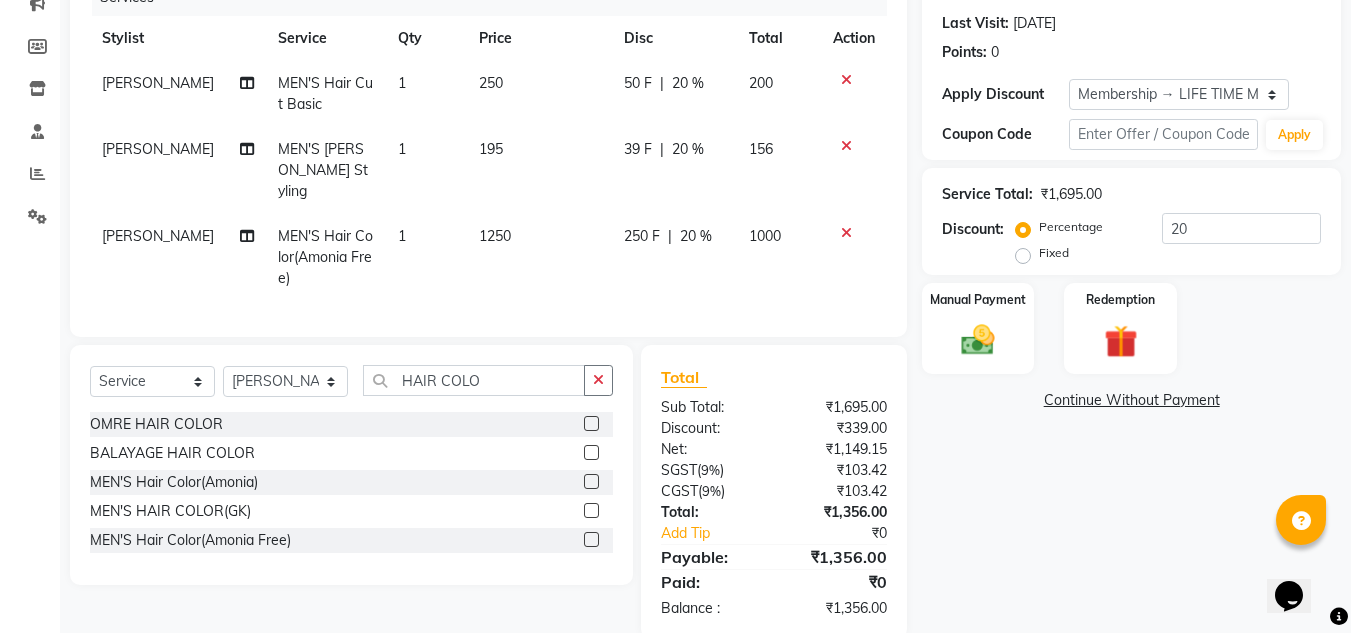 scroll, scrollTop: 299, scrollLeft: 0, axis: vertical 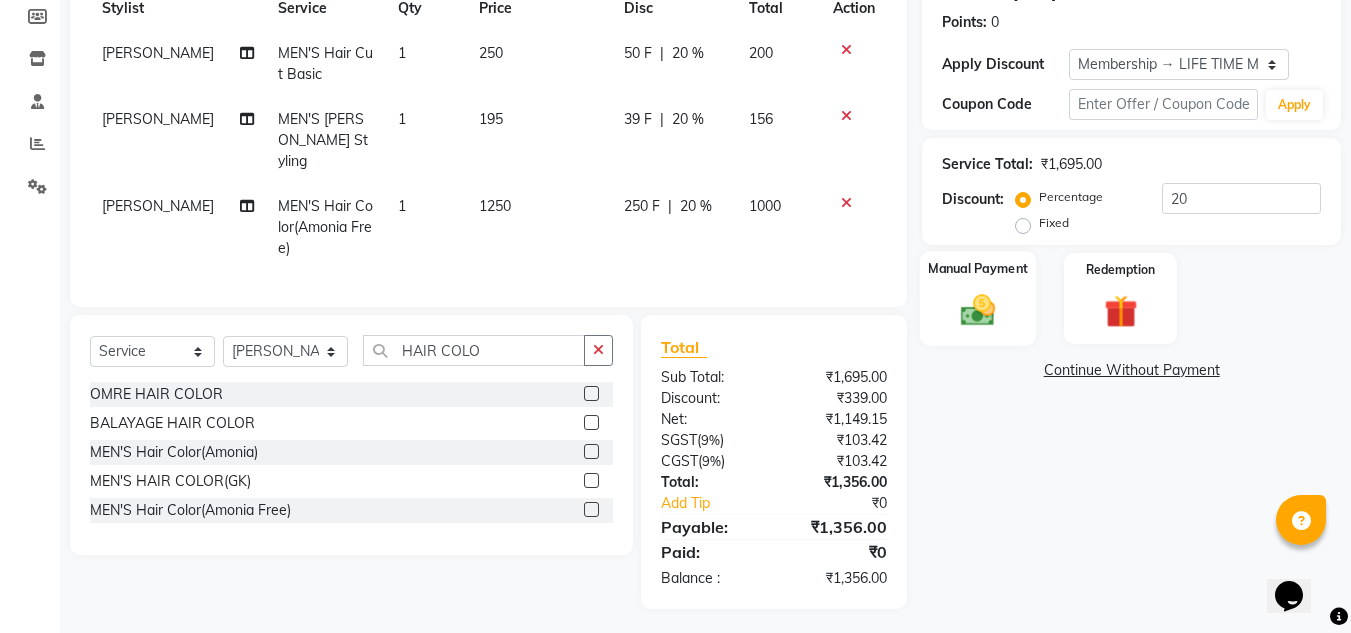 click 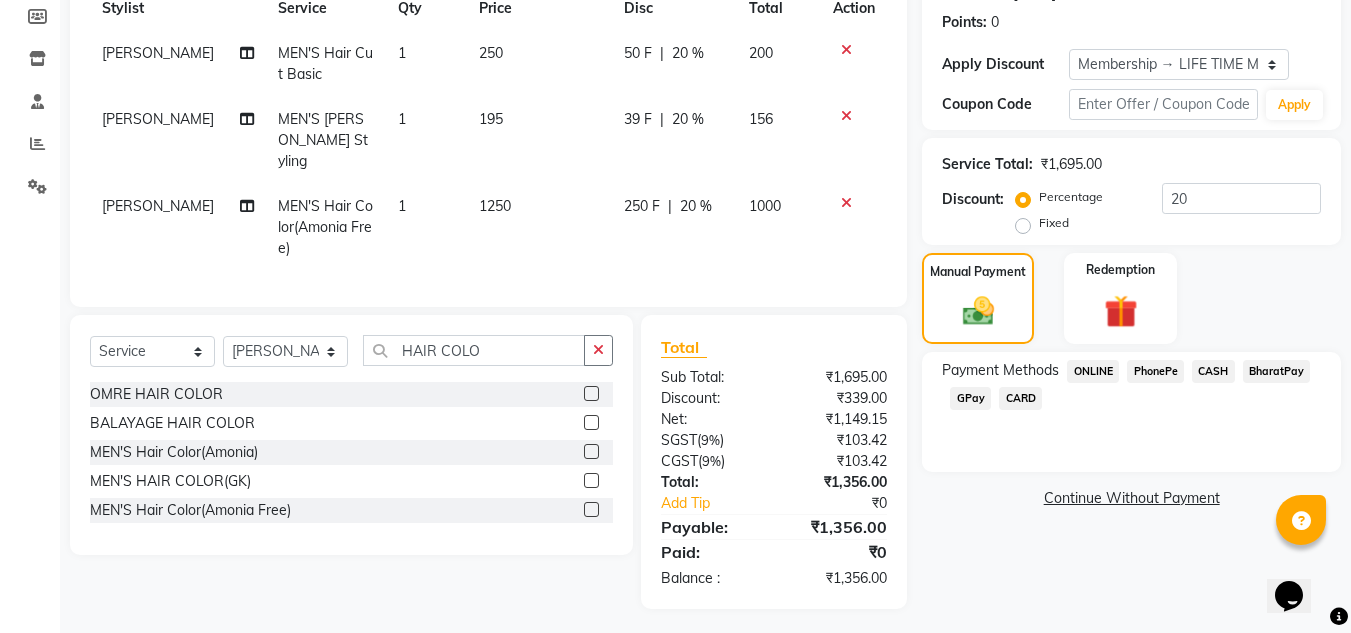 click on "PhonePe" 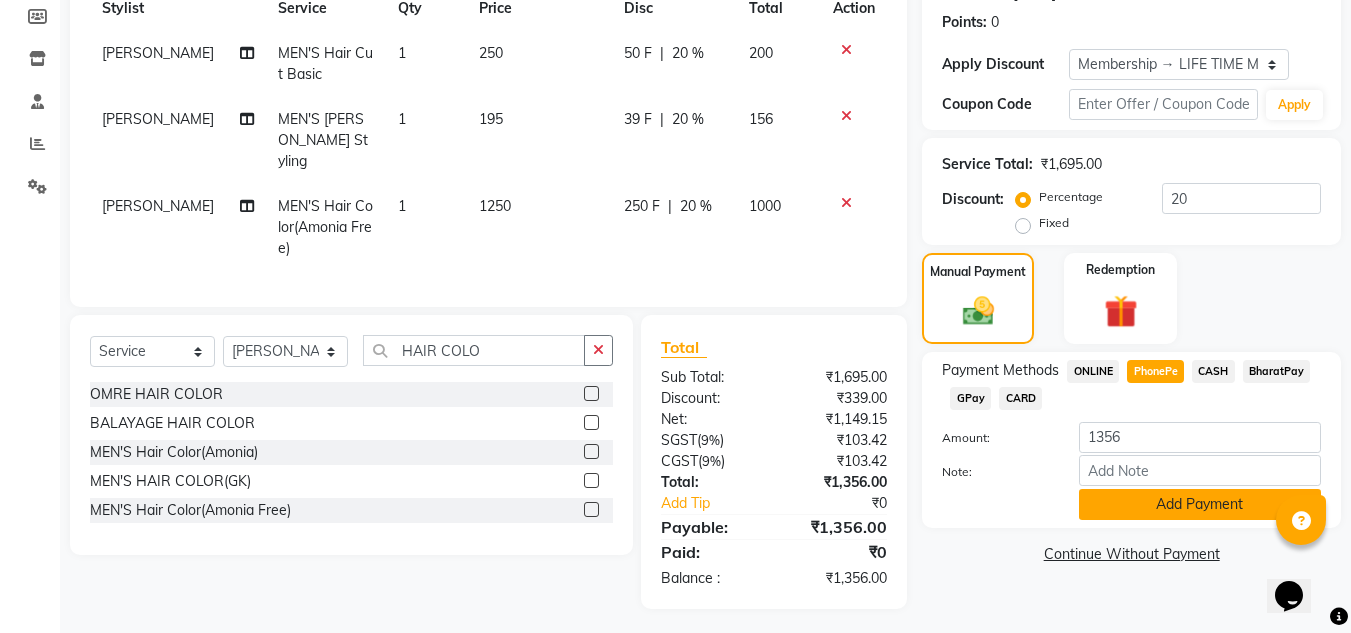 click on "Add Payment" 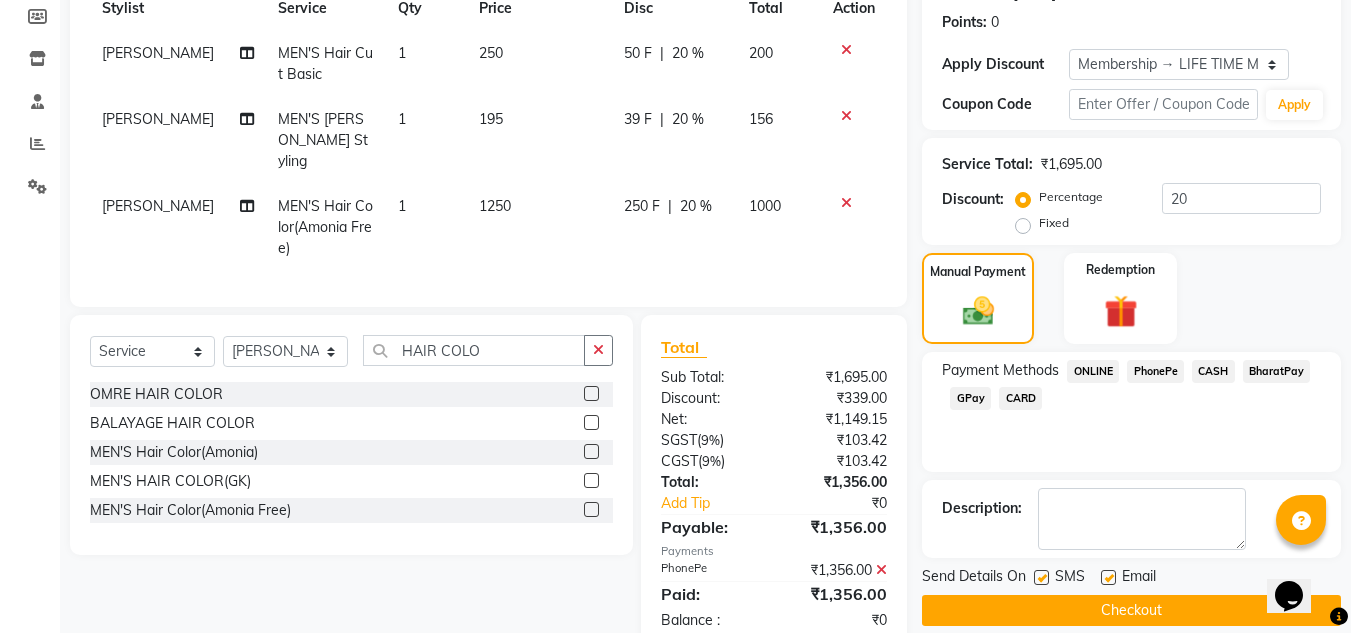 scroll, scrollTop: 461, scrollLeft: 0, axis: vertical 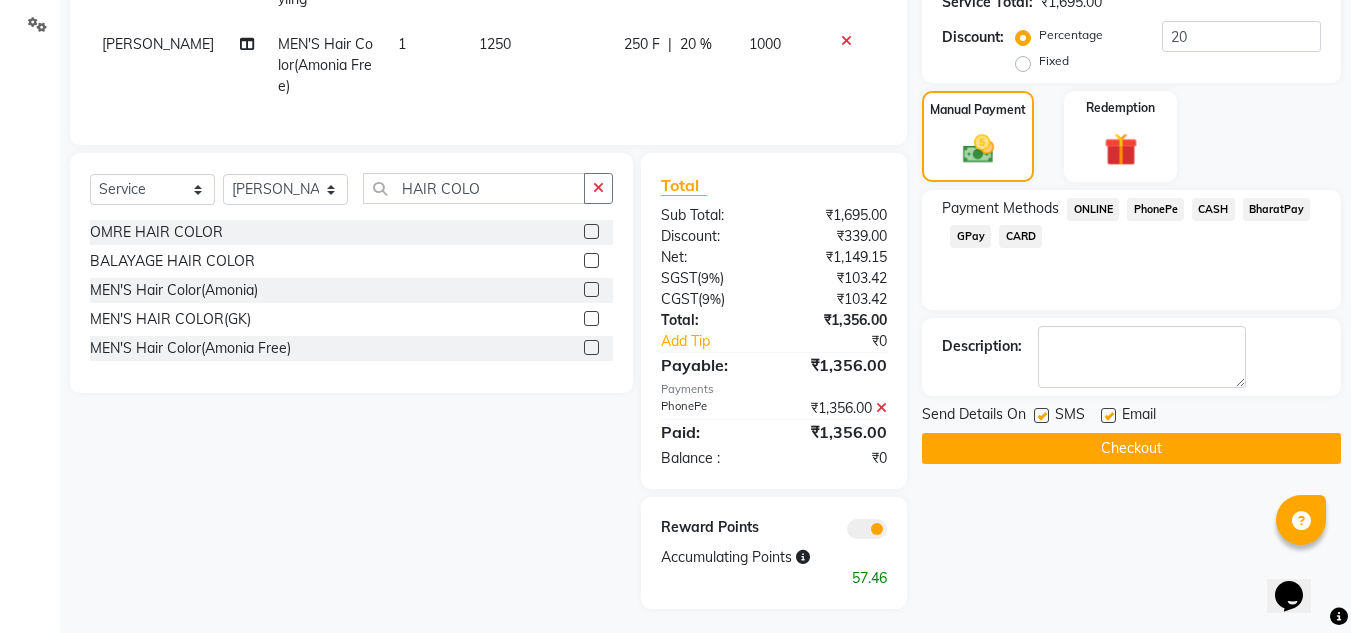 click on "Checkout" 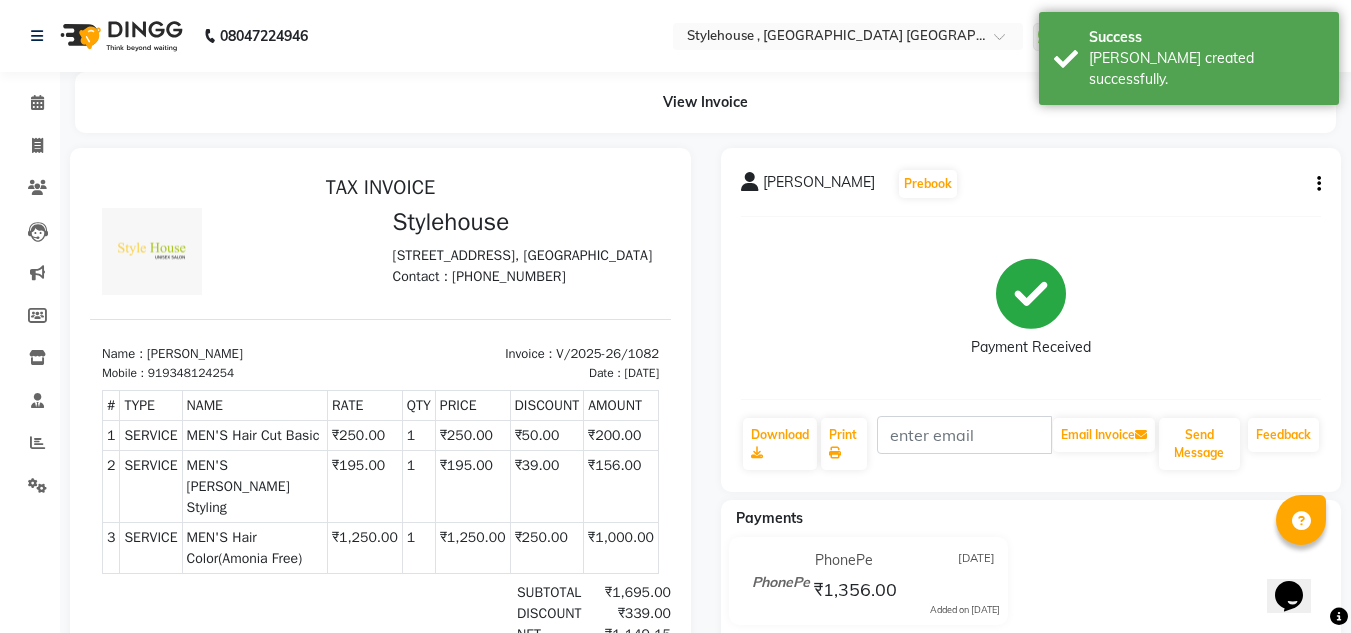 scroll, scrollTop: 0, scrollLeft: 0, axis: both 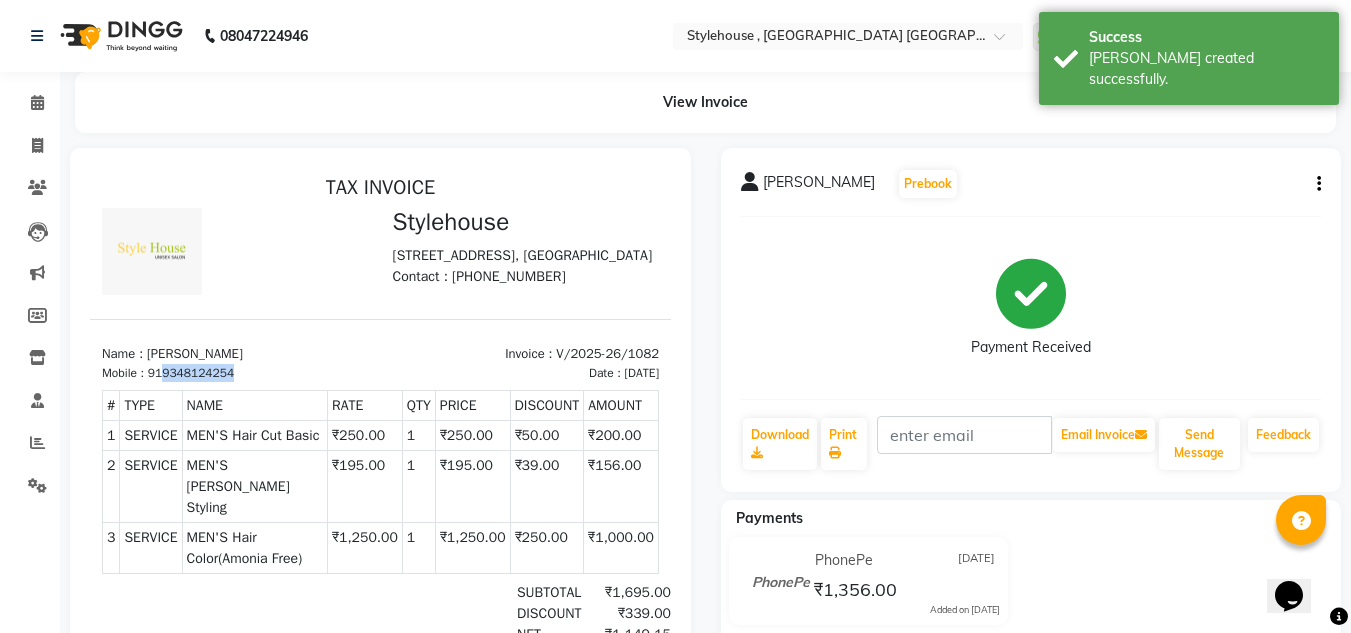 drag, startPoint x: 234, startPoint y: 408, endPoint x: 157, endPoint y: 406, distance: 77.02597 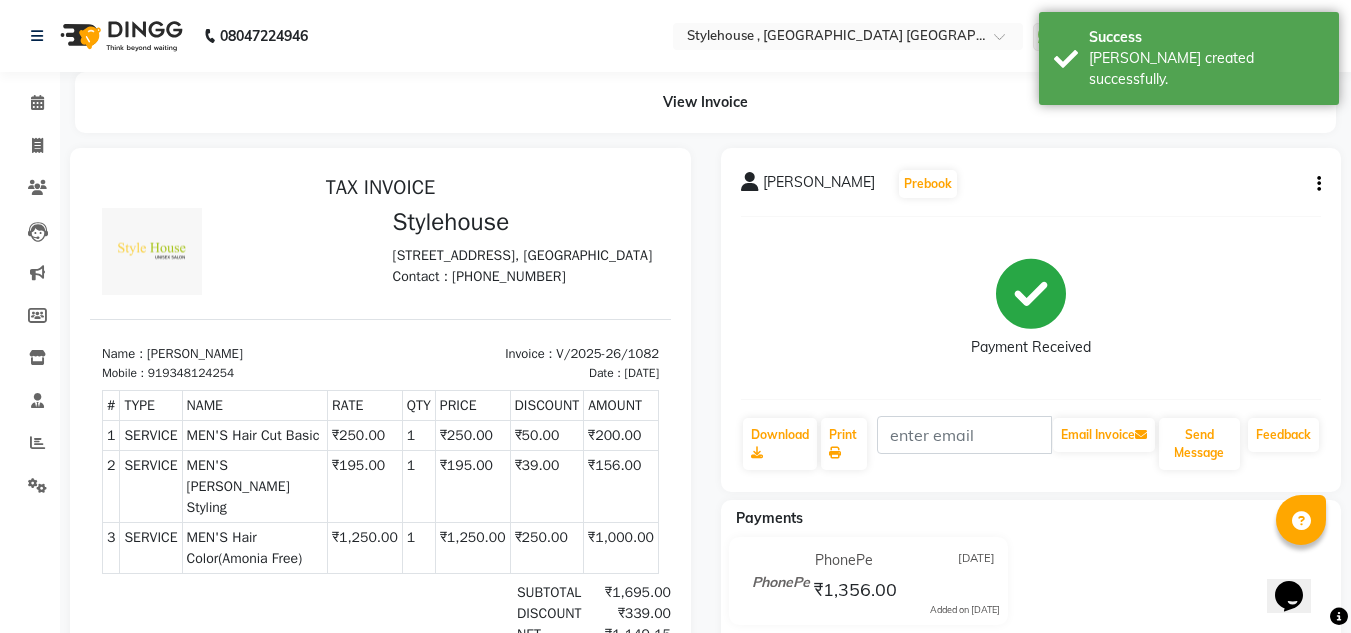 click on "Mobile :
919348124254" at bounding box center (235, 373) 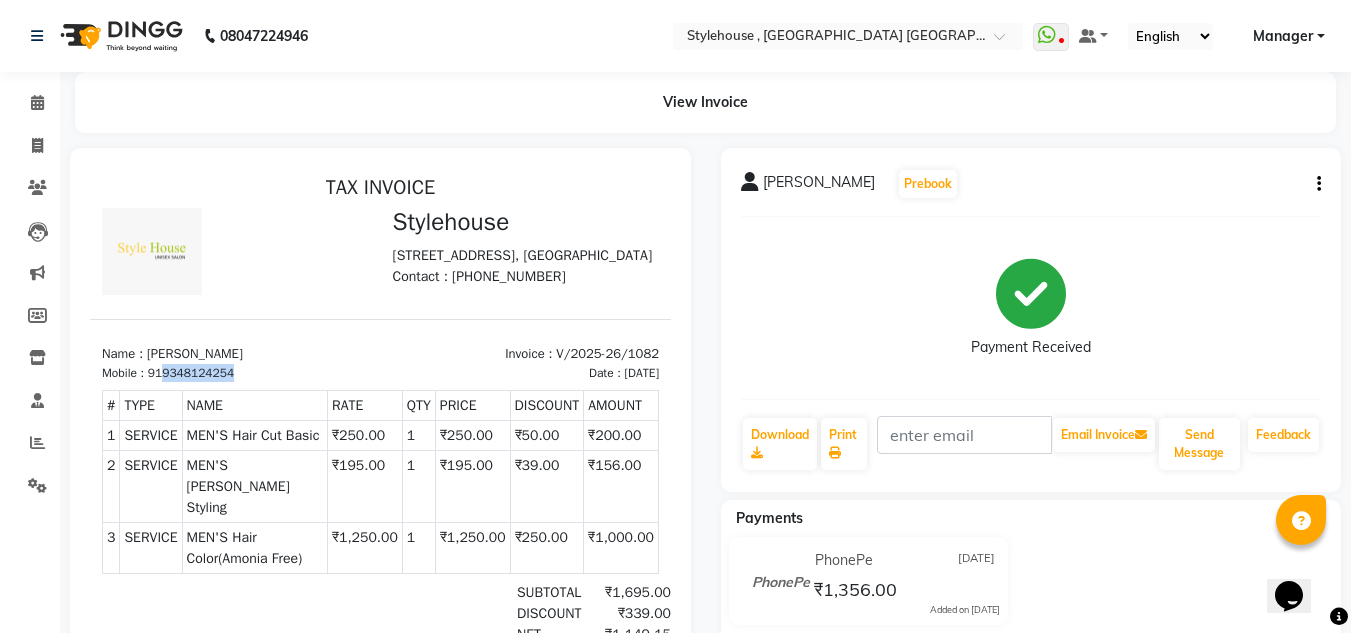 drag, startPoint x: 237, startPoint y: 403, endPoint x: 168, endPoint y: 401, distance: 69.02898 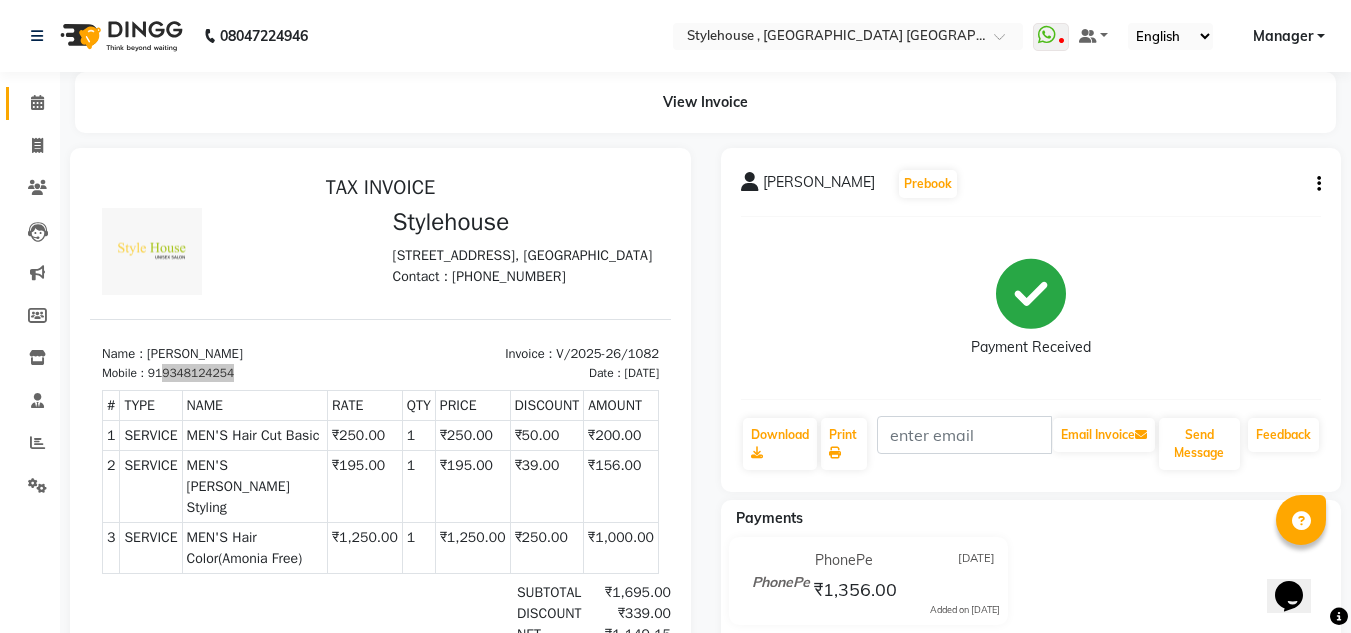 click on "Calendar" 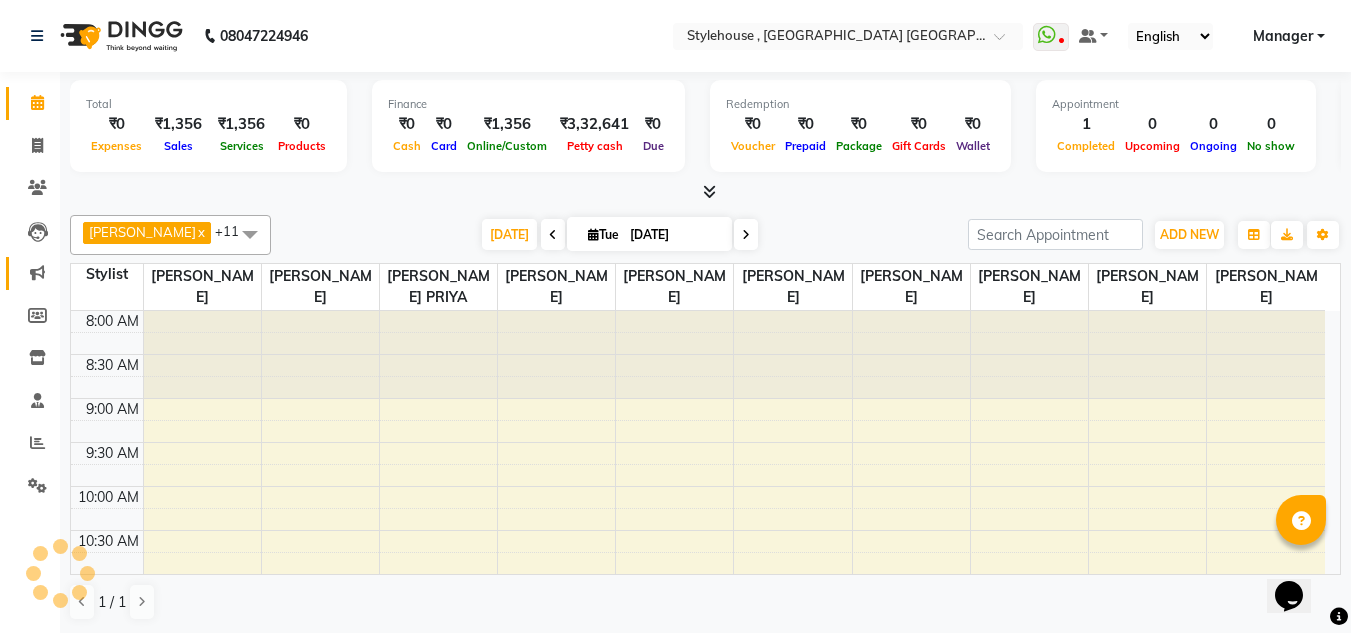 scroll, scrollTop: 0, scrollLeft: 0, axis: both 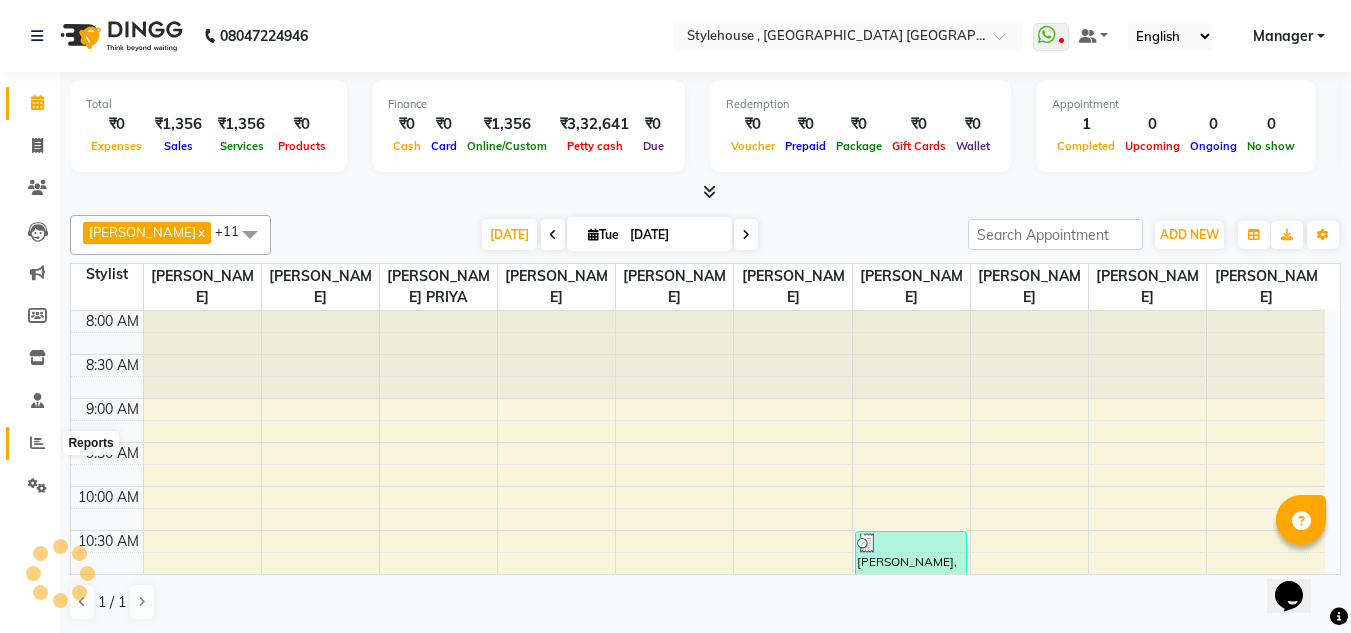 click 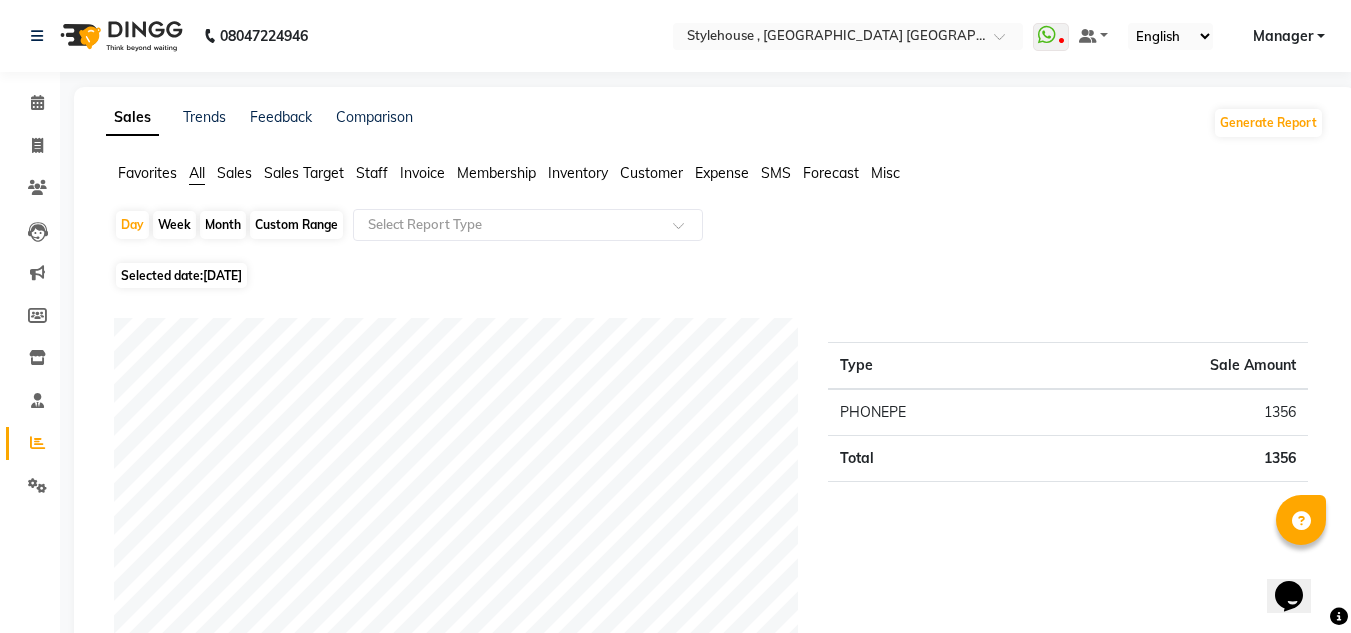 click on "Custom Range" 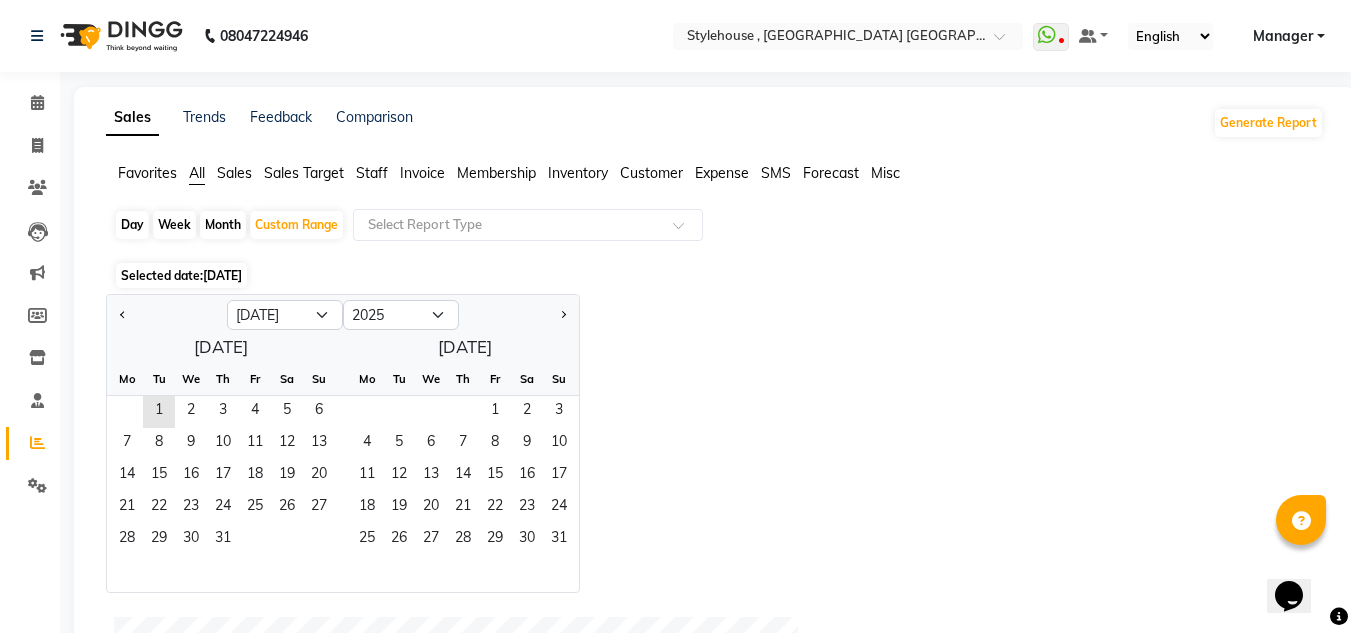 click on "Sales Target" 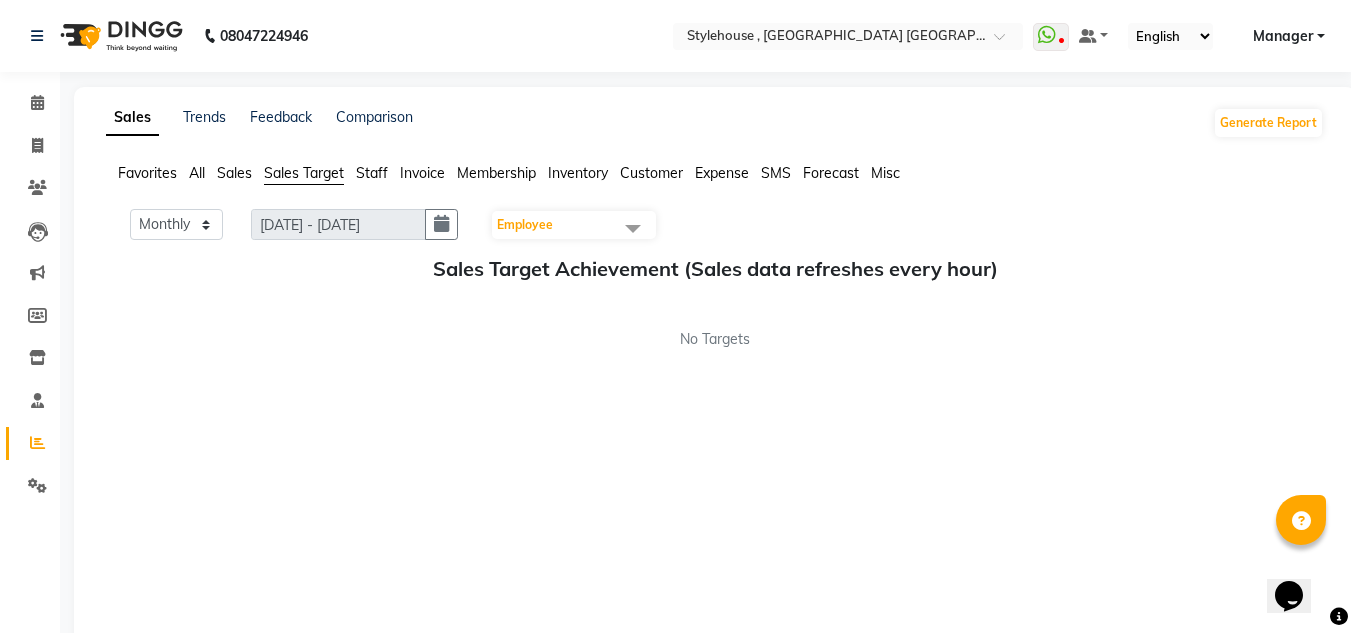 click on "All" 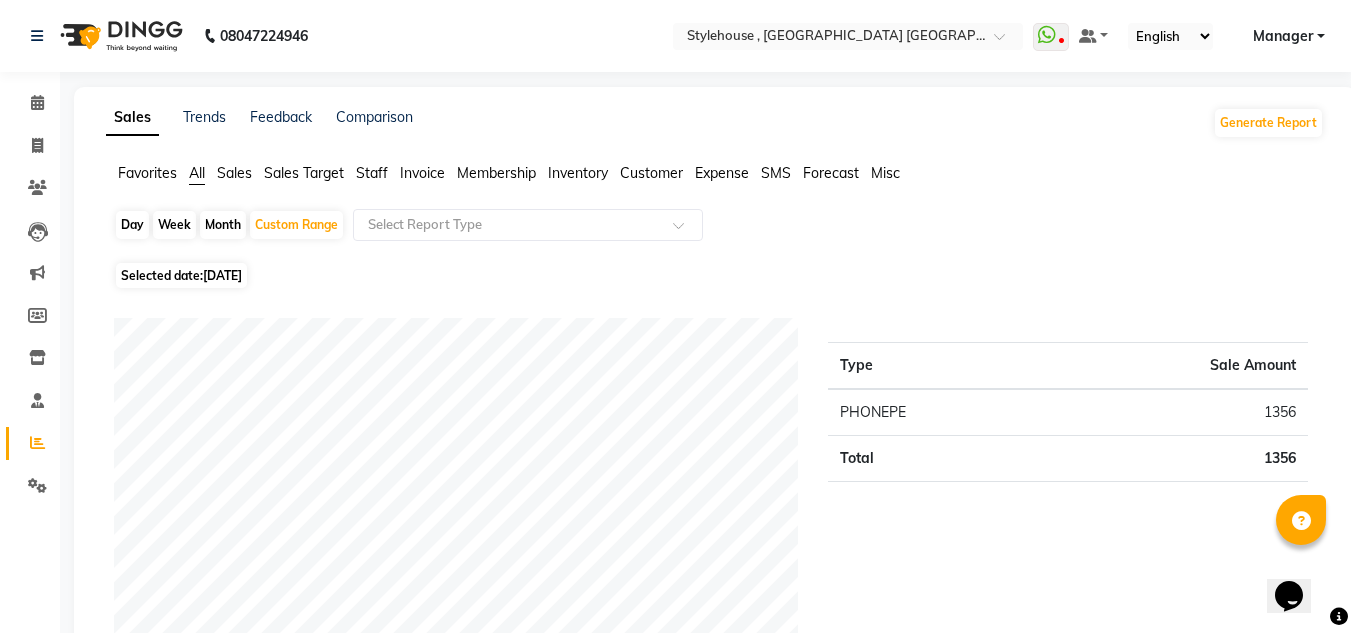 click on "[DATE]" 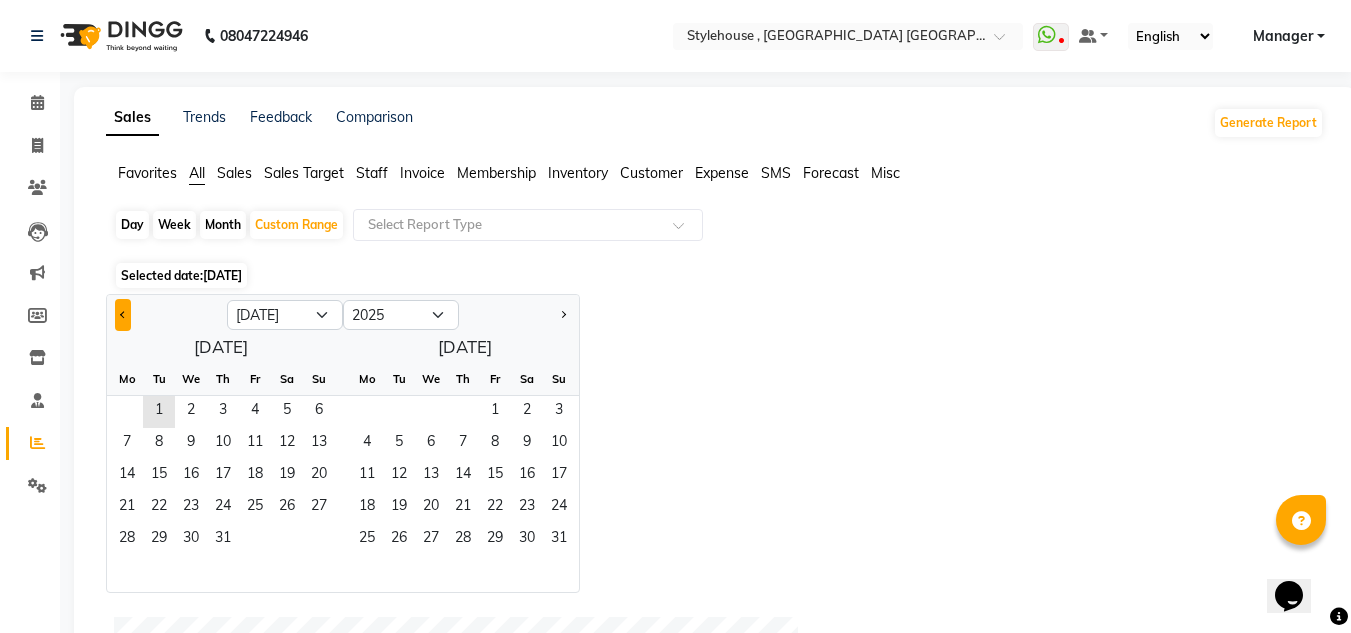 click 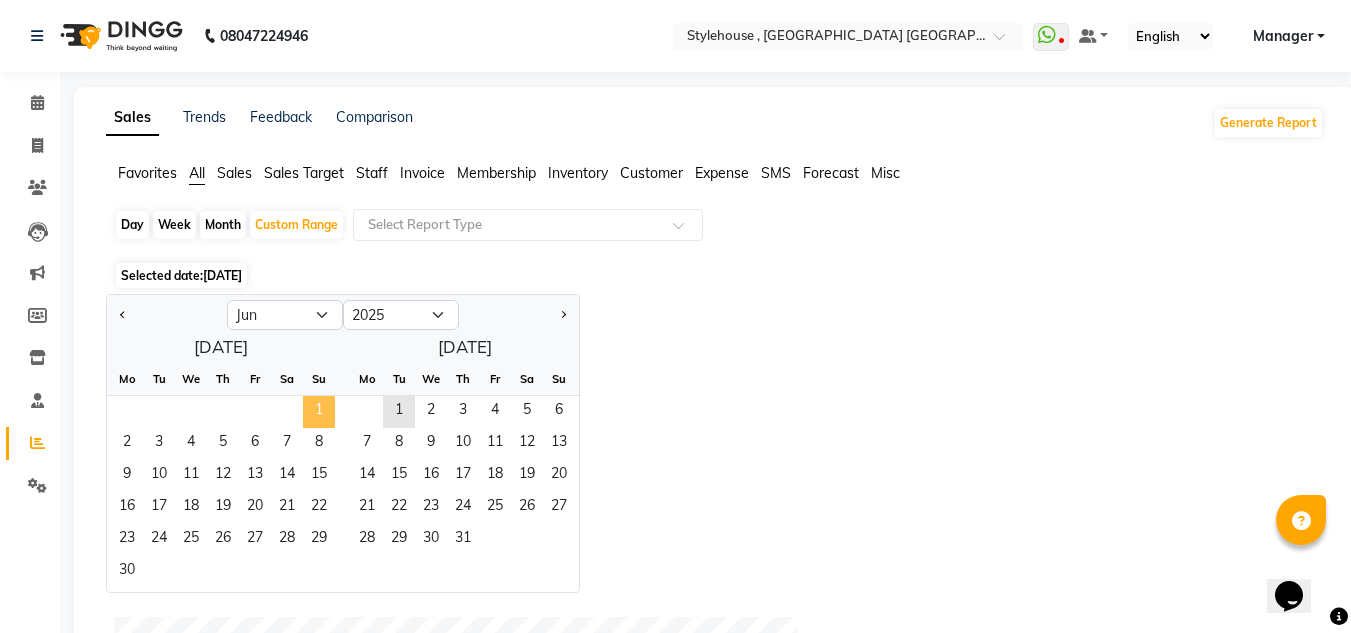 click on "1" 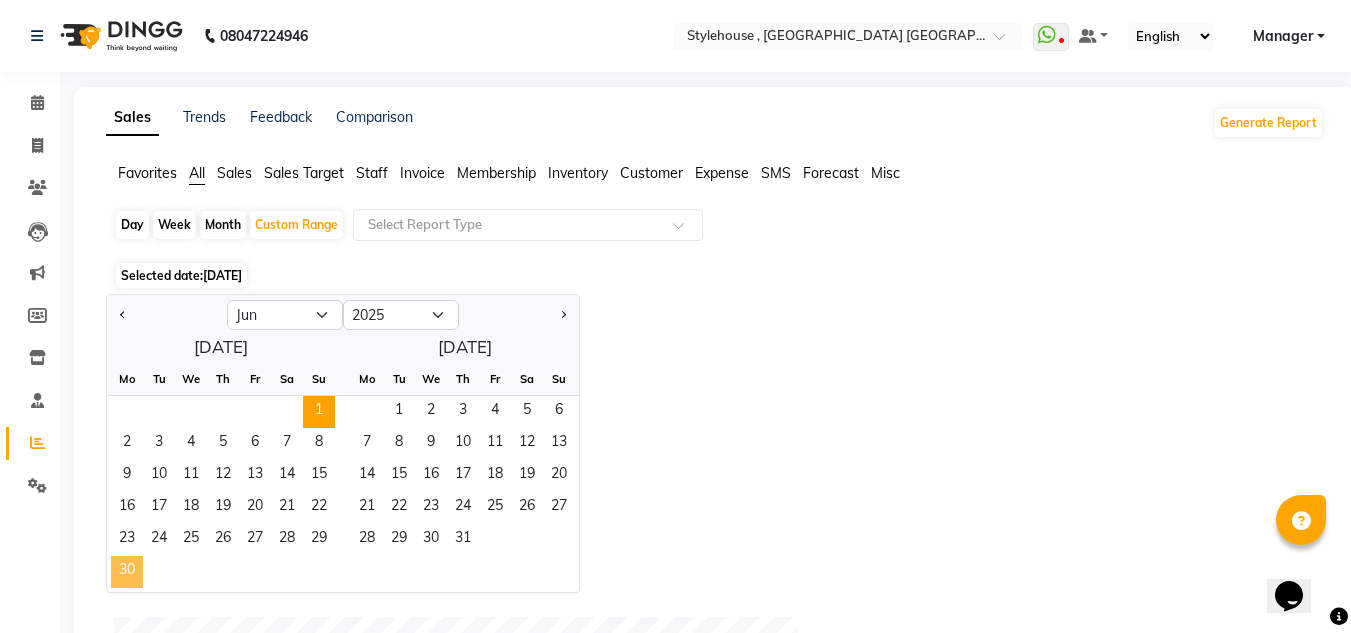 click on "30" 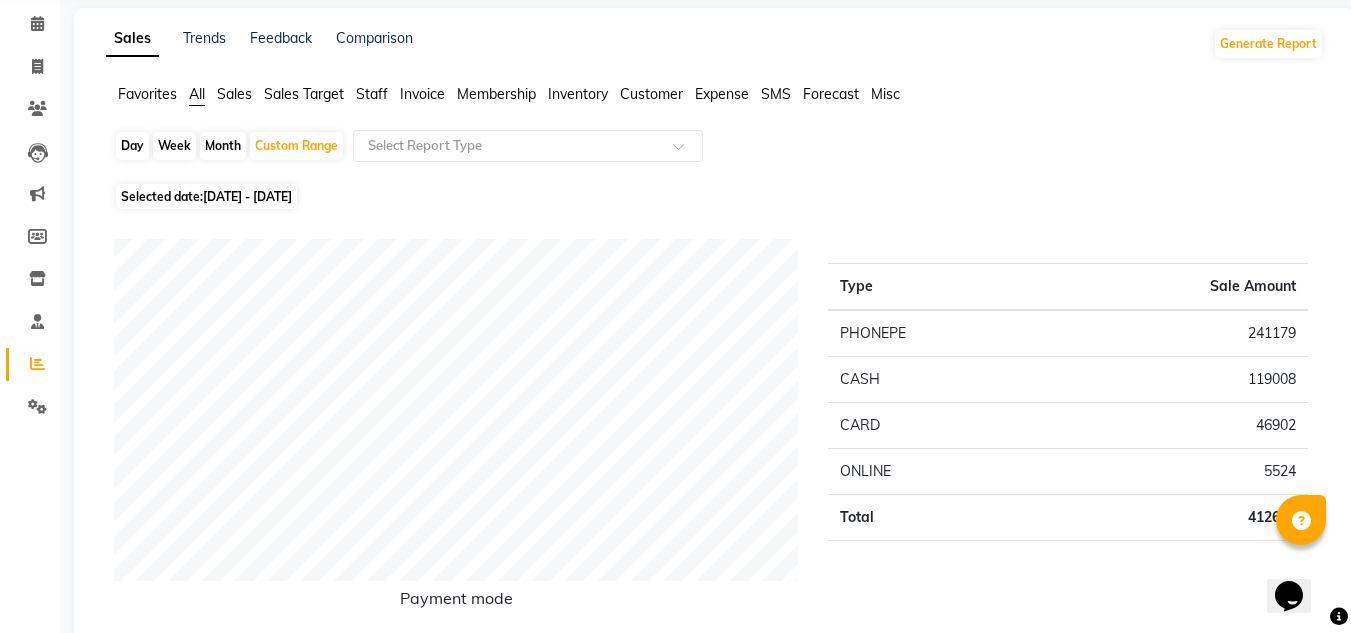 scroll, scrollTop: 0, scrollLeft: 0, axis: both 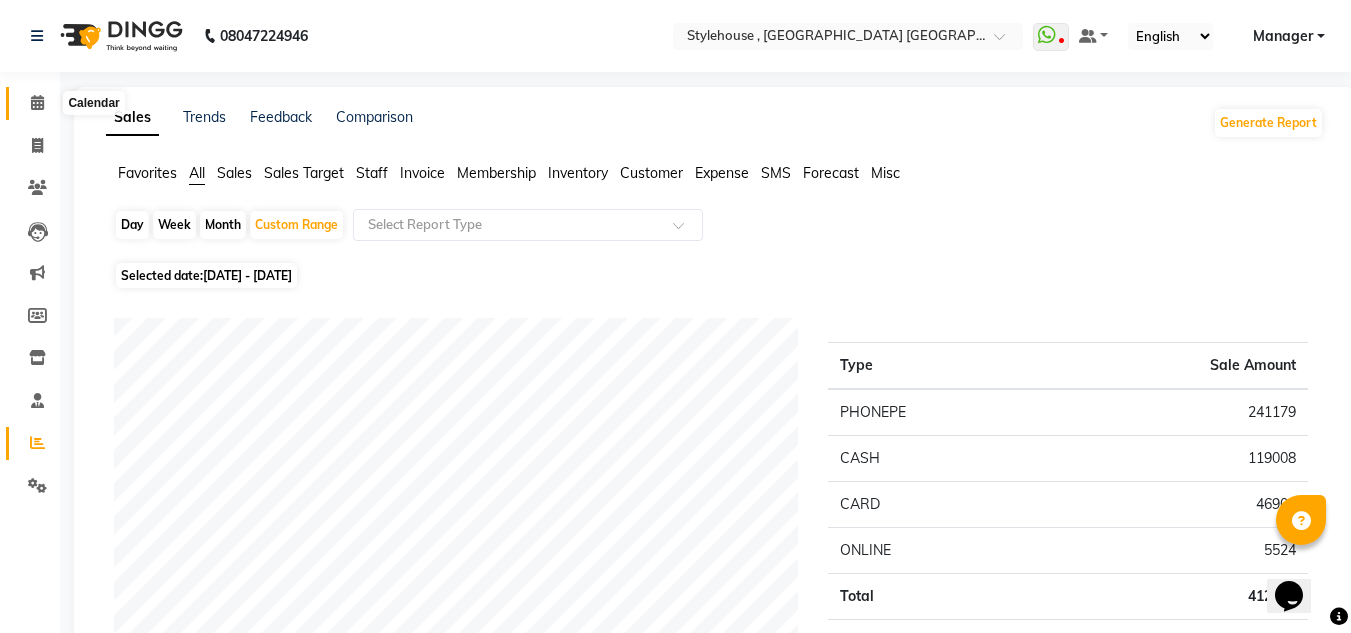click 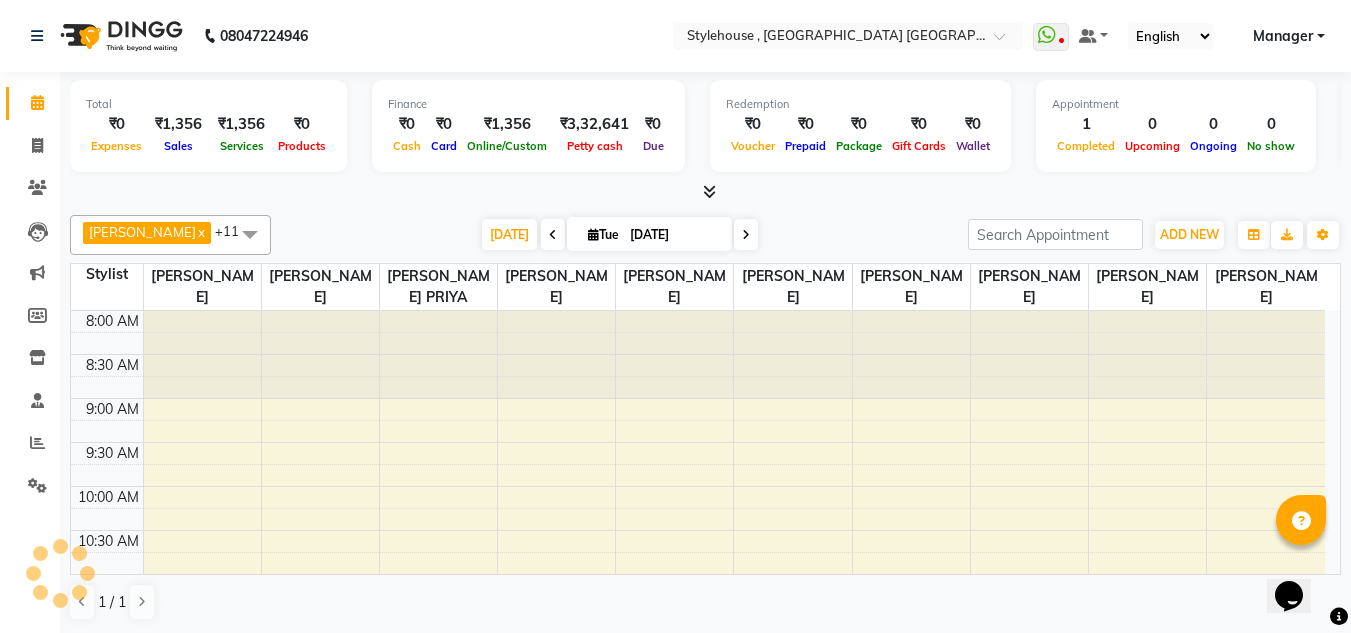 scroll, scrollTop: 353, scrollLeft: 0, axis: vertical 